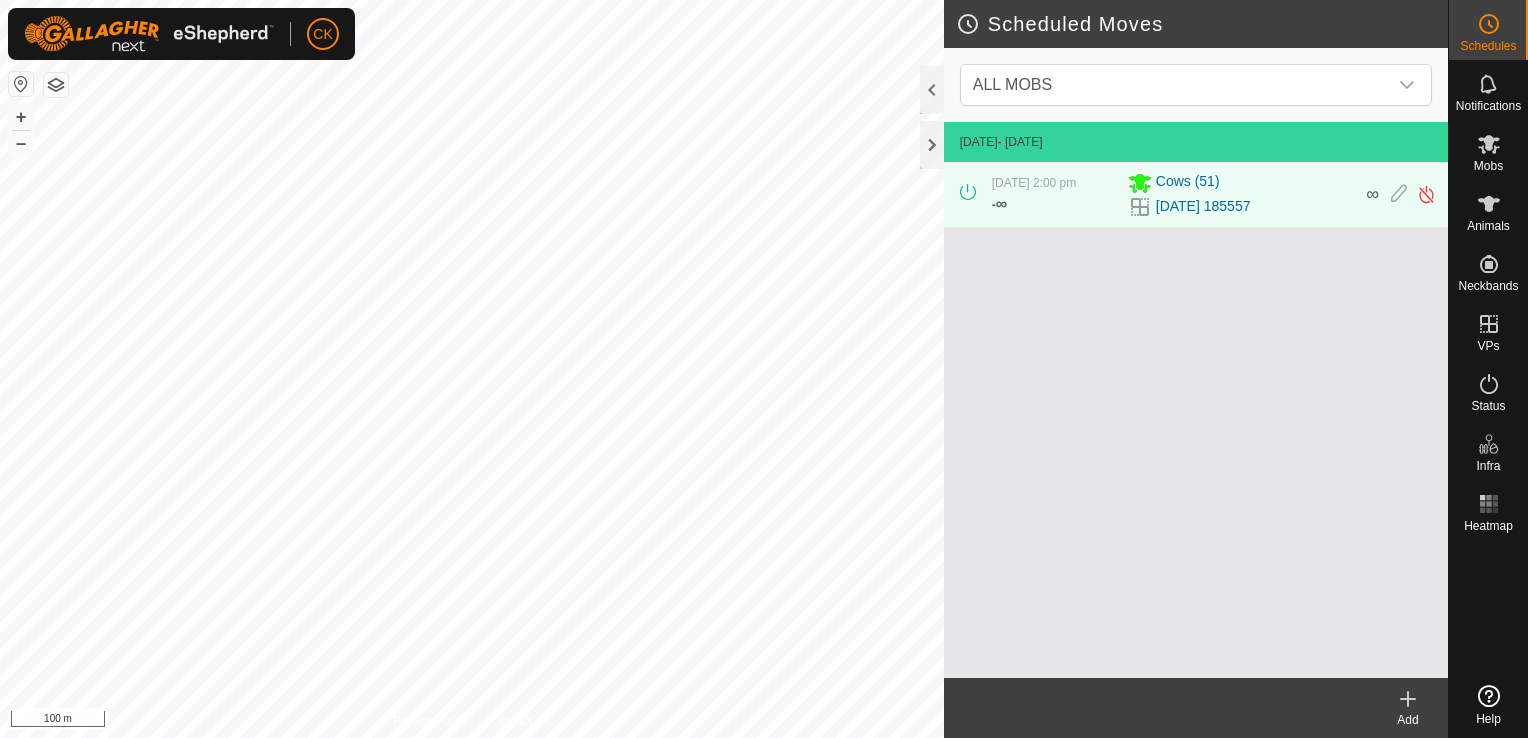 scroll, scrollTop: 0, scrollLeft: 0, axis: both 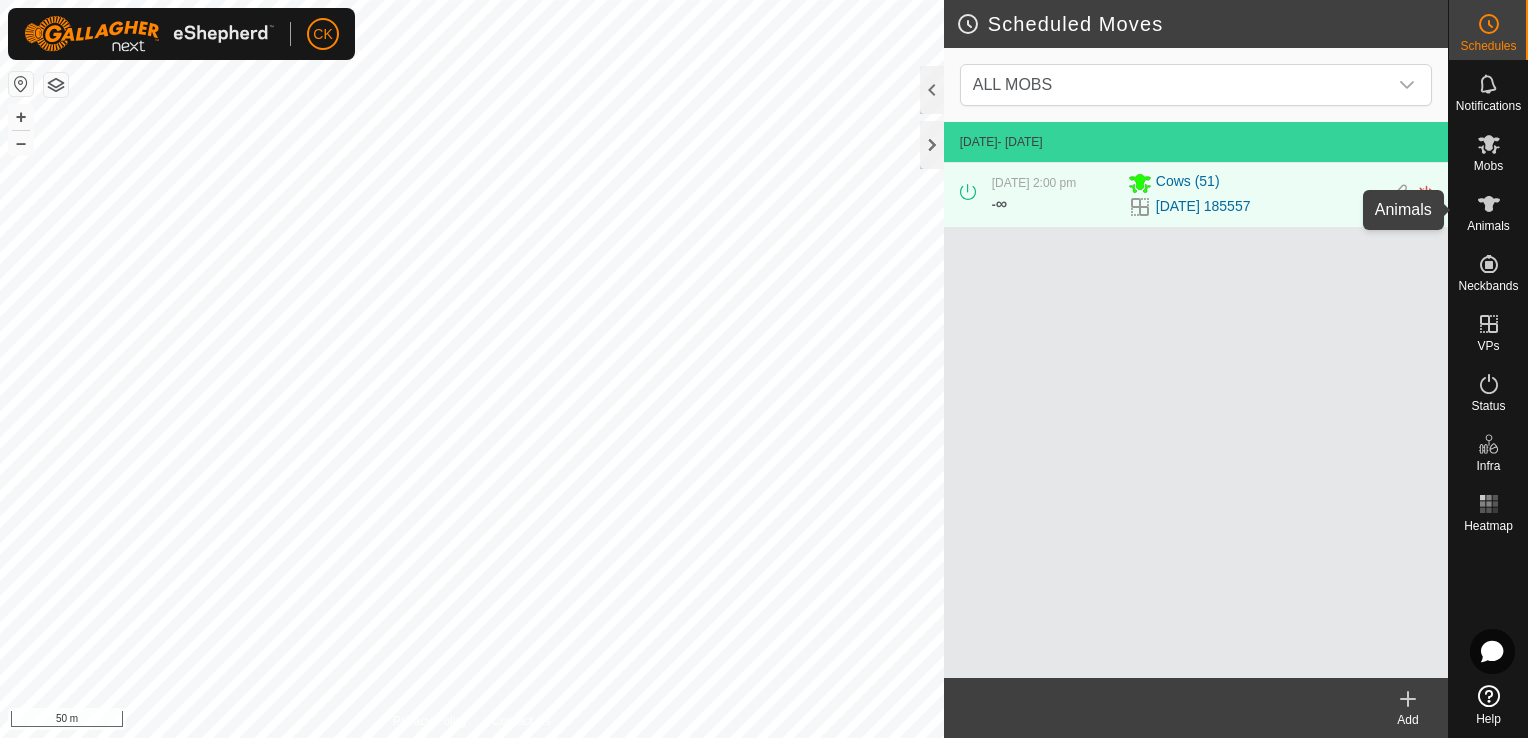 click 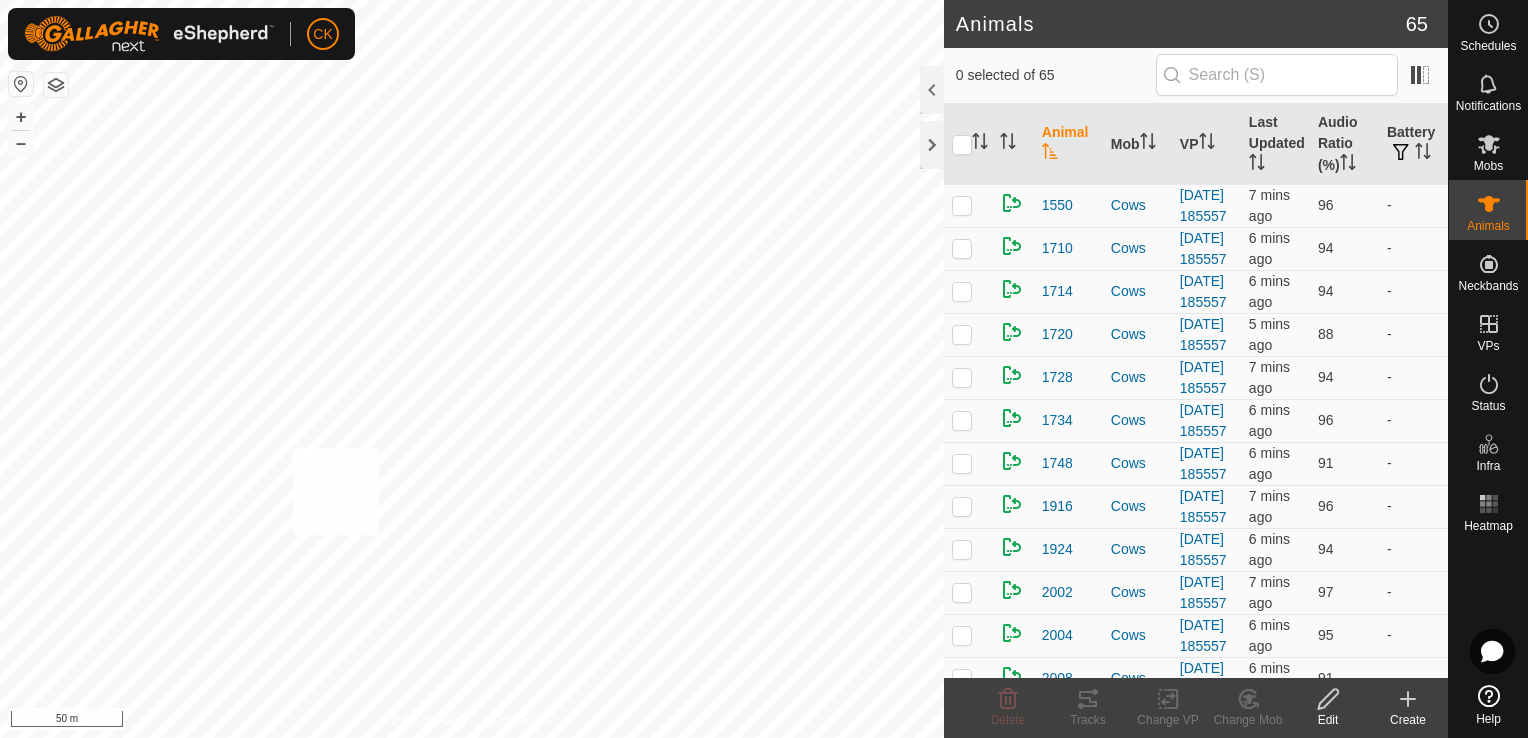 checkbox on "true" 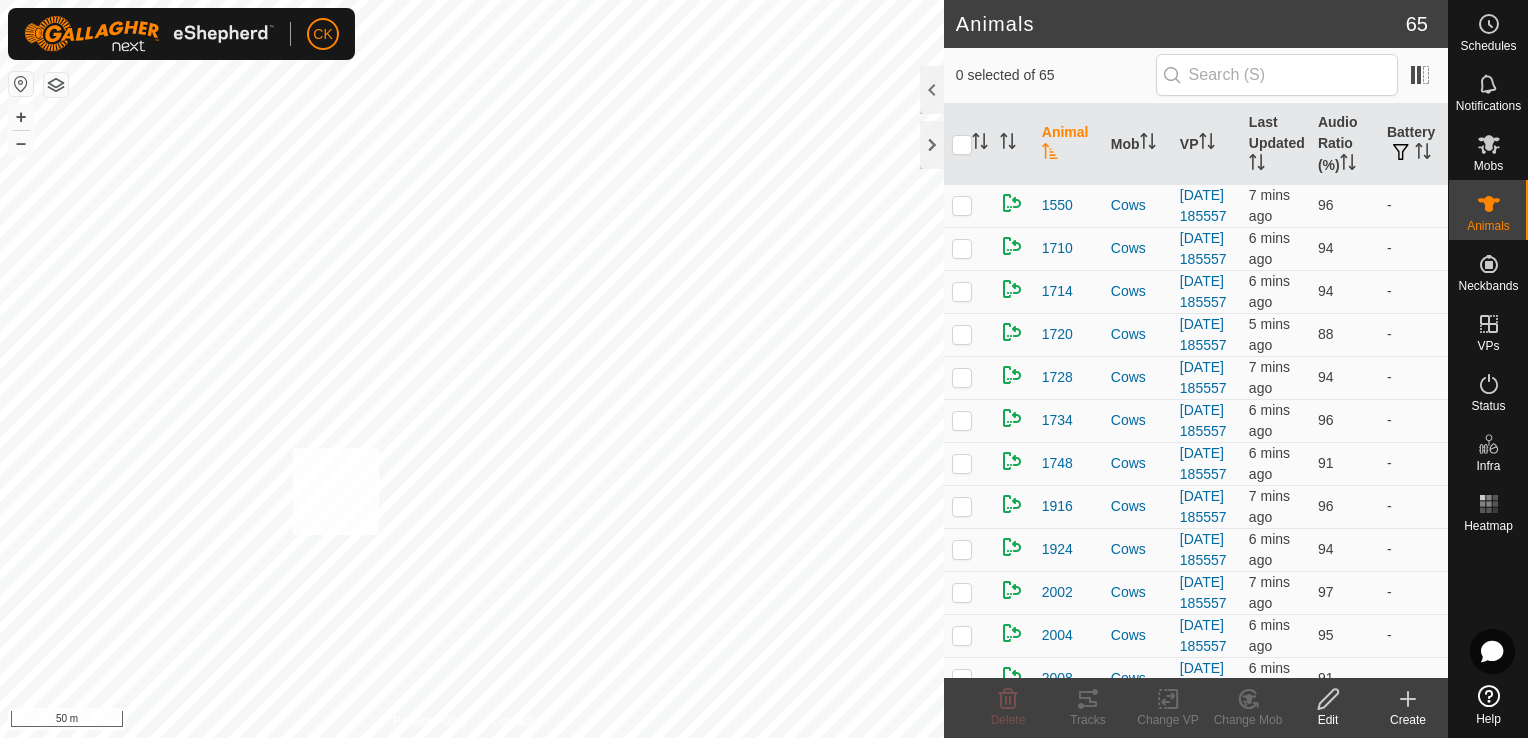 checkbox on "true" 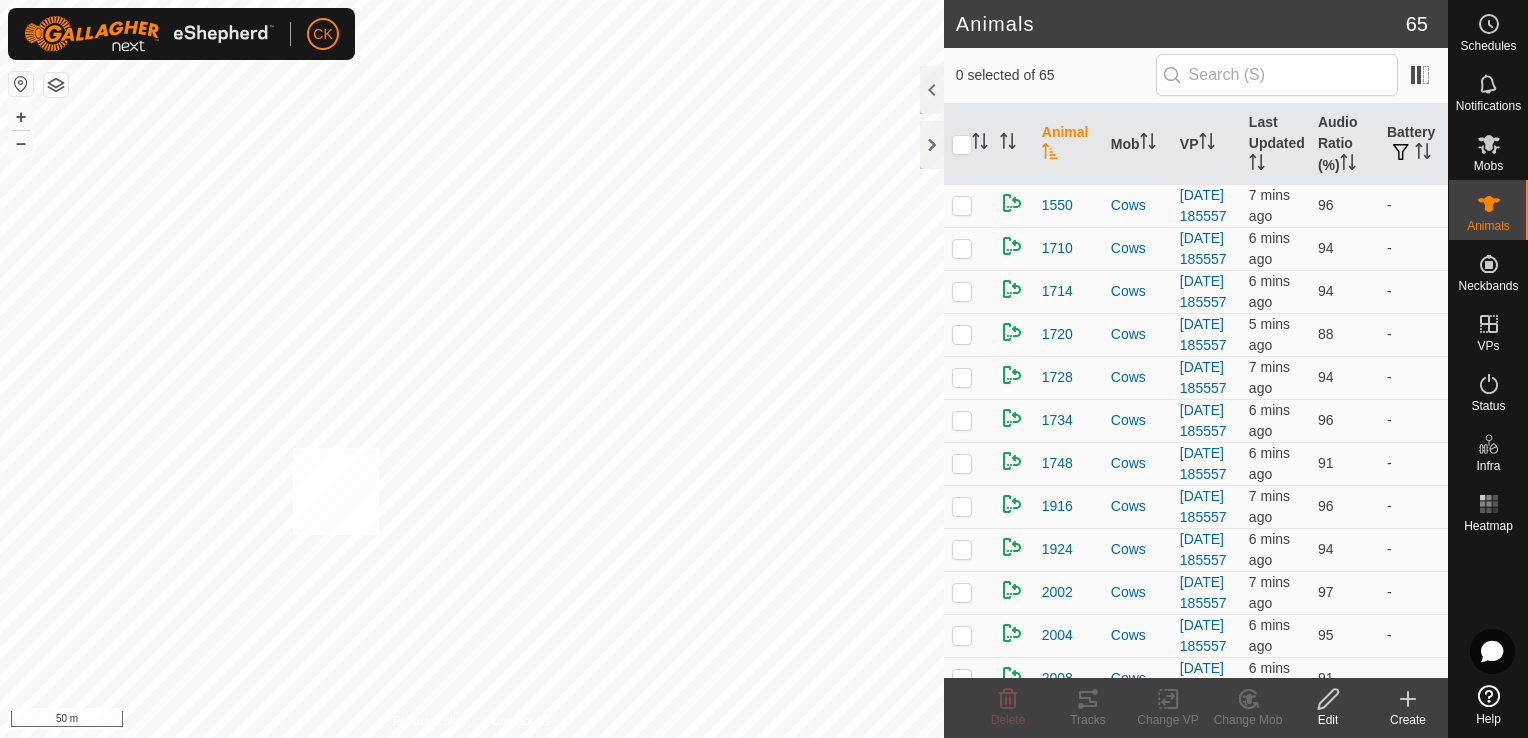 checkbox on "true" 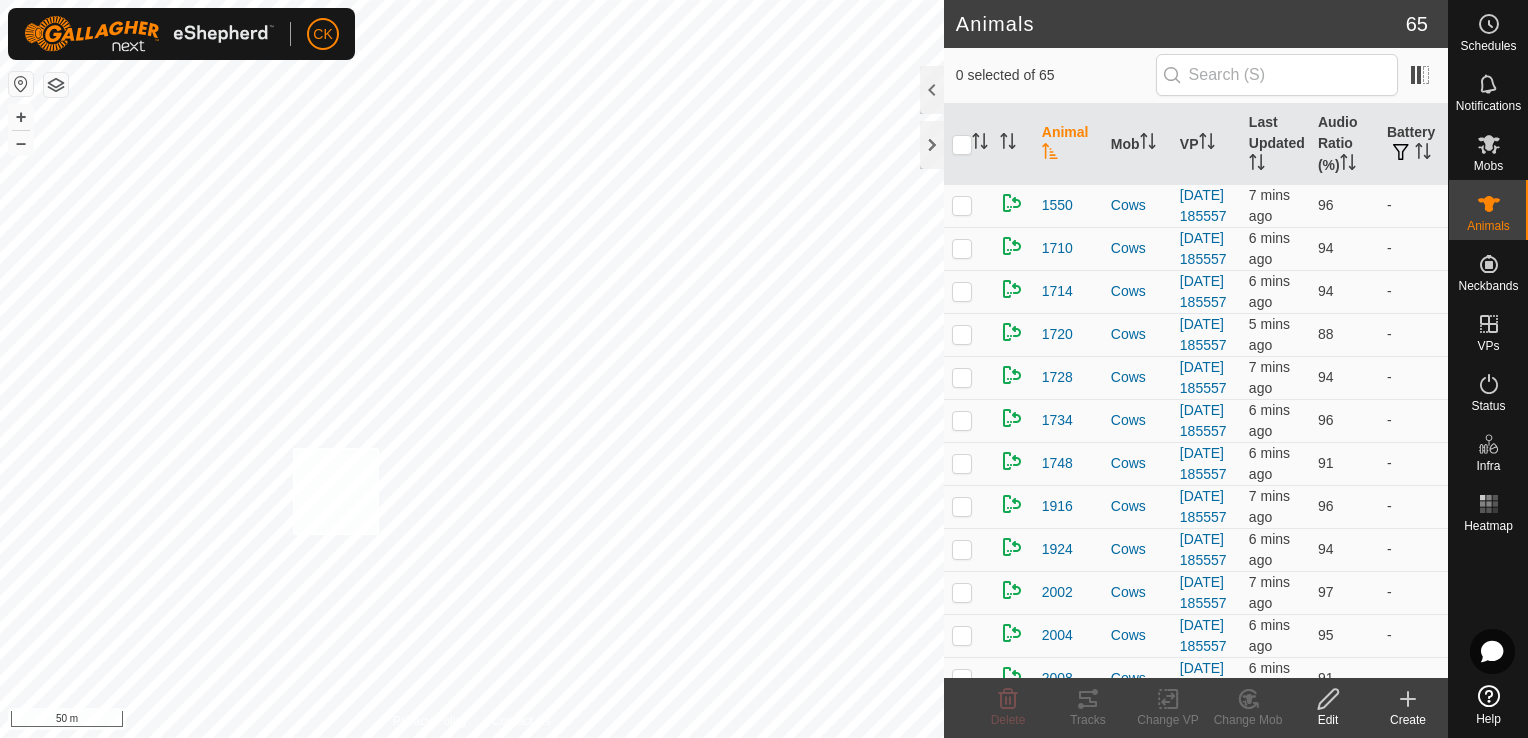 checkbox on "true" 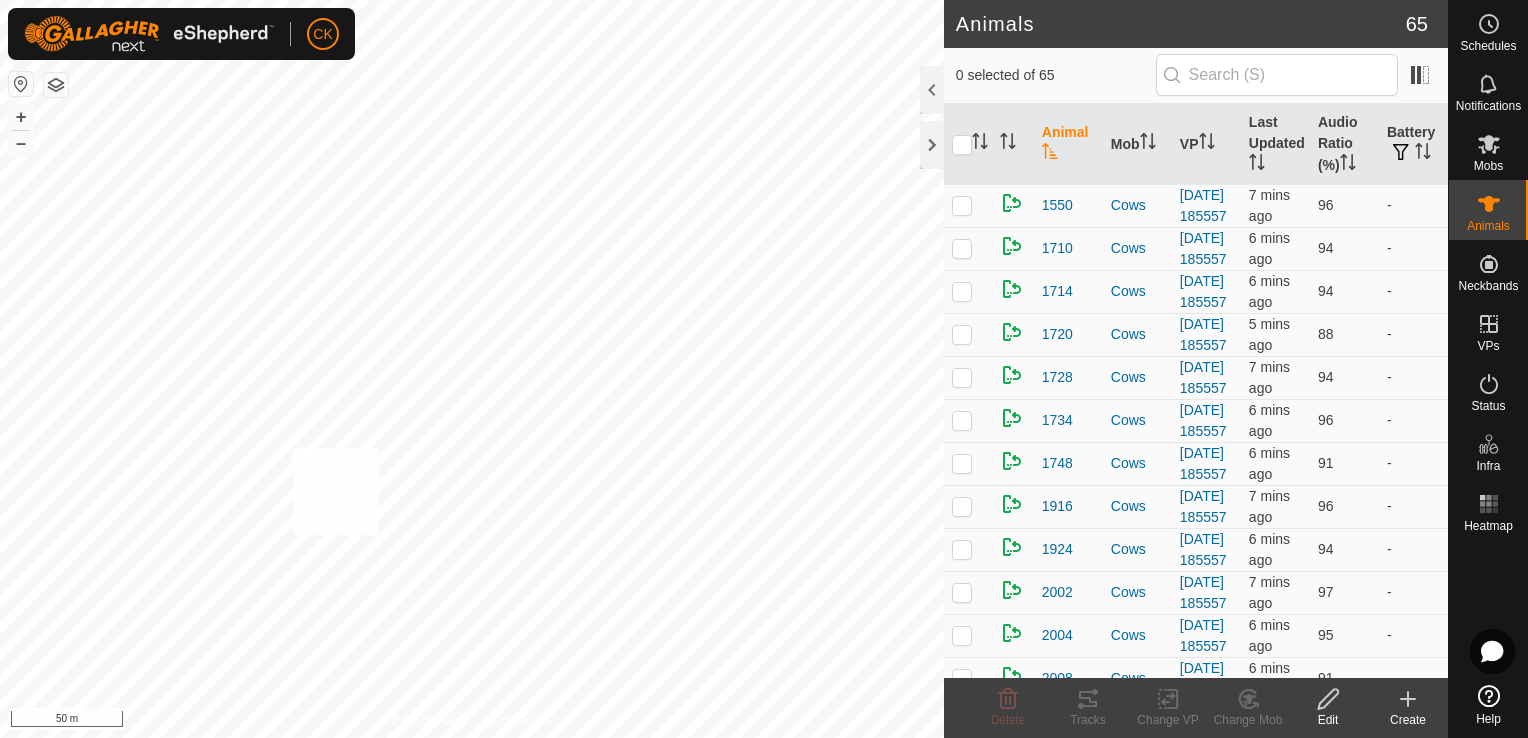 checkbox on "true" 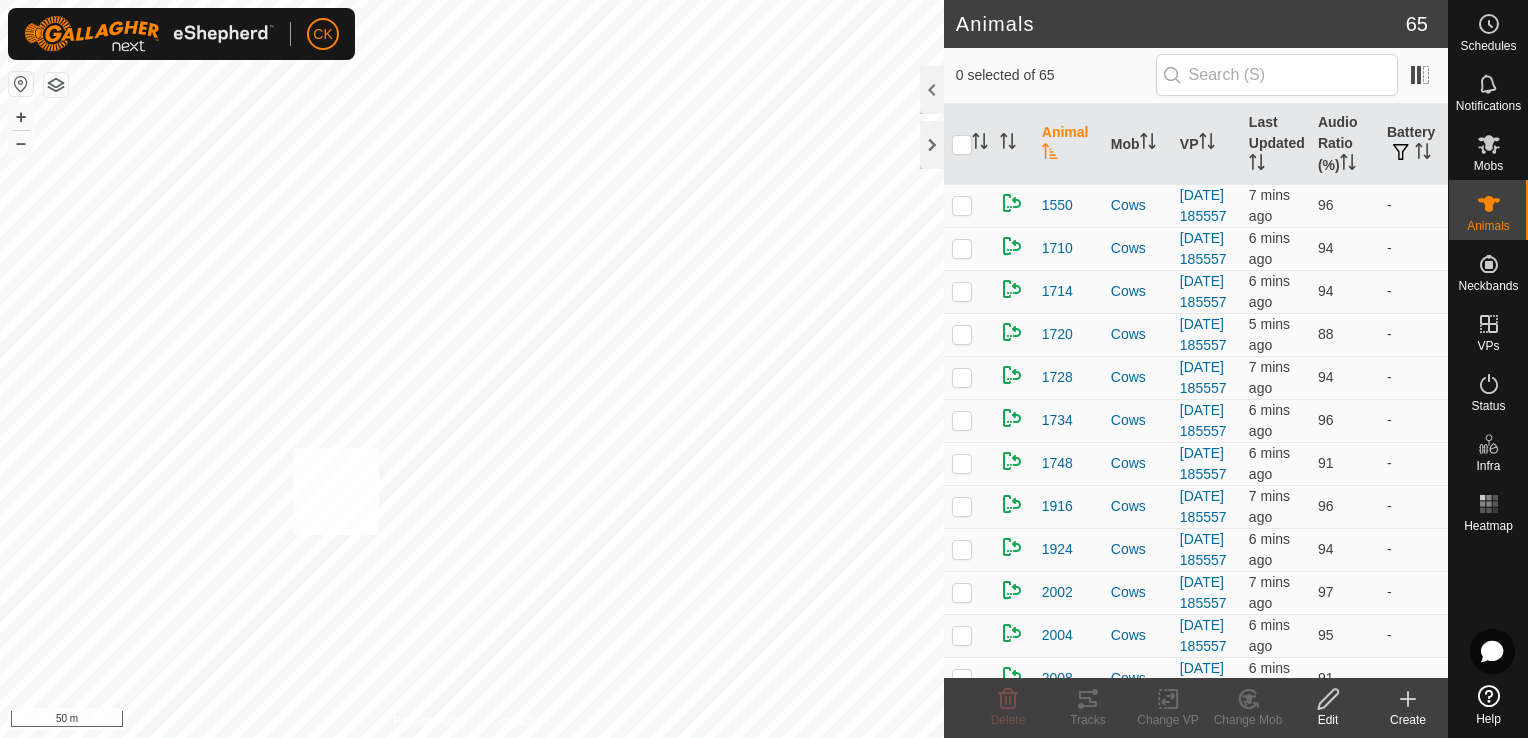 checkbox on "true" 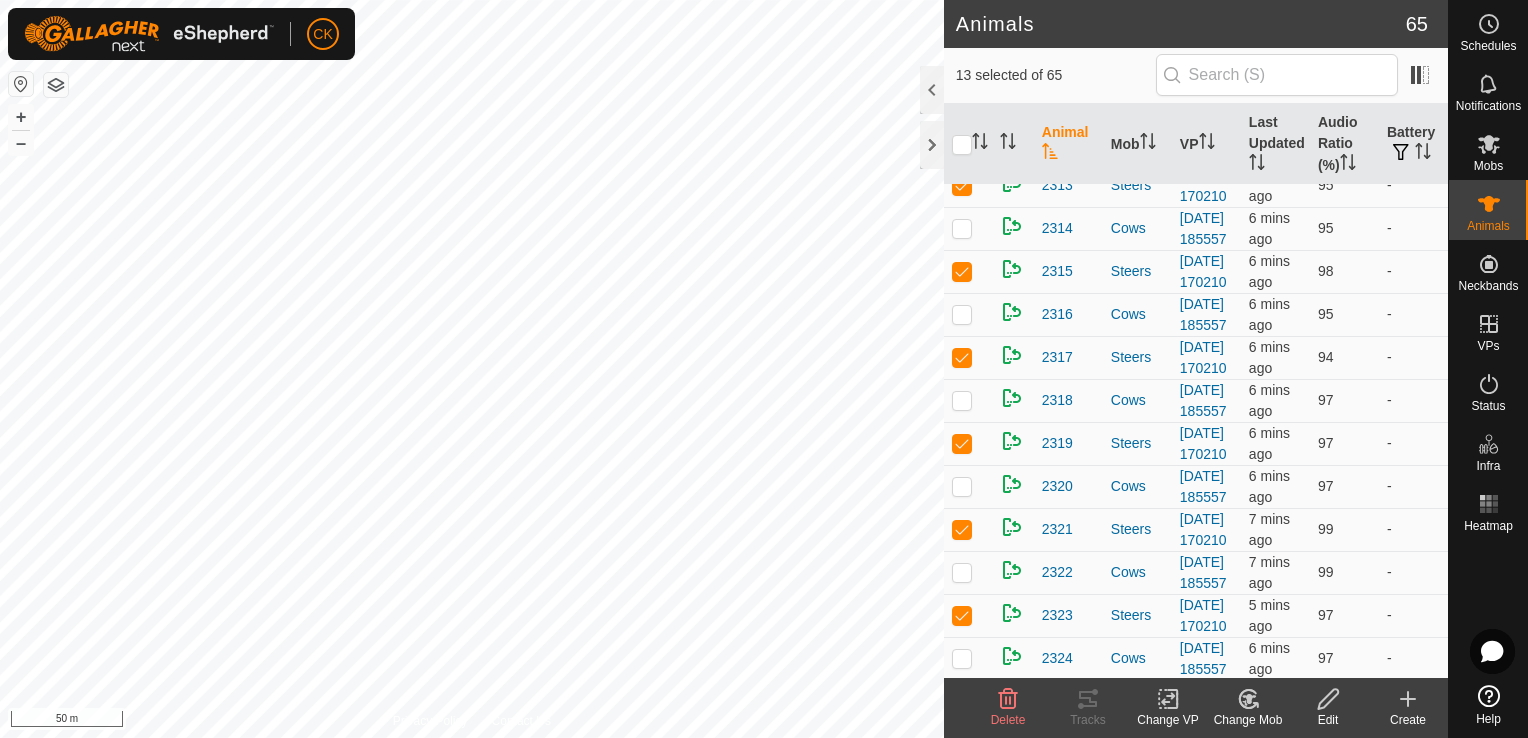 scroll, scrollTop: 2300, scrollLeft: 0, axis: vertical 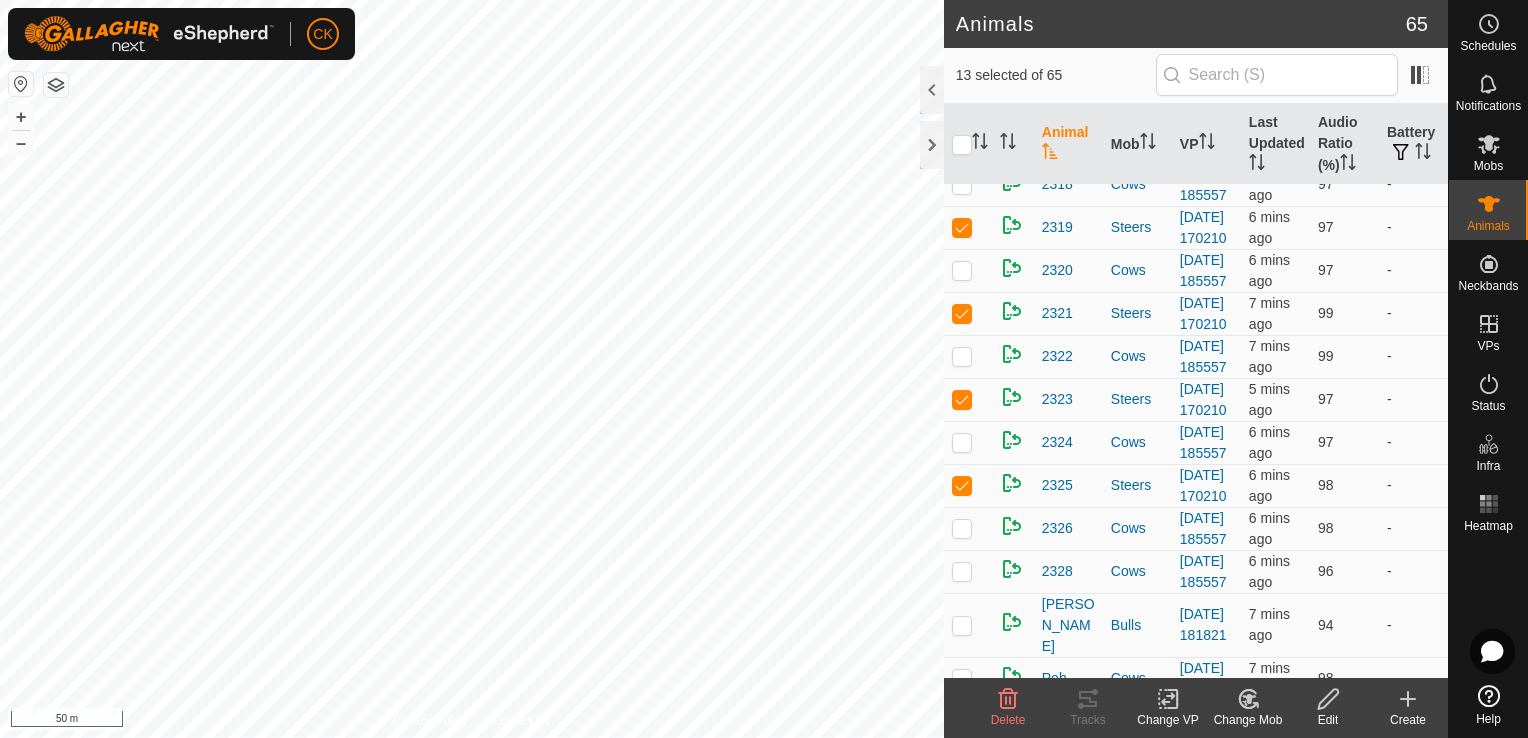 click at bounding box center (962, -547) 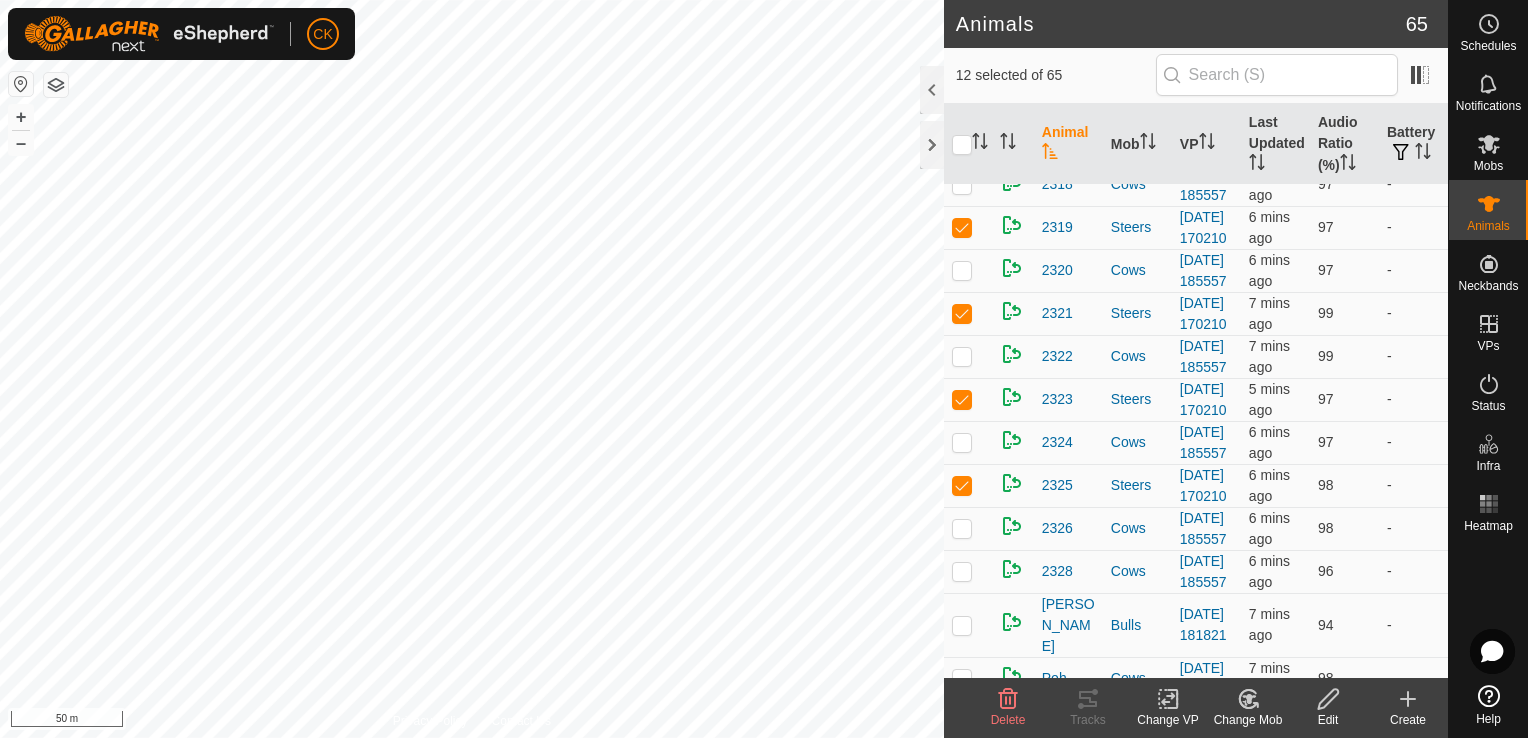 click at bounding box center (962, -461) 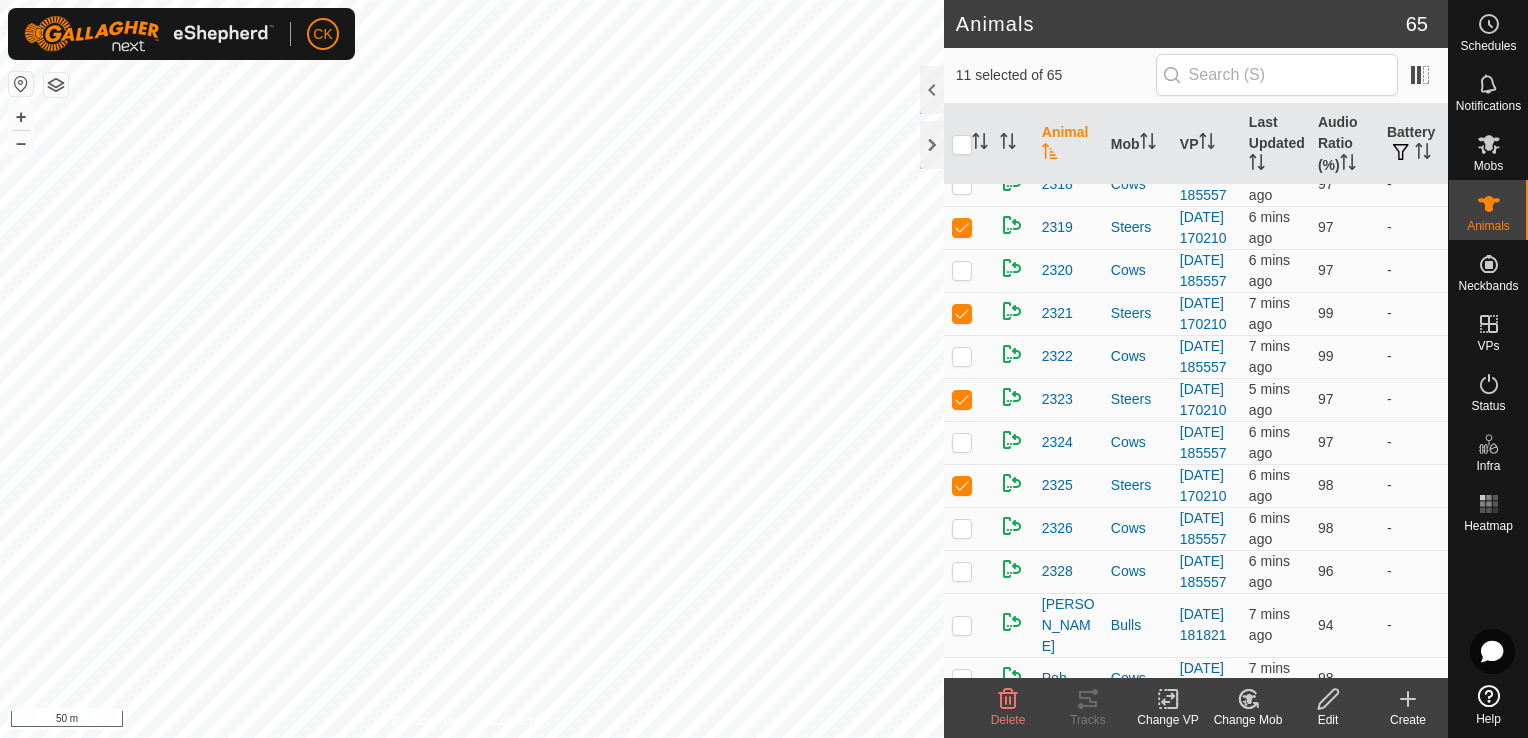 click at bounding box center (962, -375) 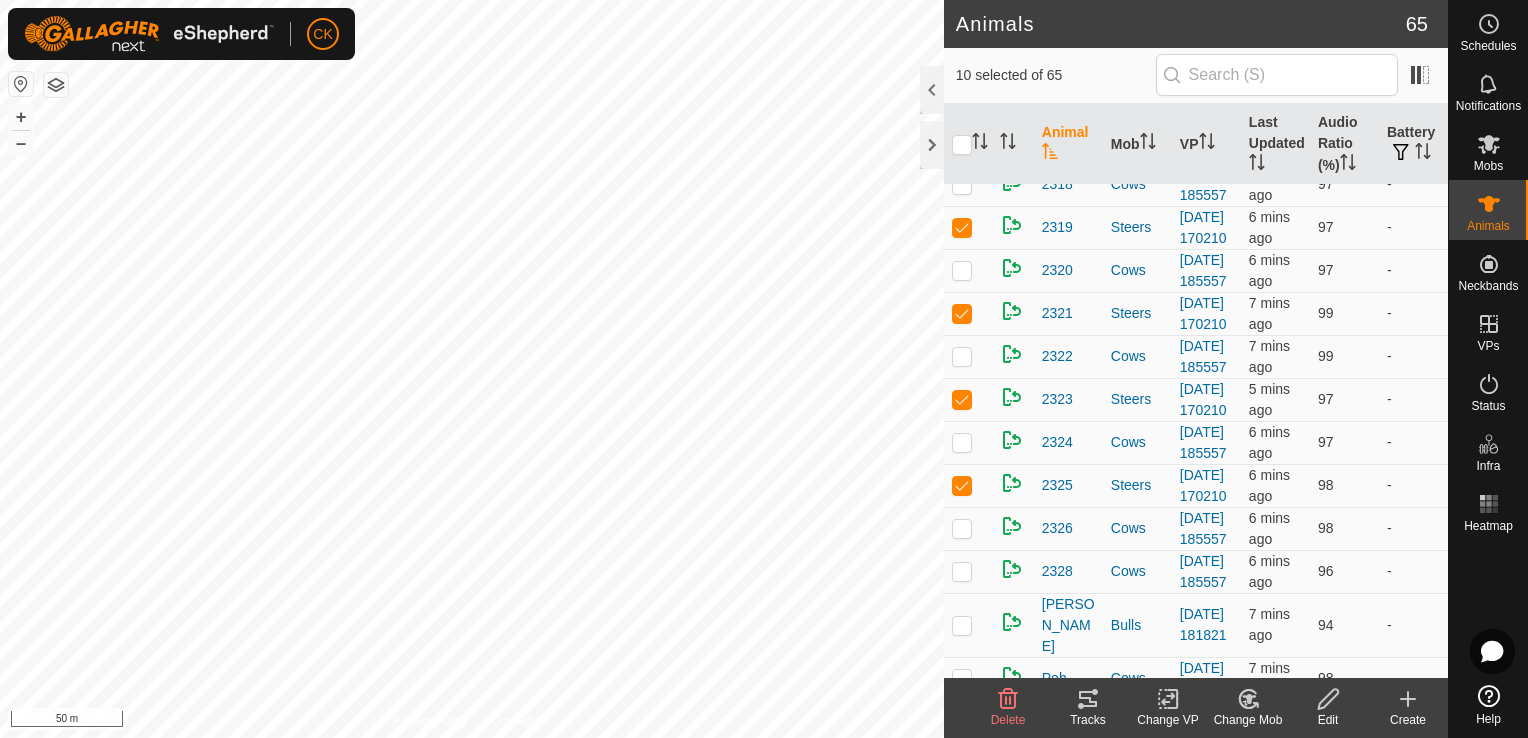 click 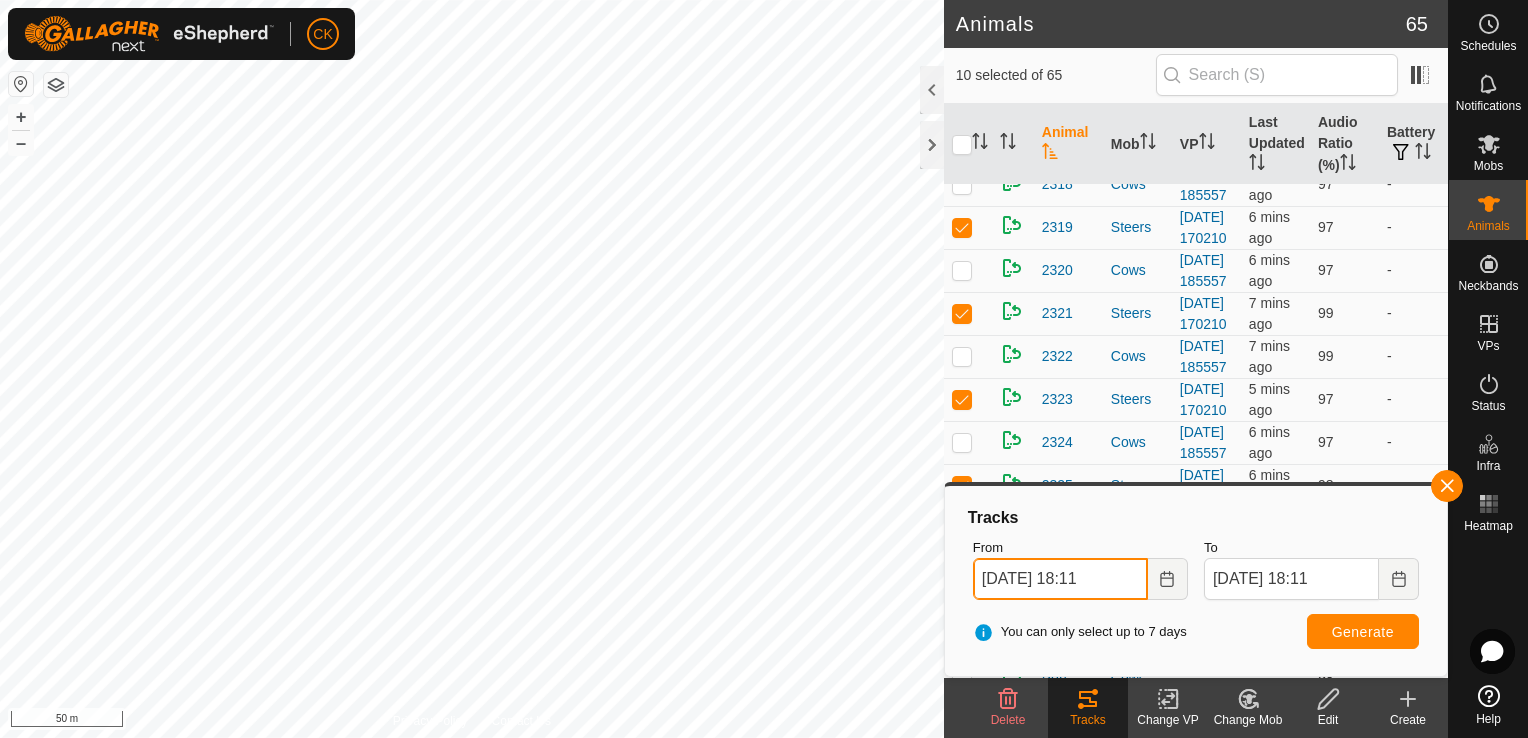 click on "[DATE] 18:11" at bounding box center [1060, 579] 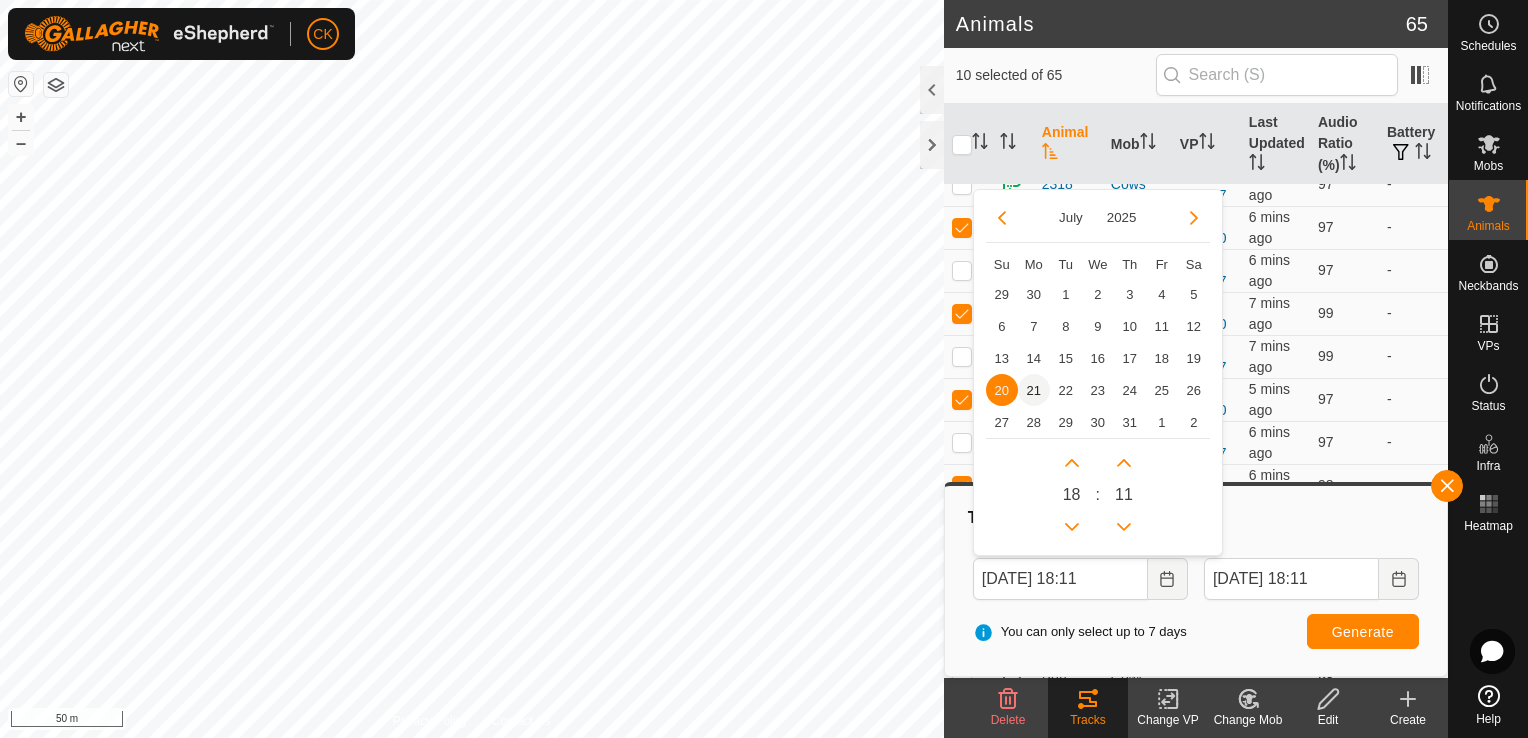 click on "21" at bounding box center [1034, 390] 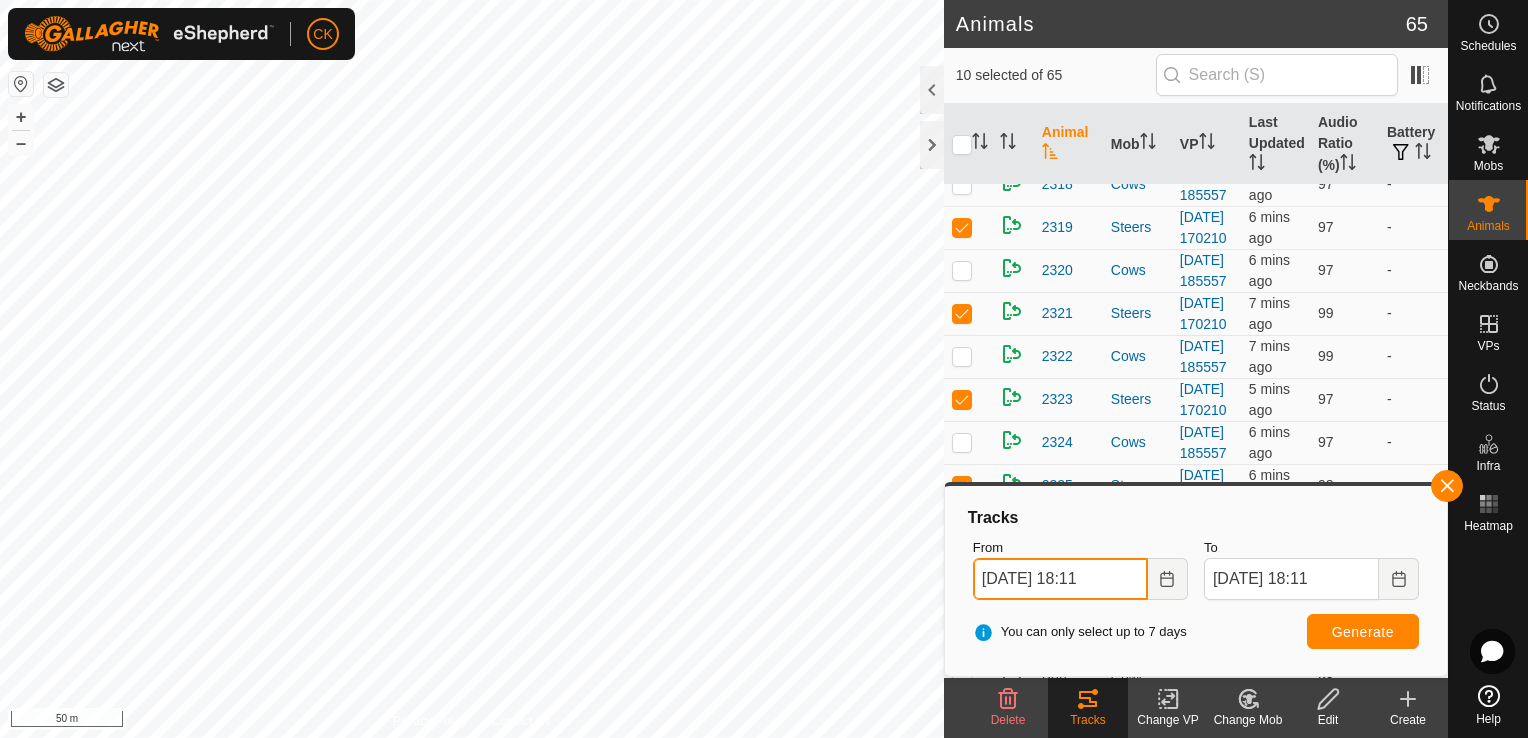 click on "[DATE] 18:11" at bounding box center [1060, 579] 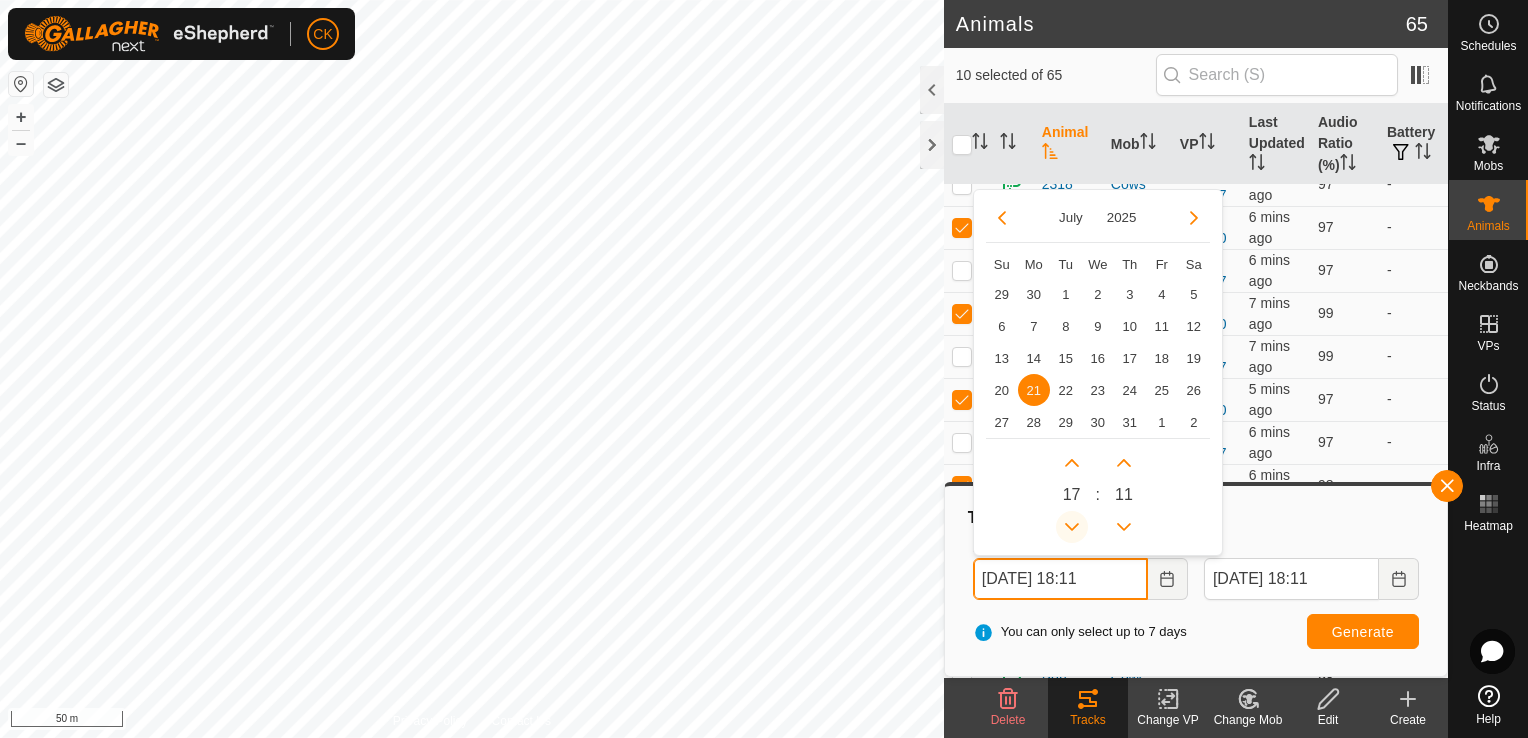 click at bounding box center (1072, 527) 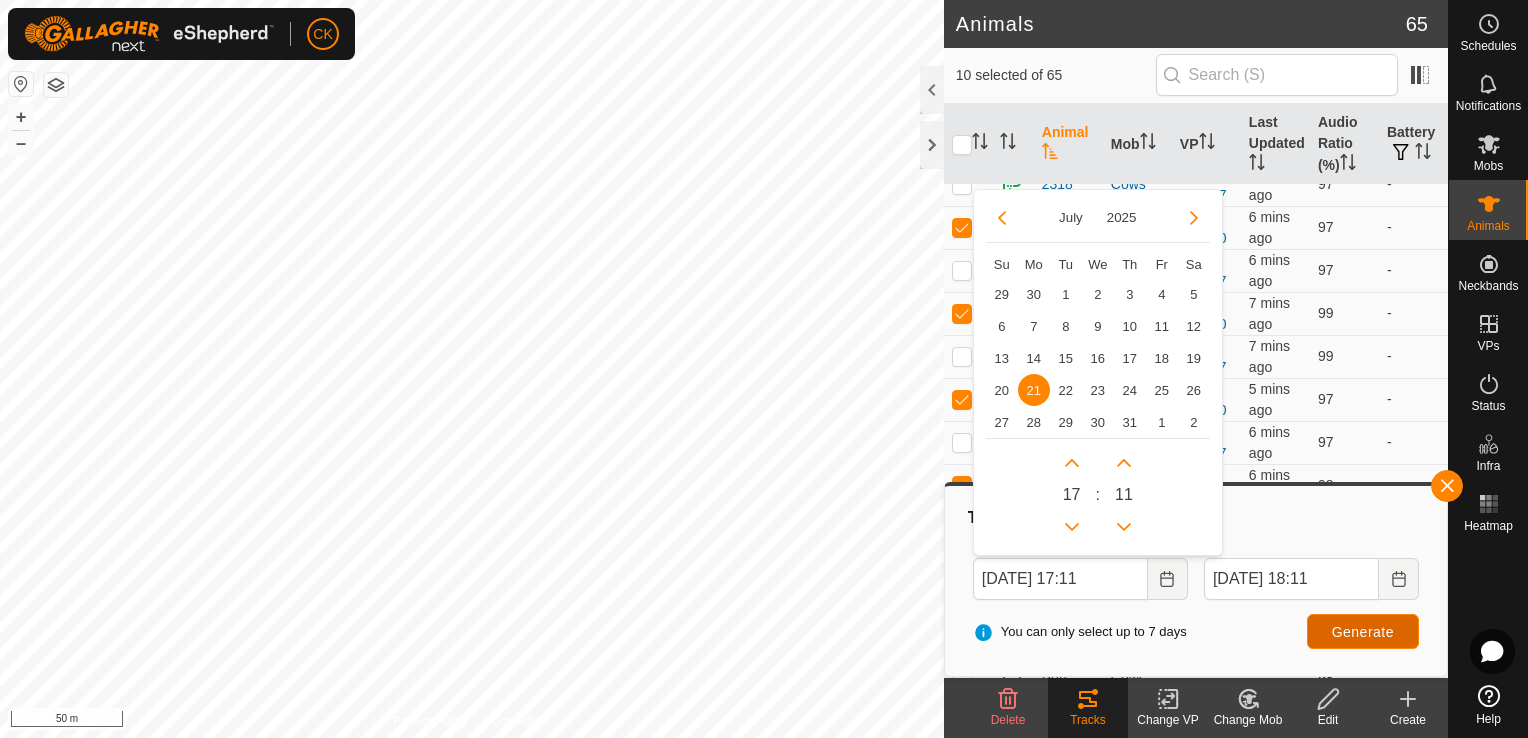 click on "Generate" at bounding box center (1363, 632) 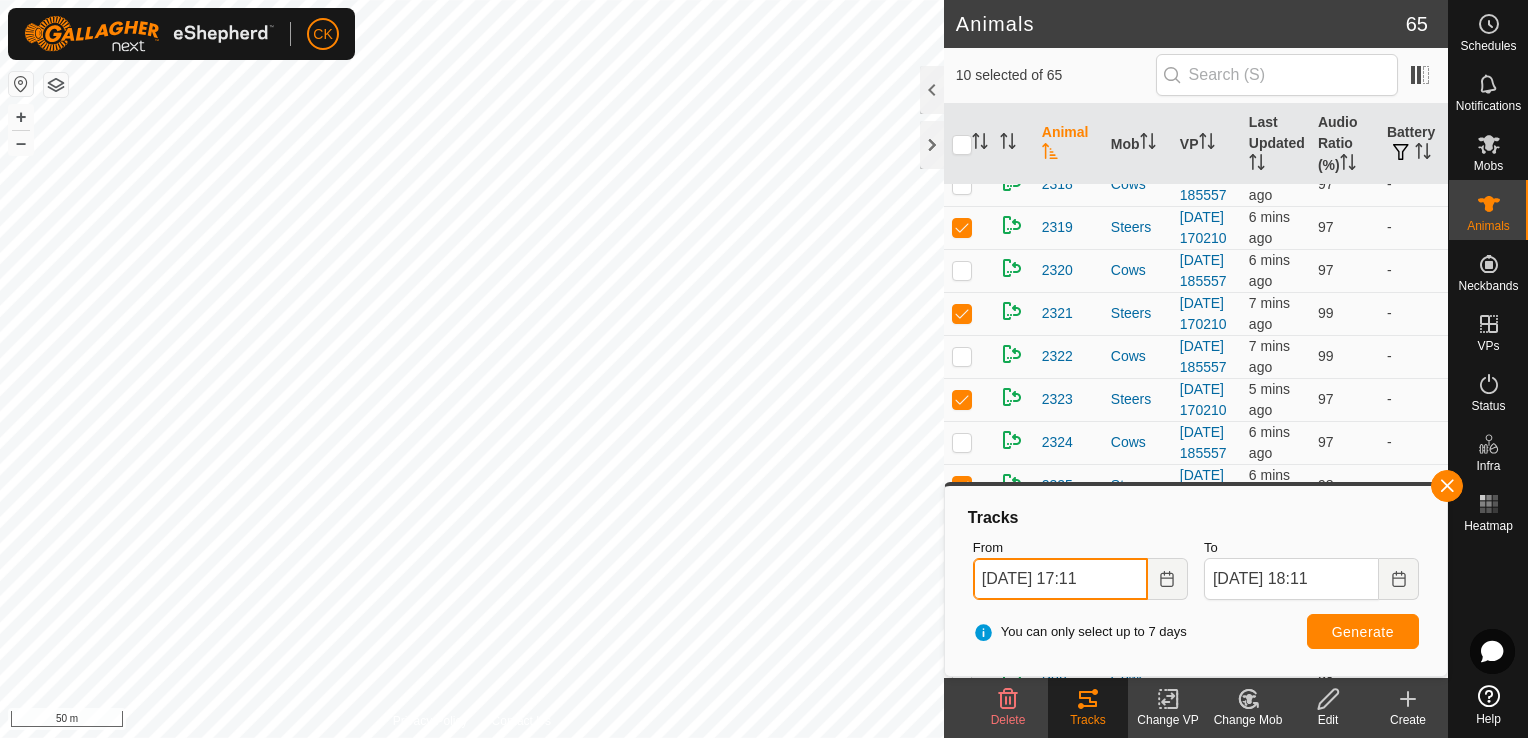 click on "[DATE] 17:11" at bounding box center (1060, 579) 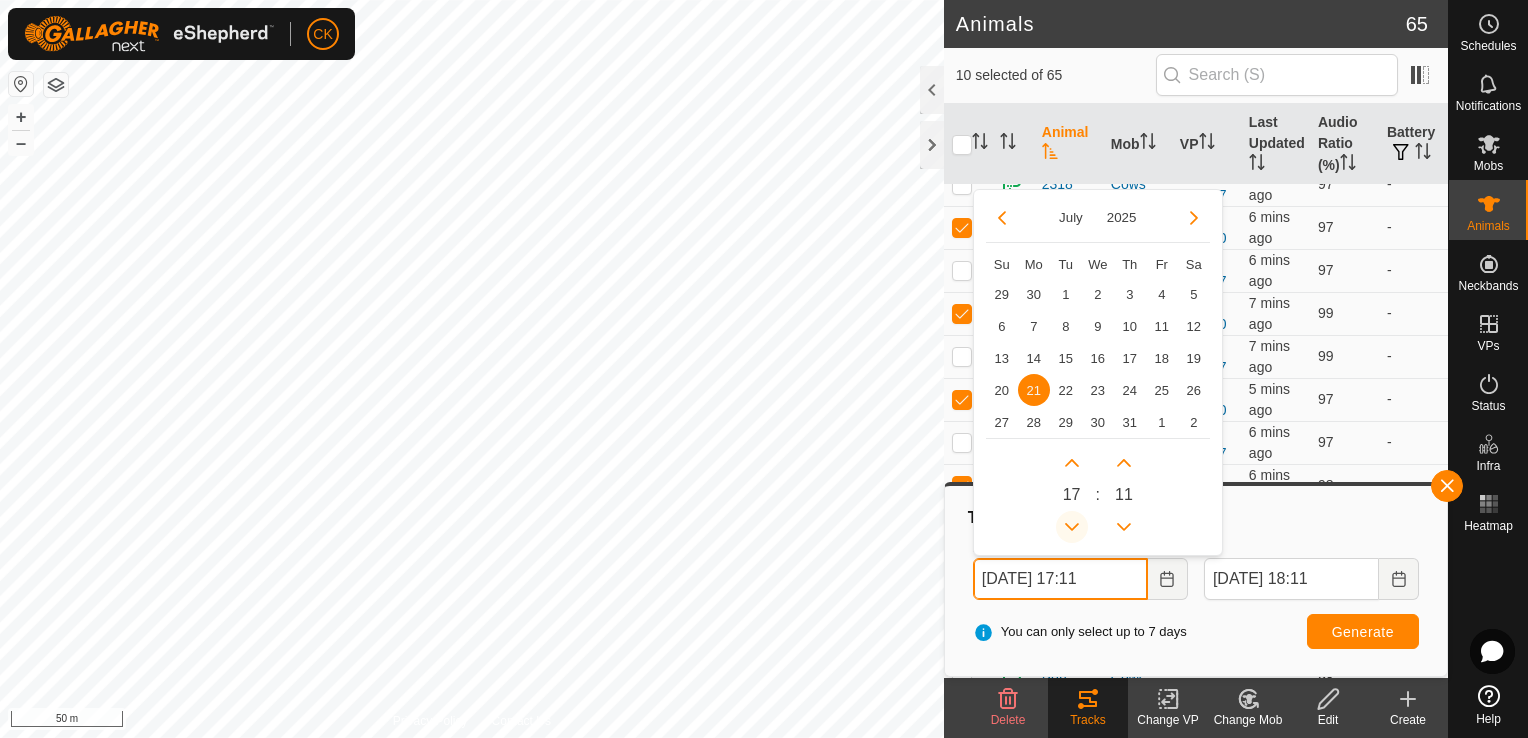 click at bounding box center (1072, 527) 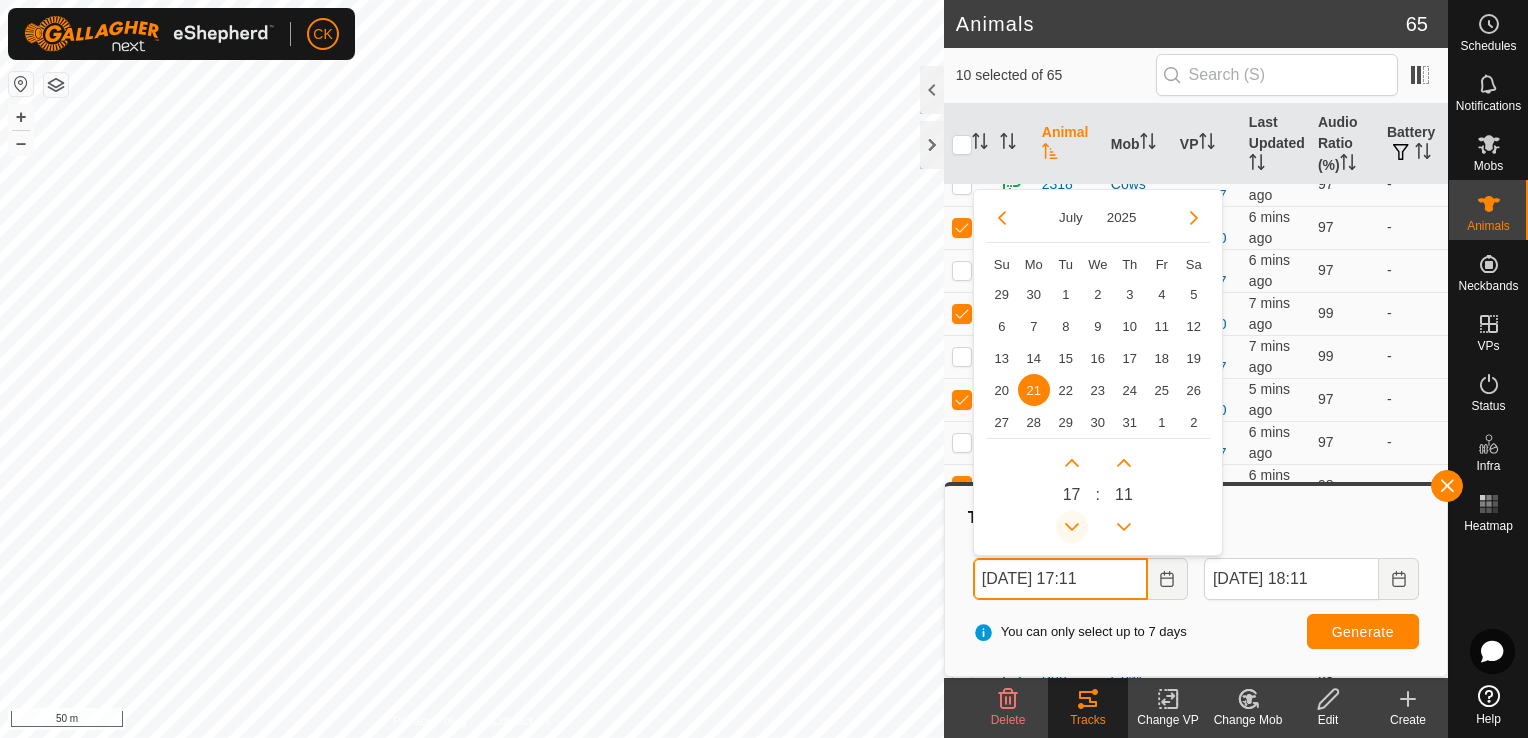 type on "[DATE] 16:11" 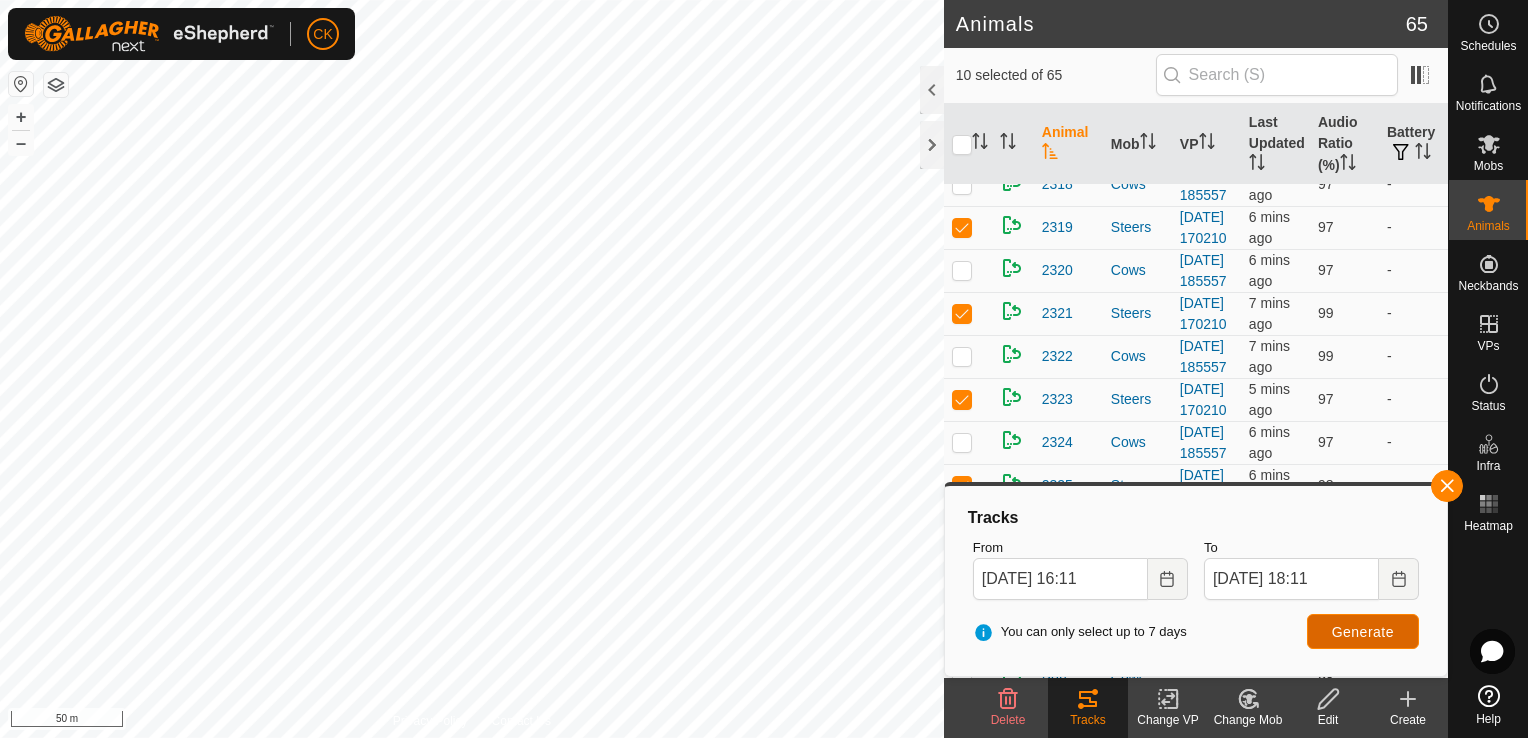 click on "Generate" at bounding box center [1363, 632] 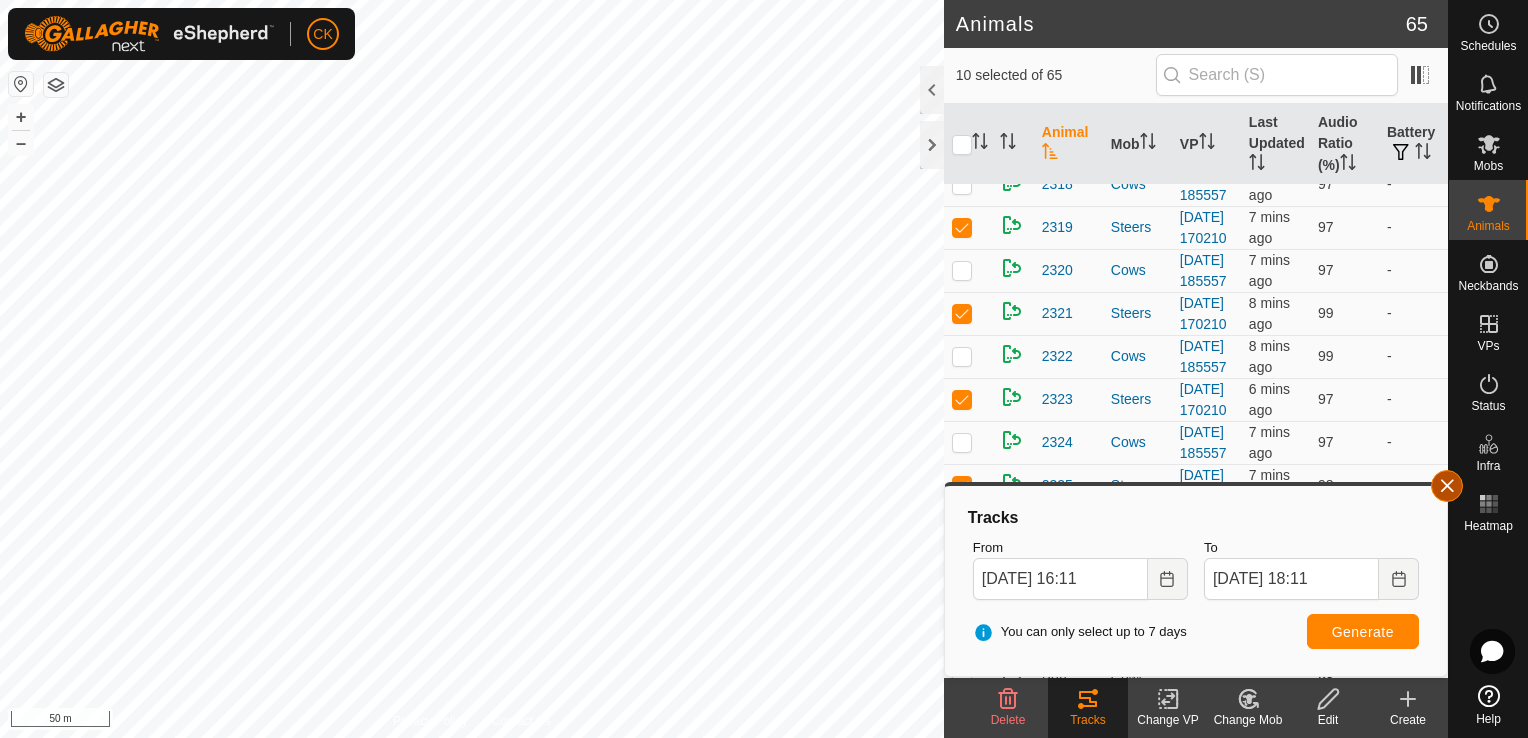 click at bounding box center [1447, 486] 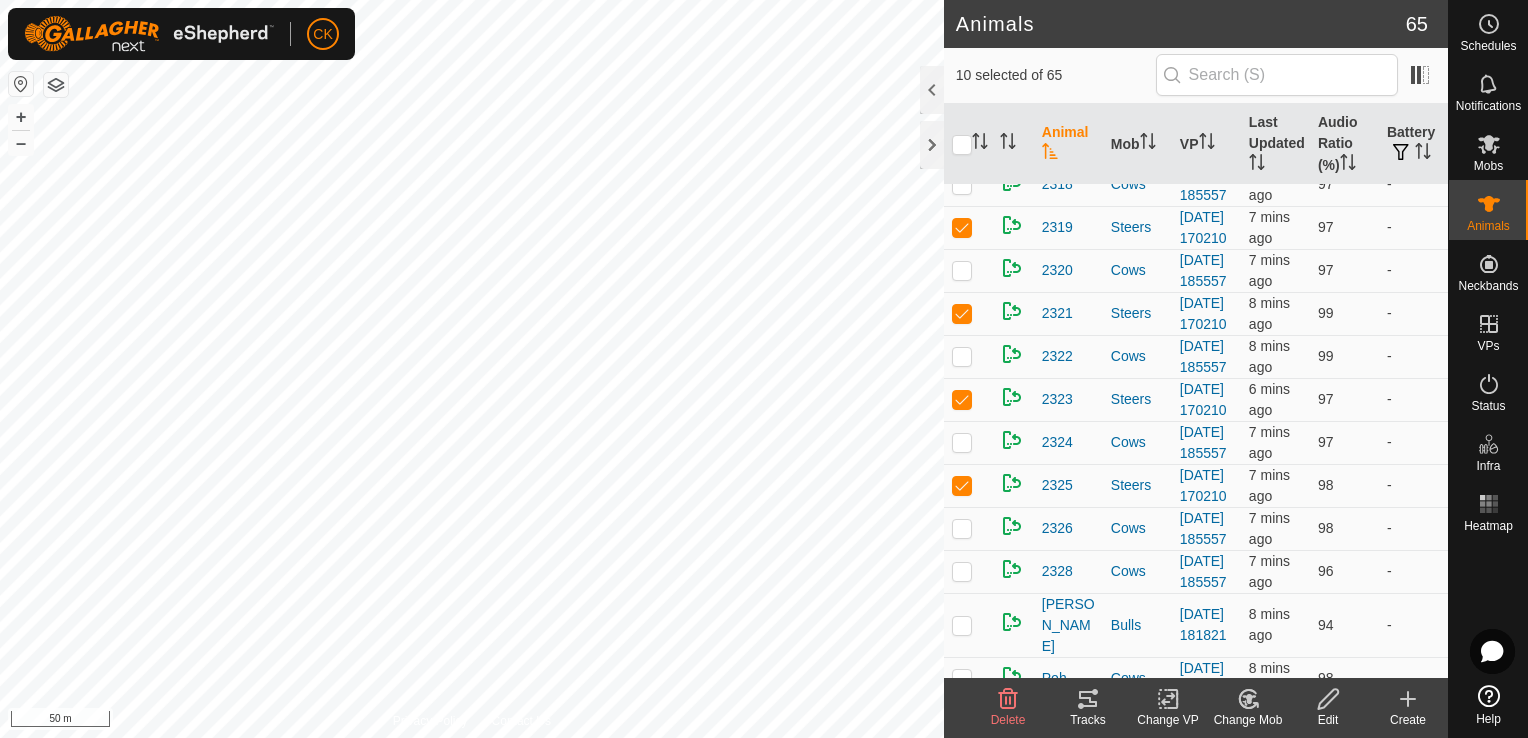 scroll, scrollTop: 2803, scrollLeft: 0, axis: vertical 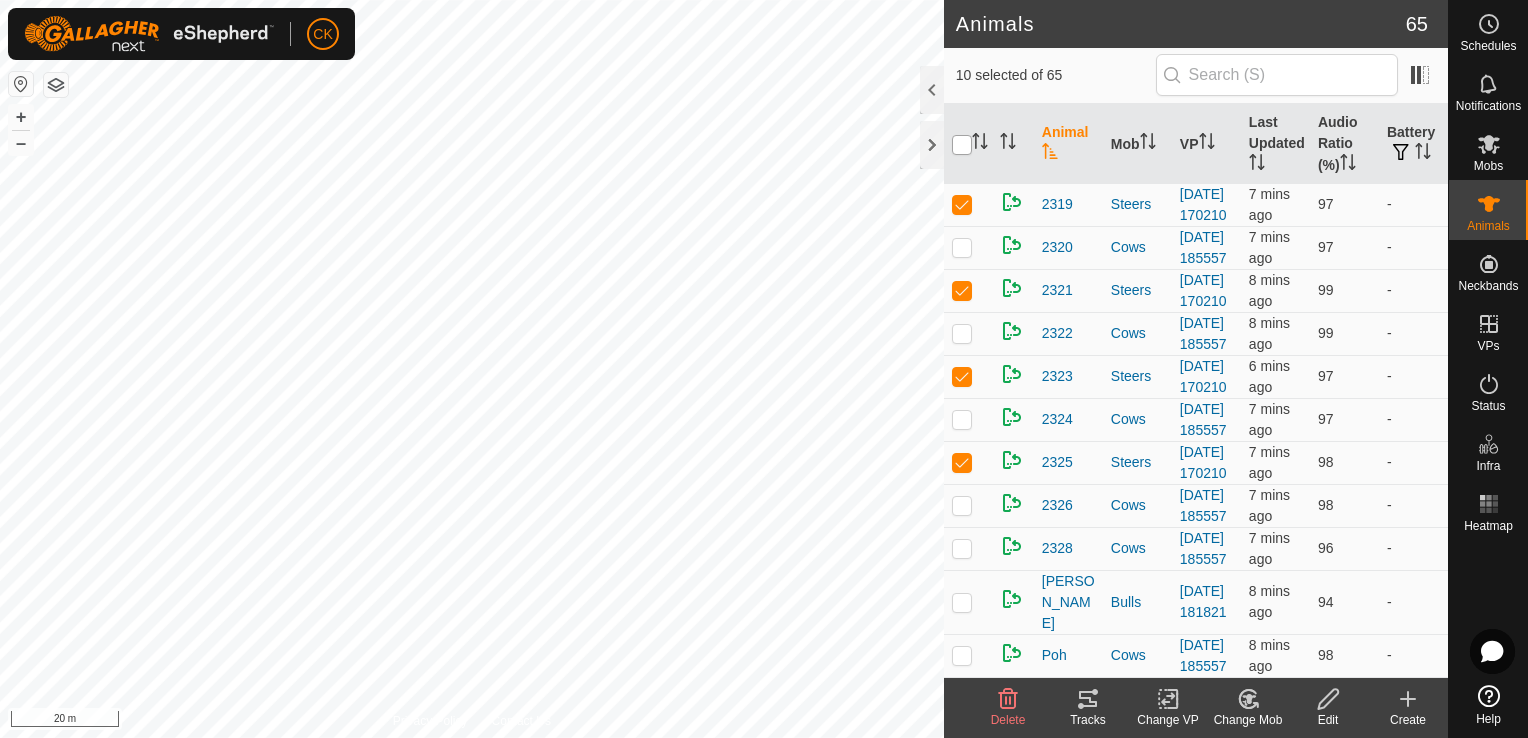 click at bounding box center [962, 145] 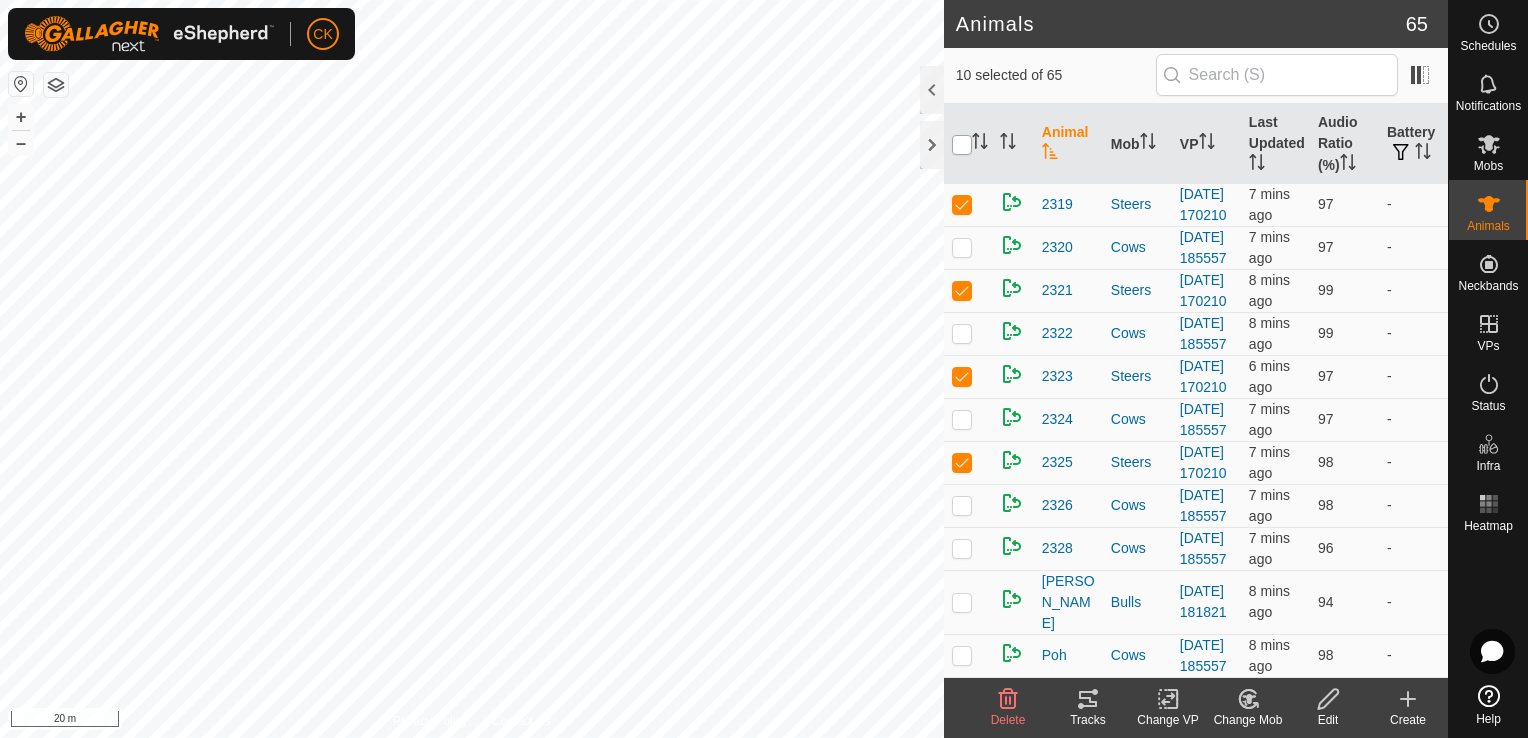 checkbox on "true" 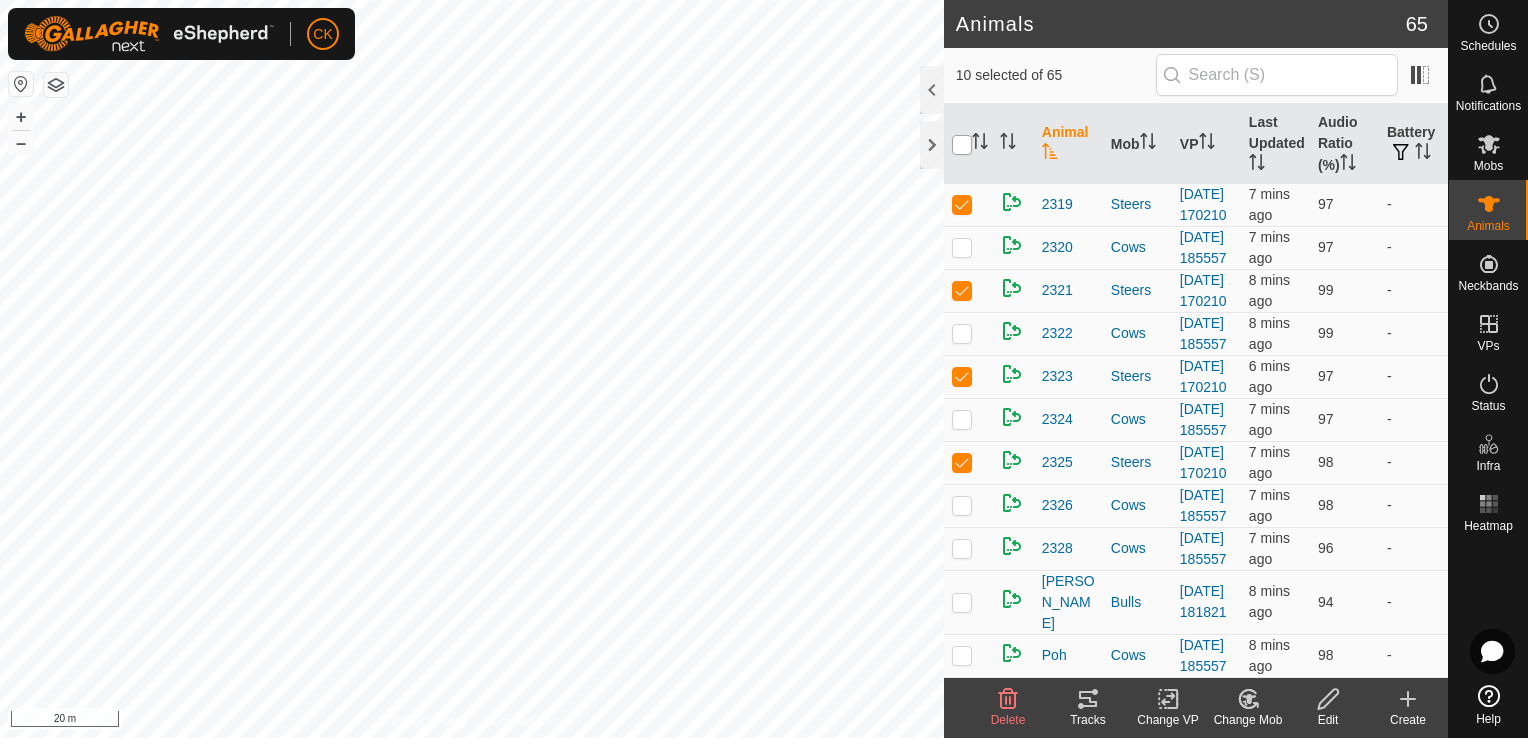 checkbox on "true" 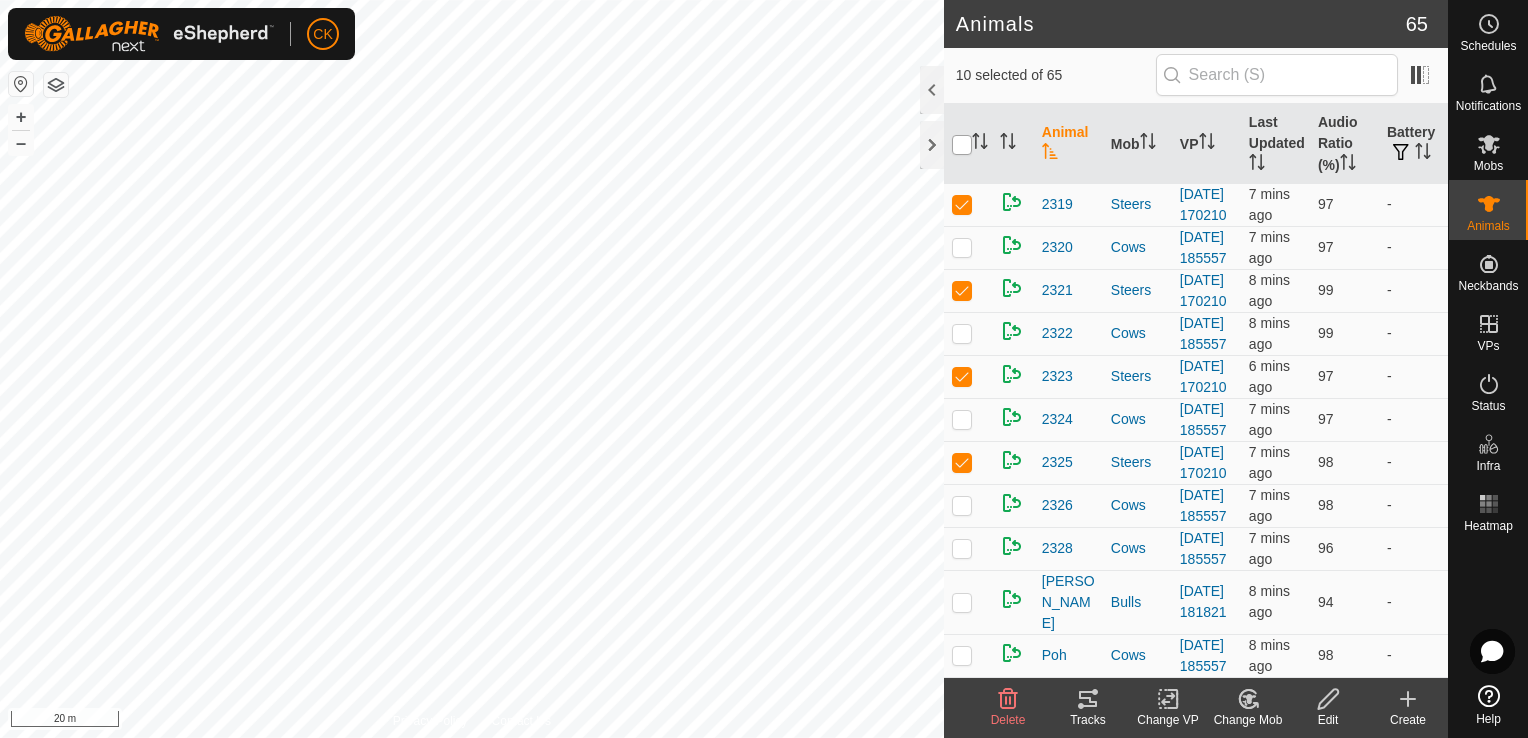 checkbox on "true" 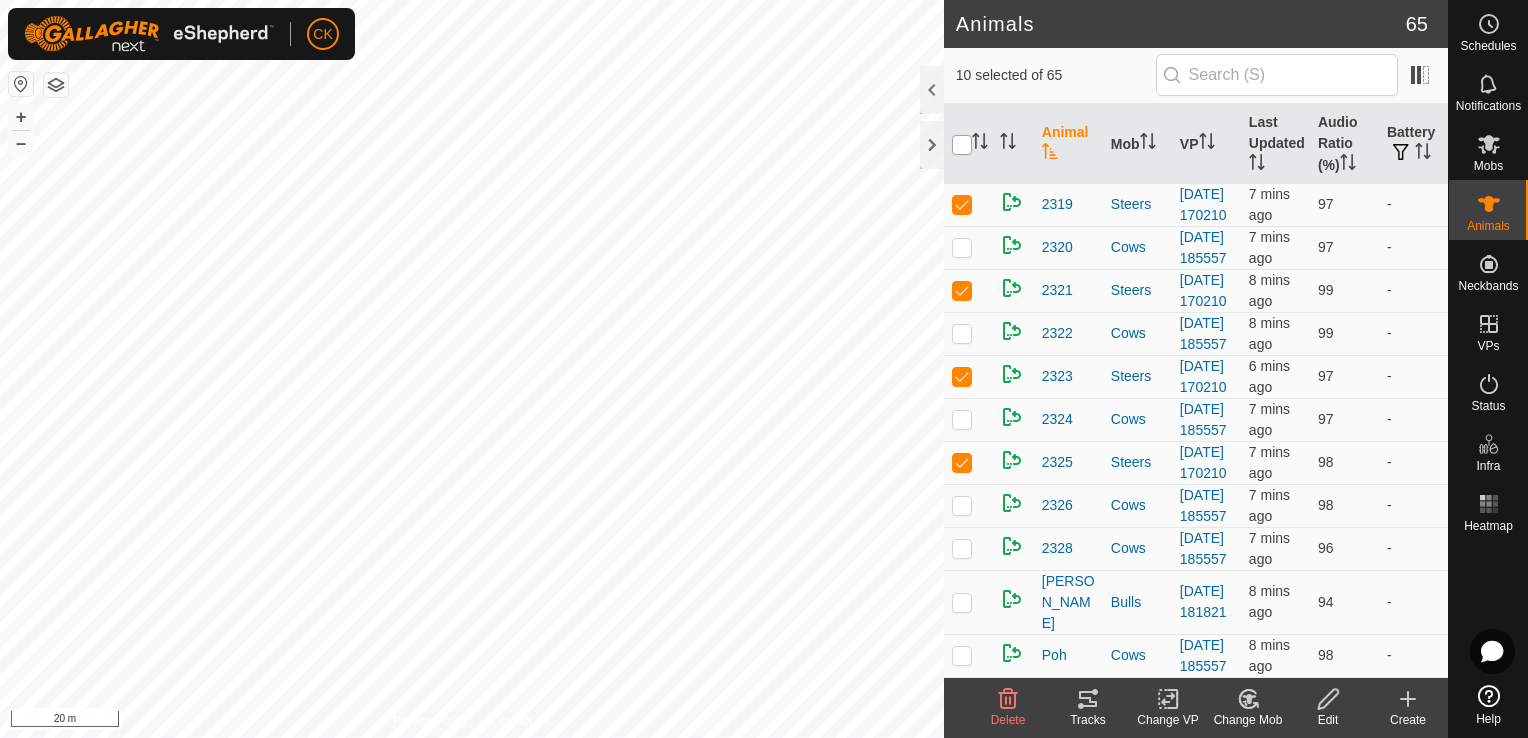 checkbox on "true" 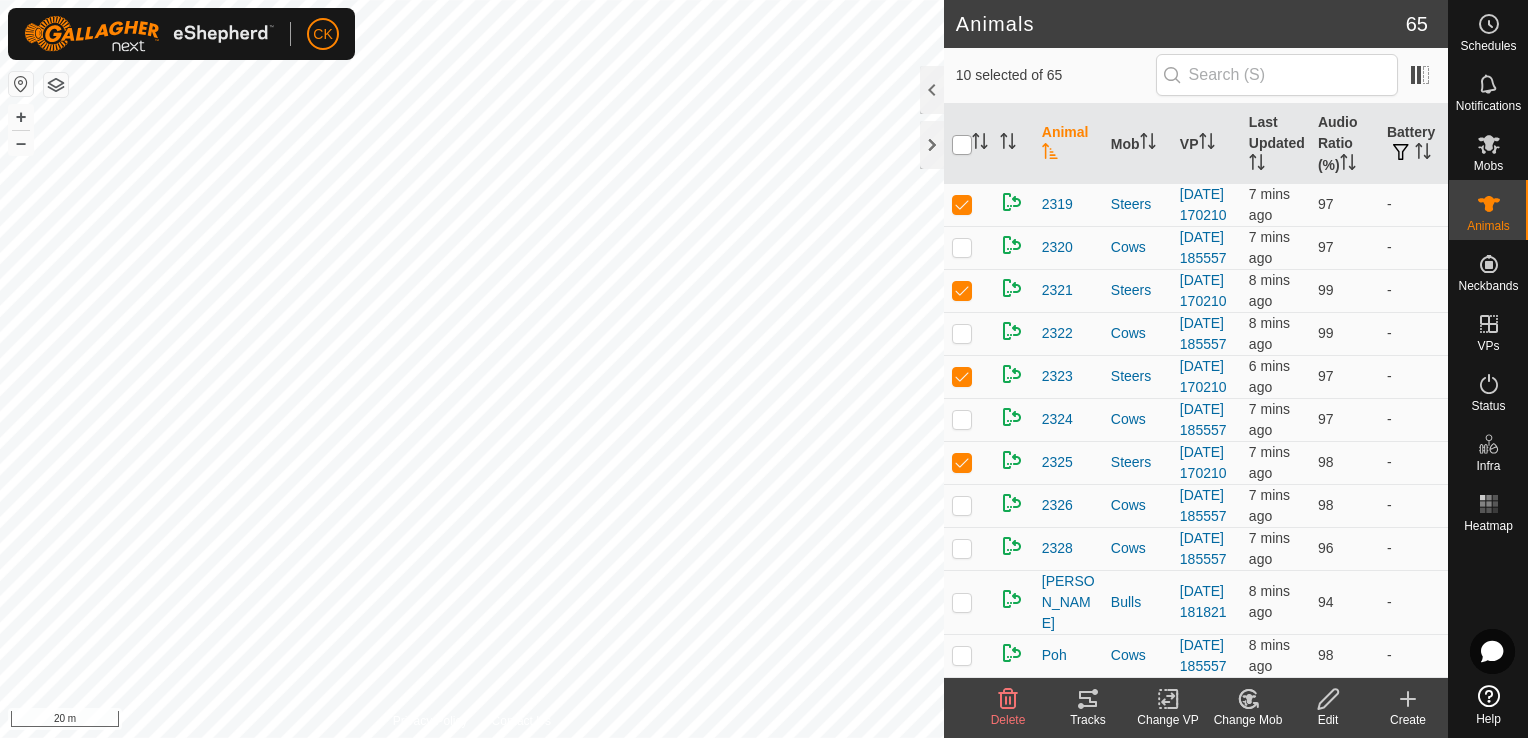checkbox on "true" 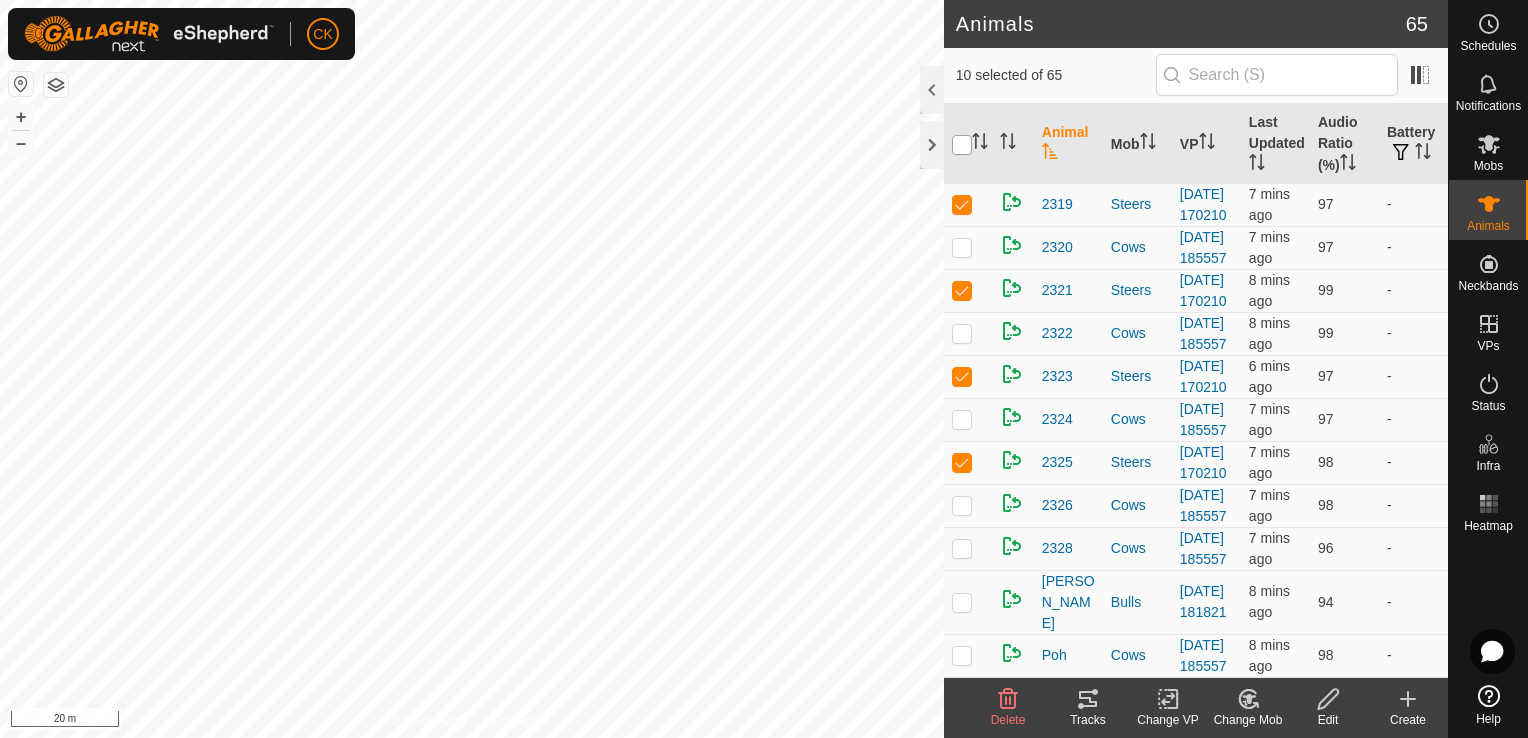 checkbox on "true" 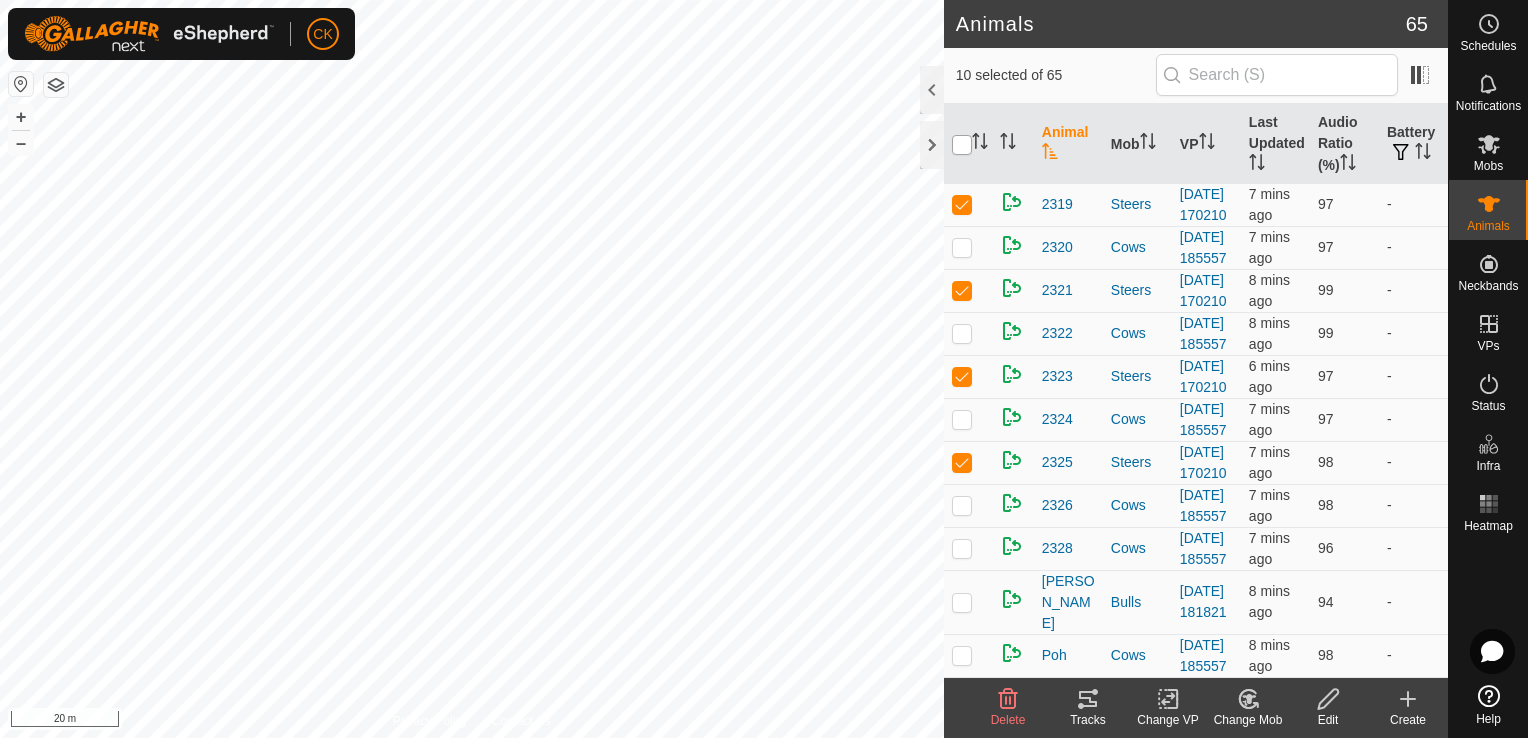 checkbox on "true" 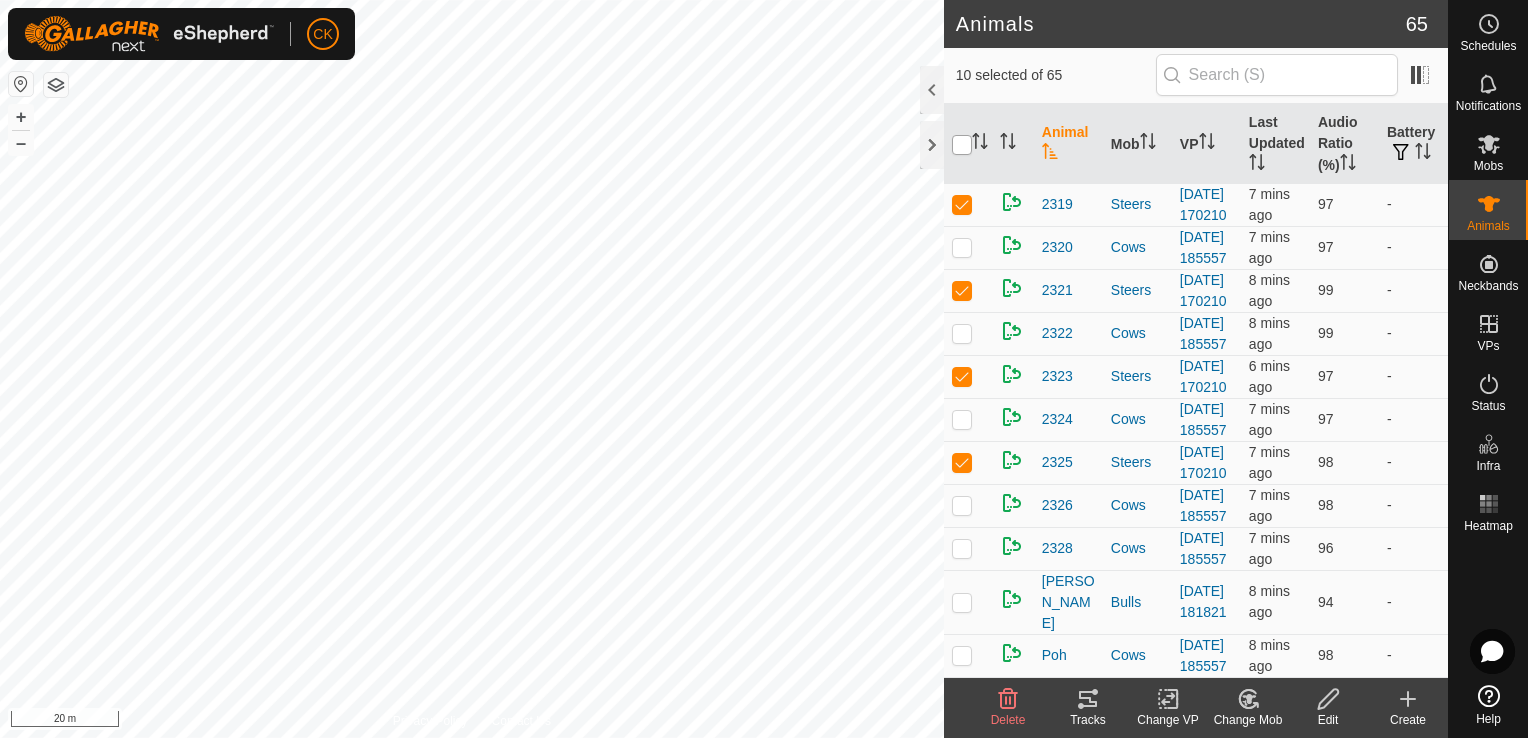checkbox on "true" 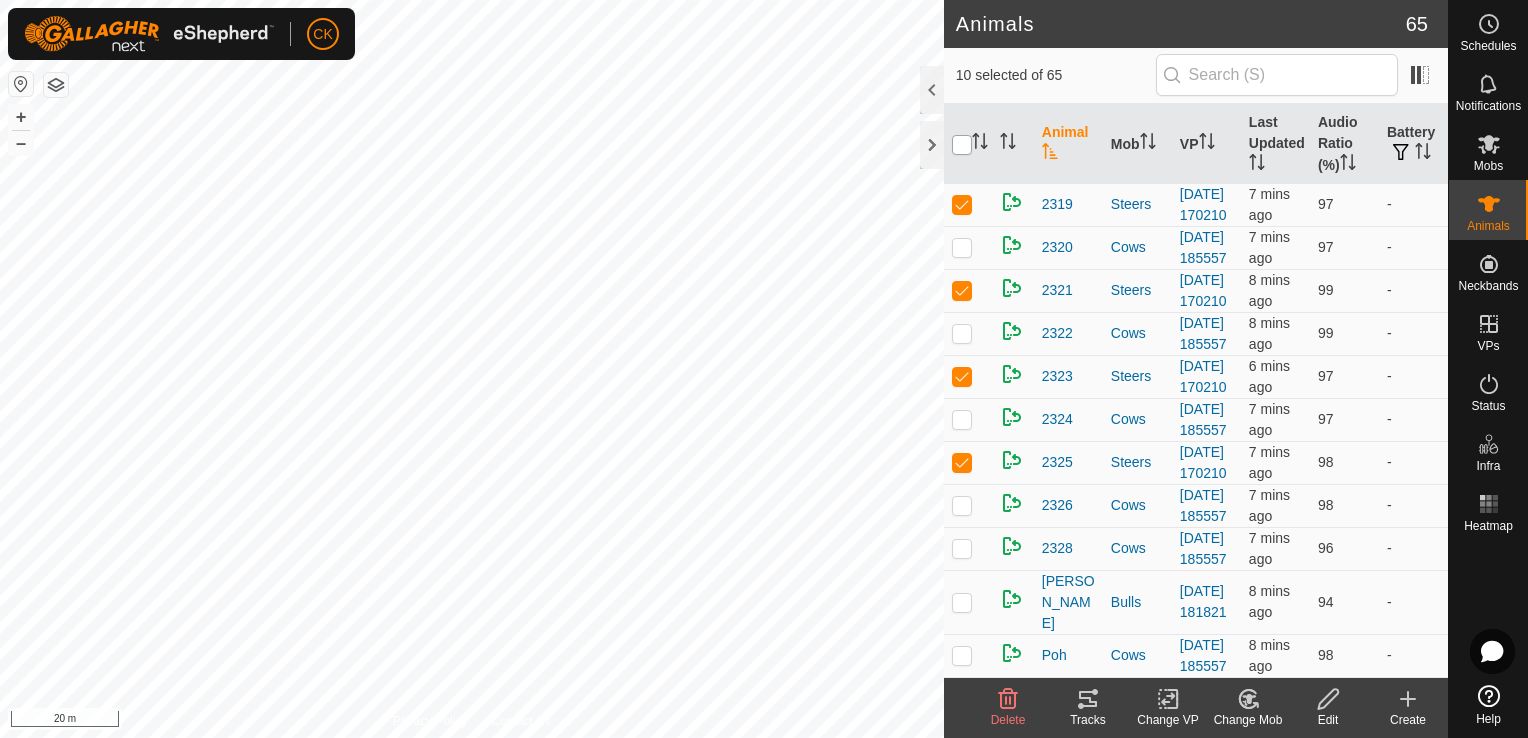 checkbox on "true" 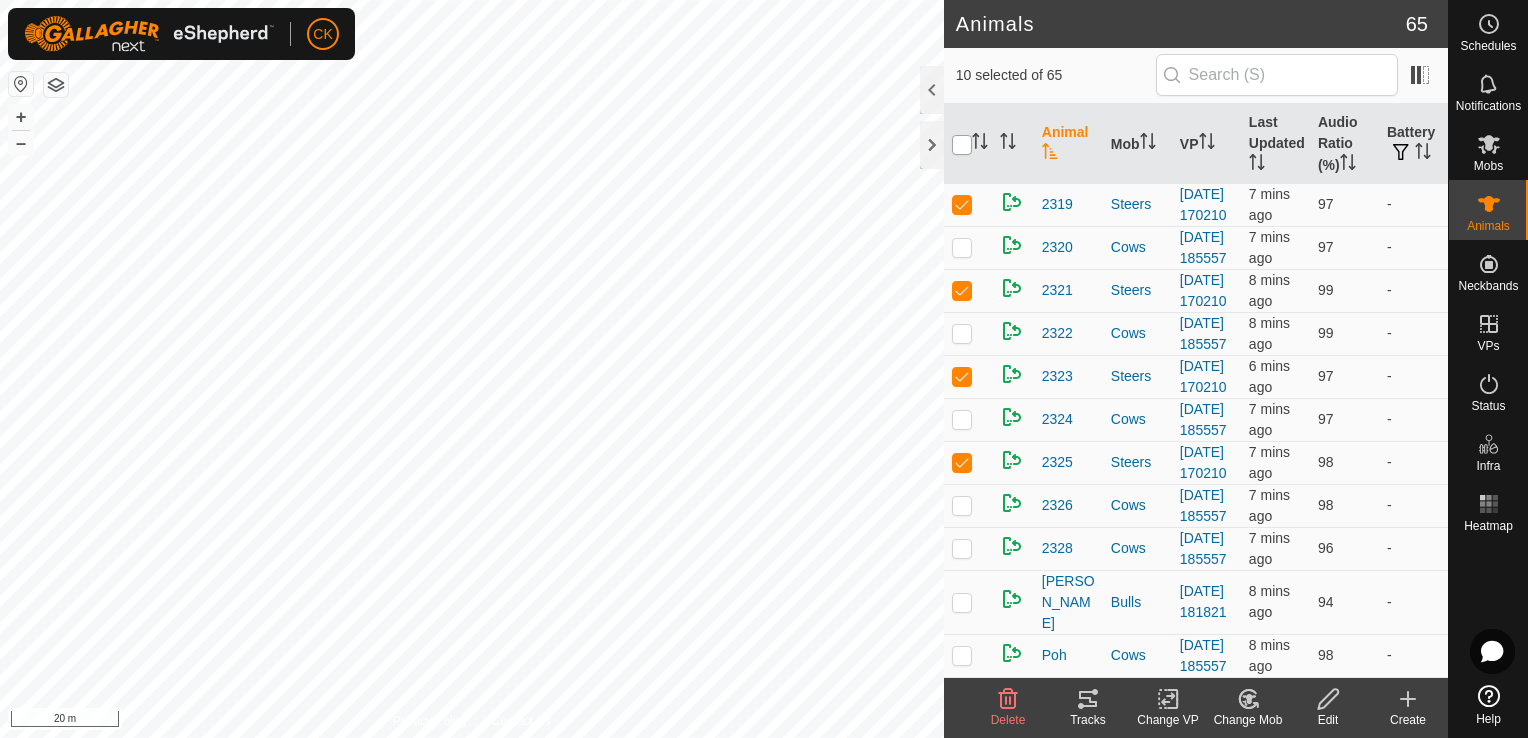 checkbox on "true" 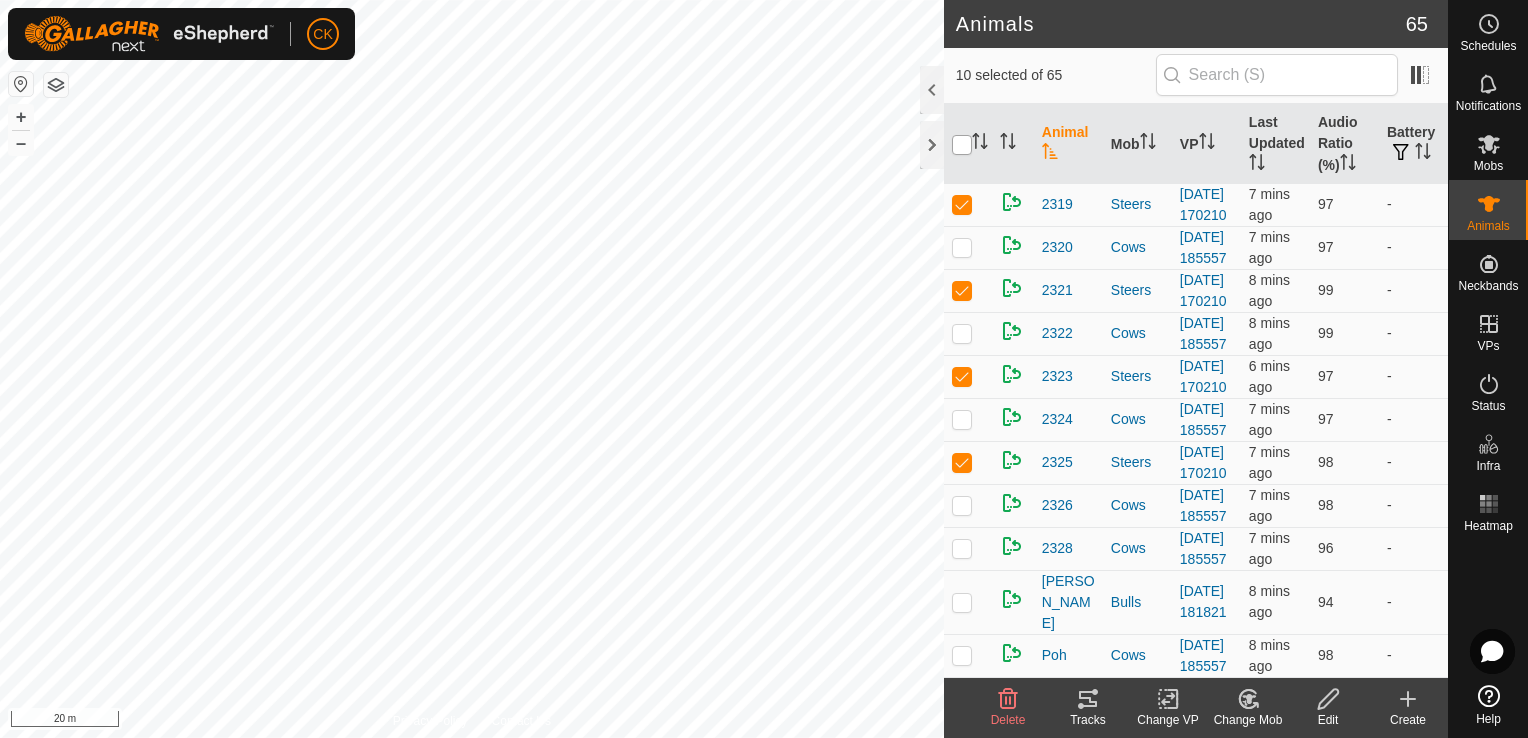 checkbox on "true" 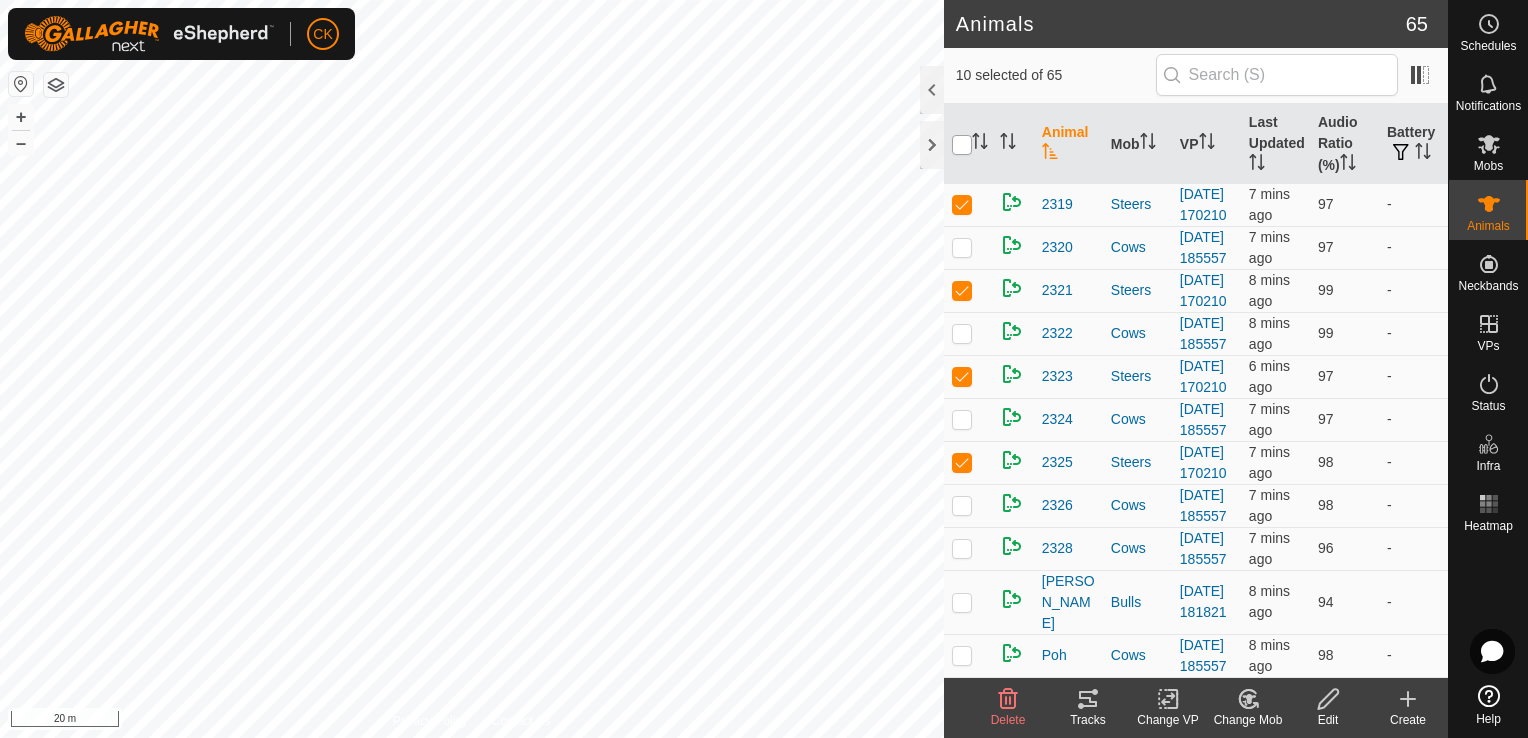 checkbox on "true" 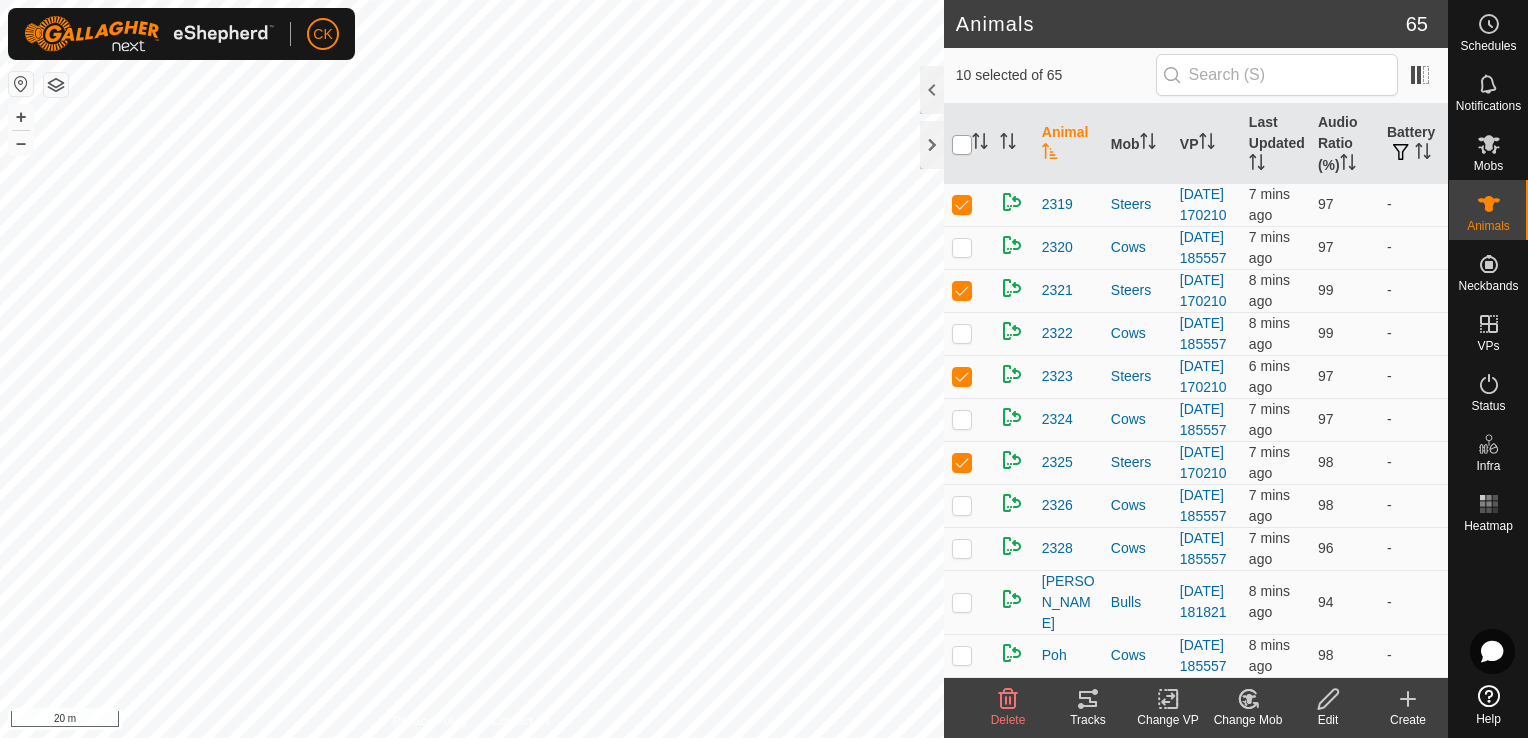 checkbox on "true" 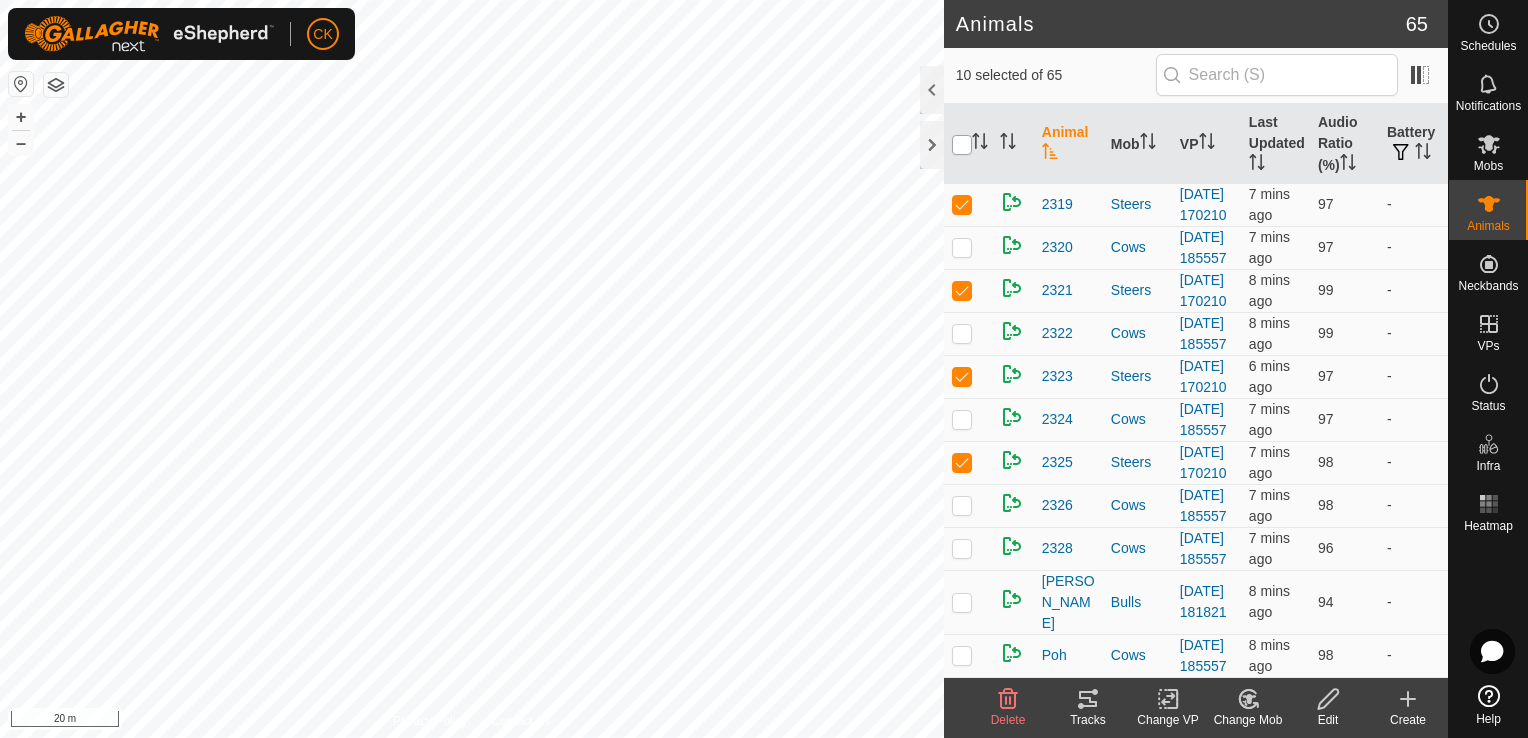 checkbox on "true" 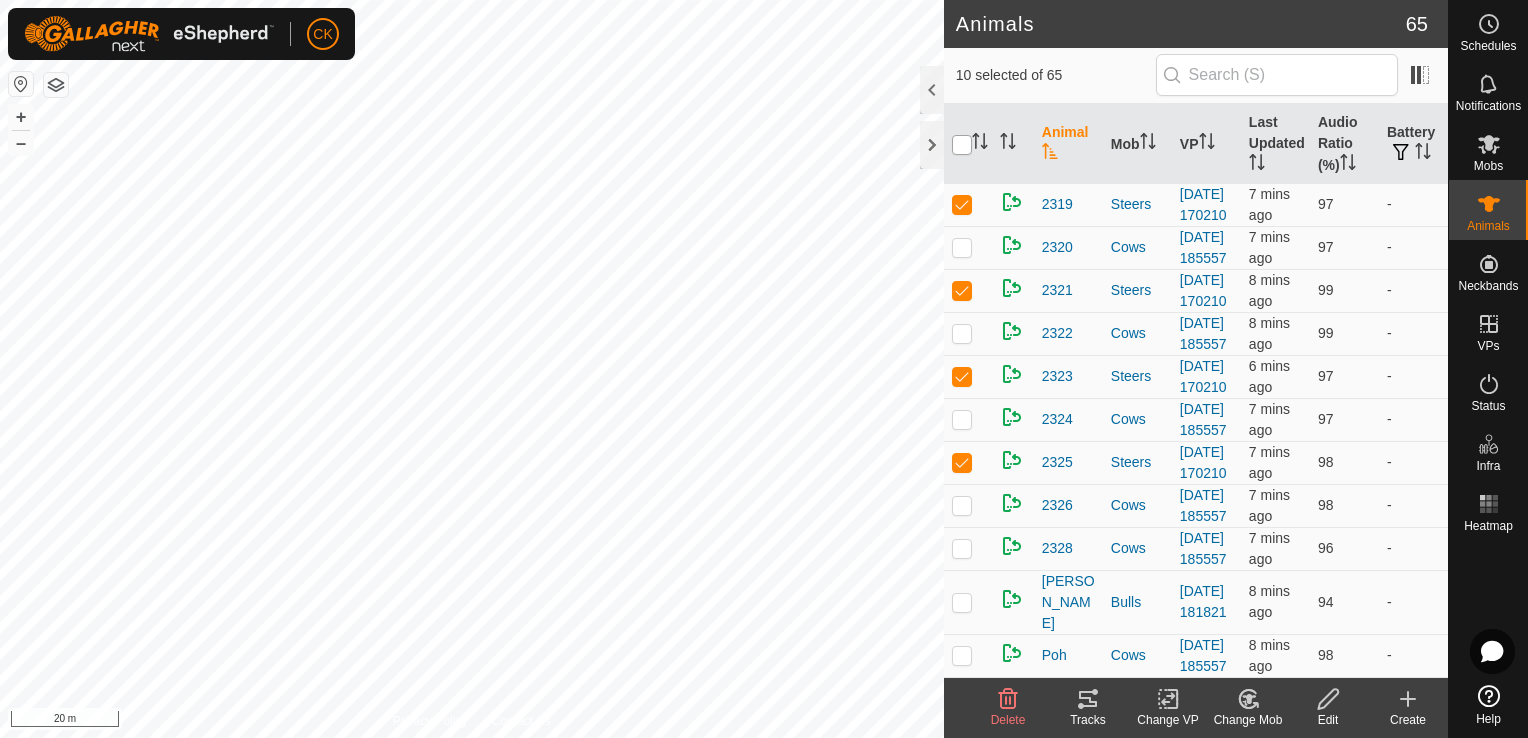 checkbox on "true" 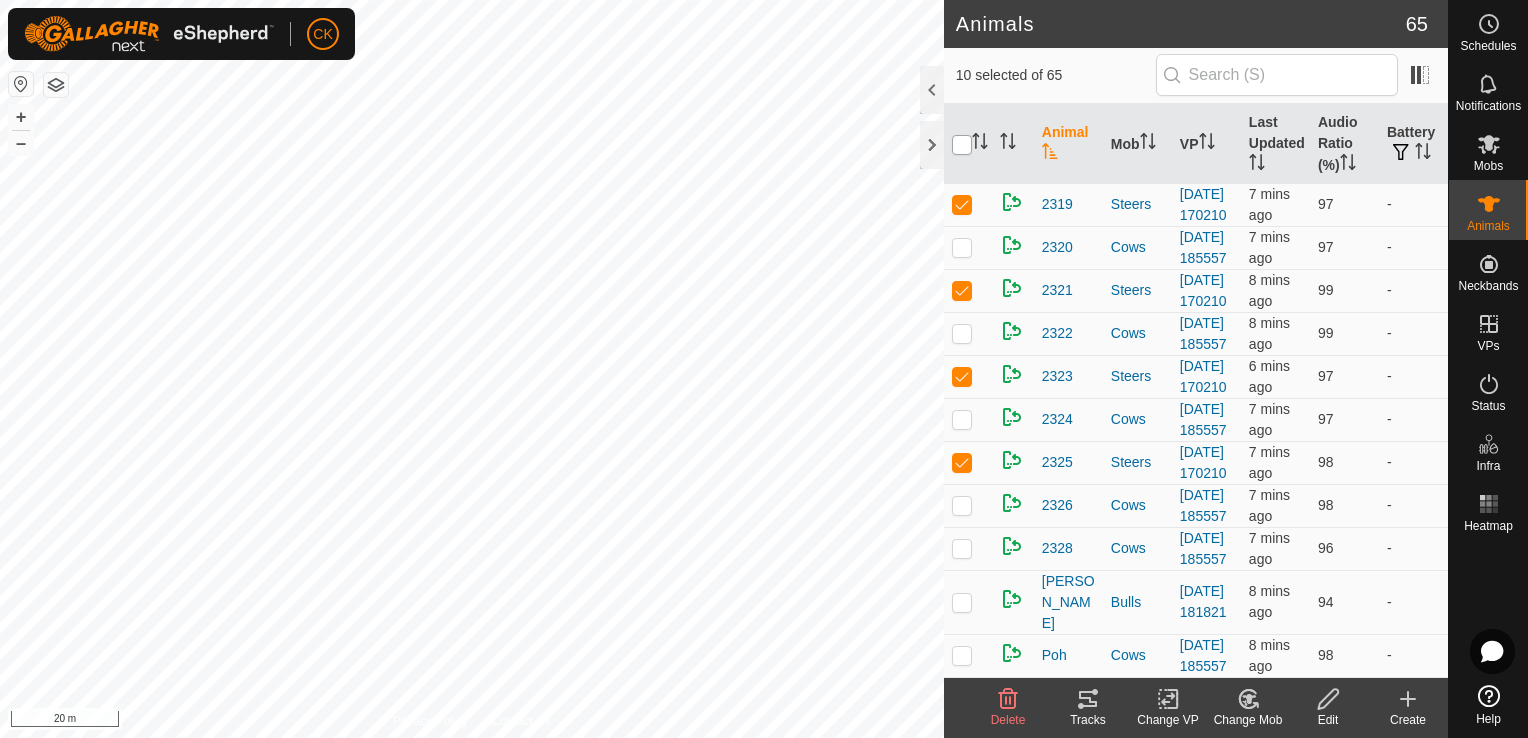 checkbox on "true" 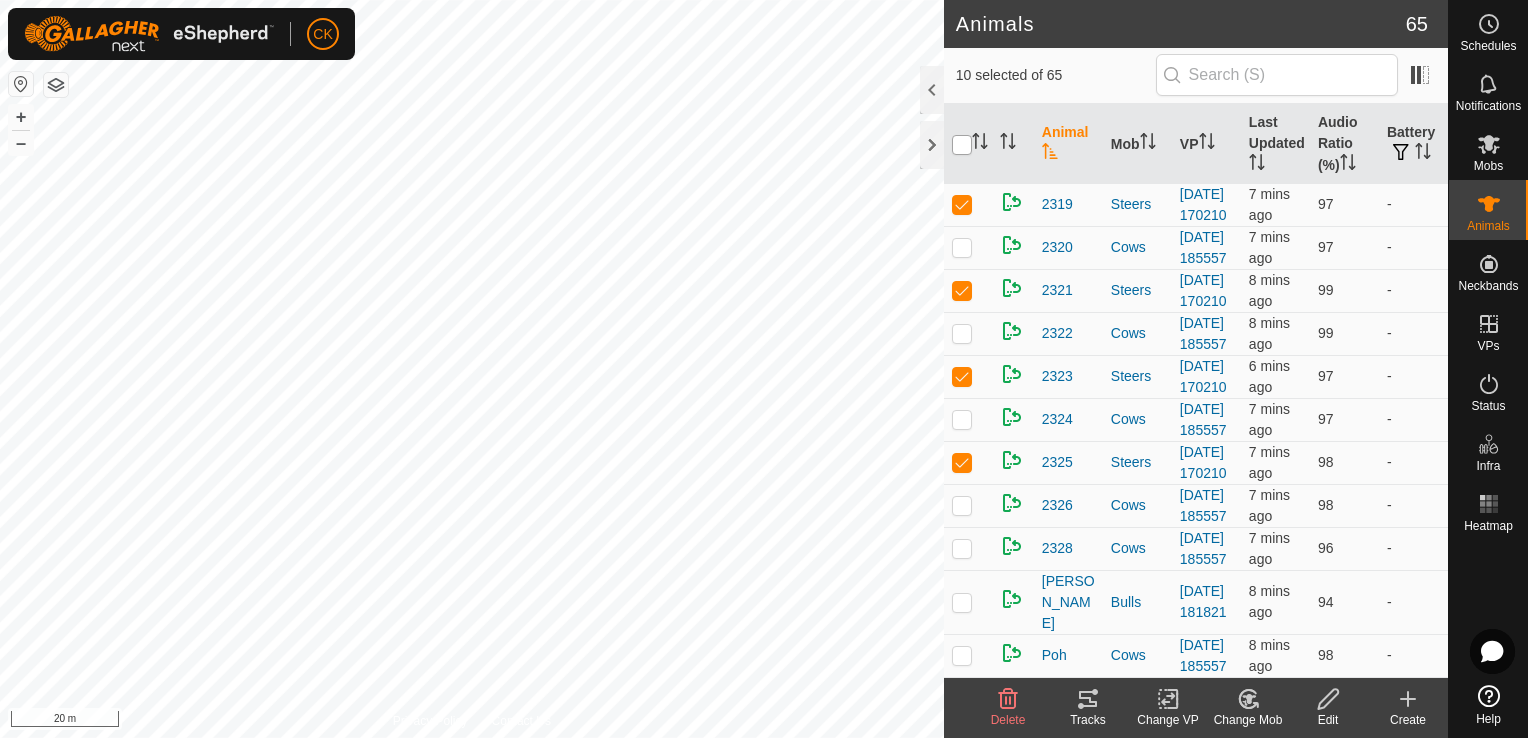 checkbox on "true" 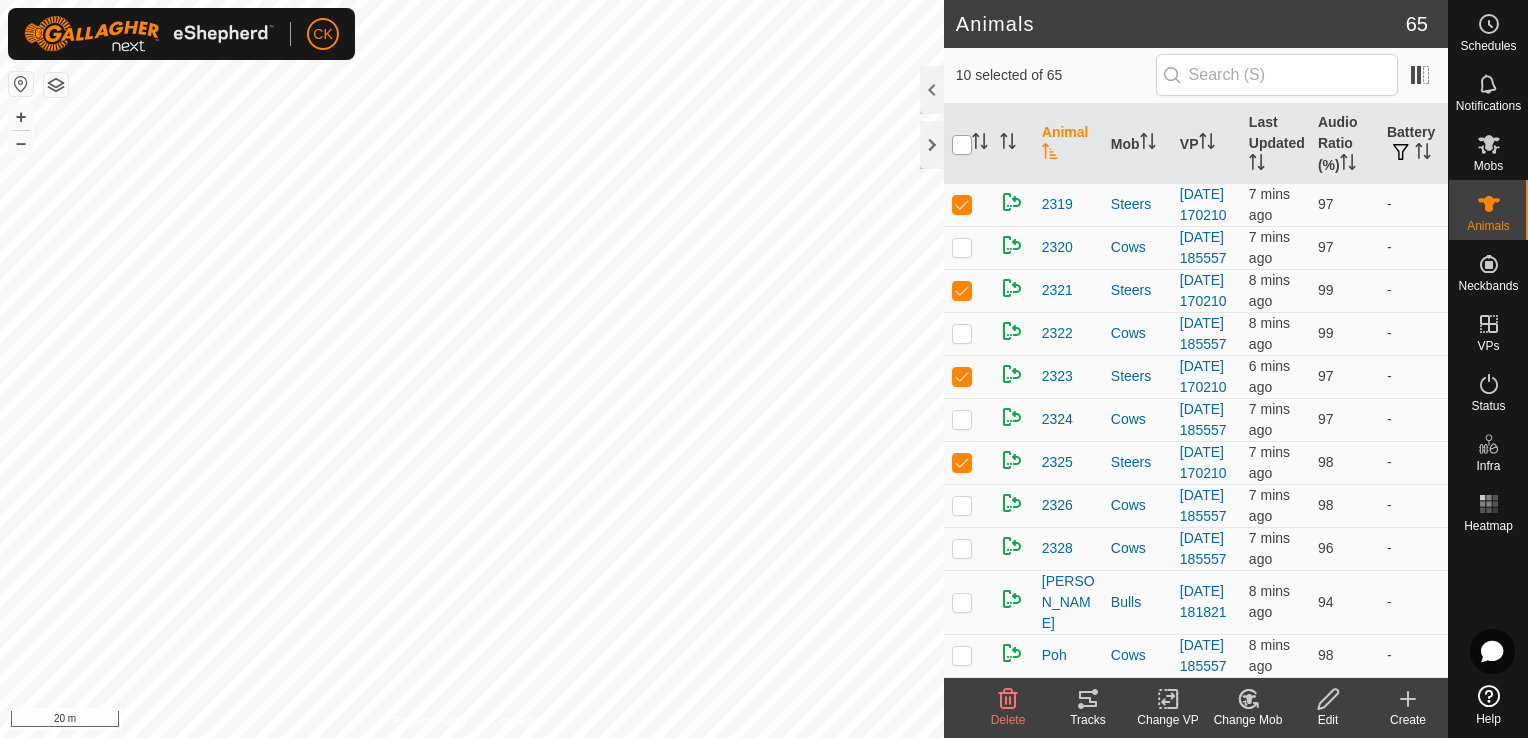 checkbox on "true" 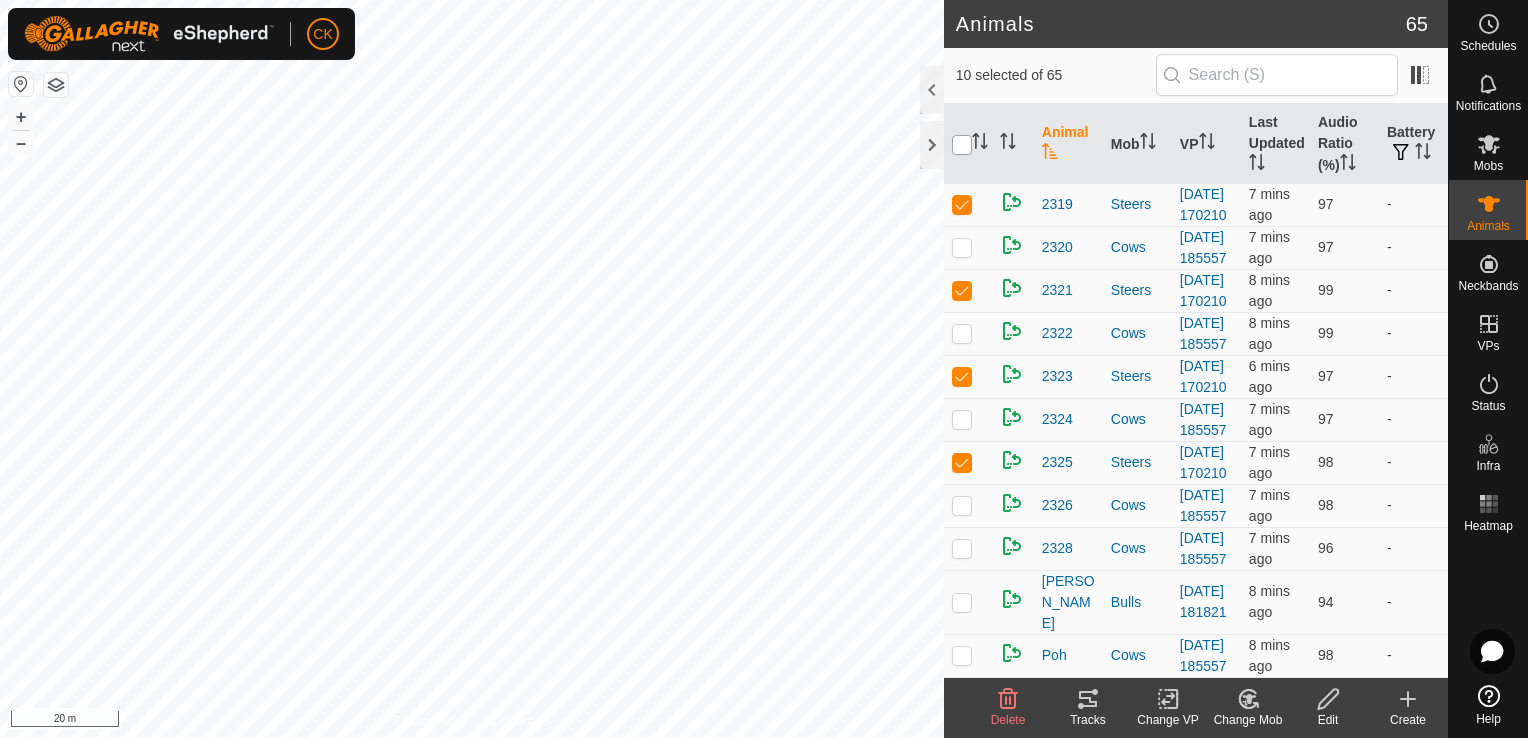 checkbox on "true" 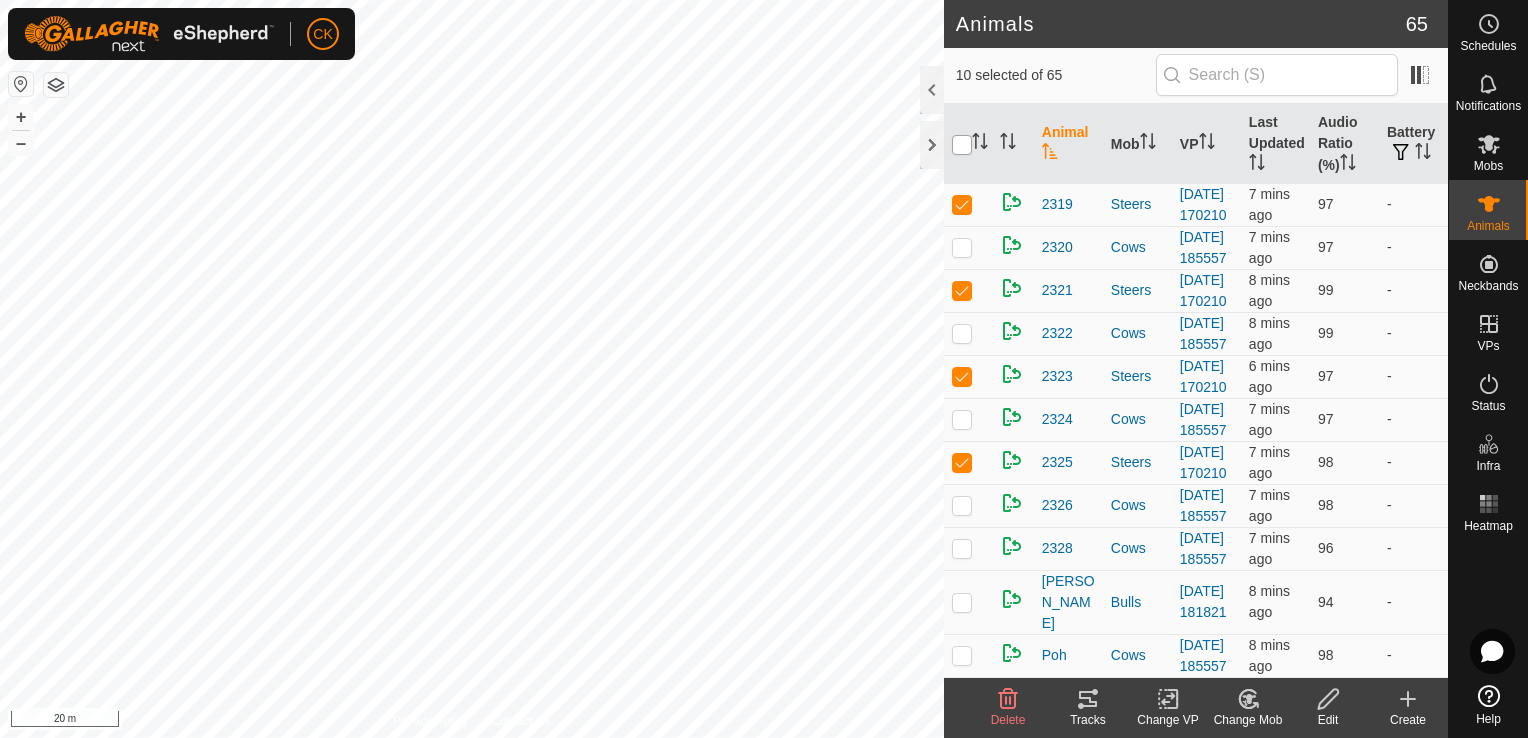 checkbox on "true" 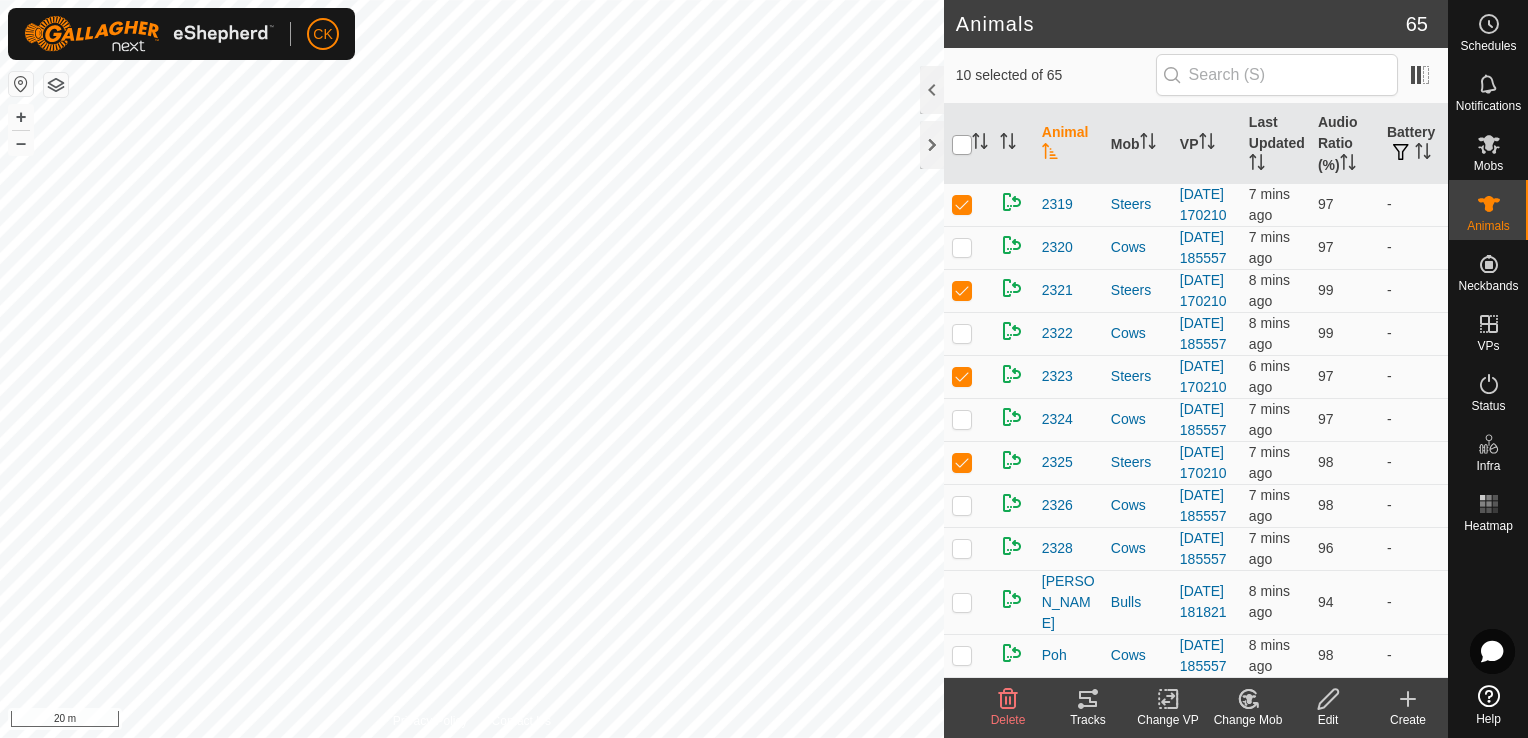 checkbox on "true" 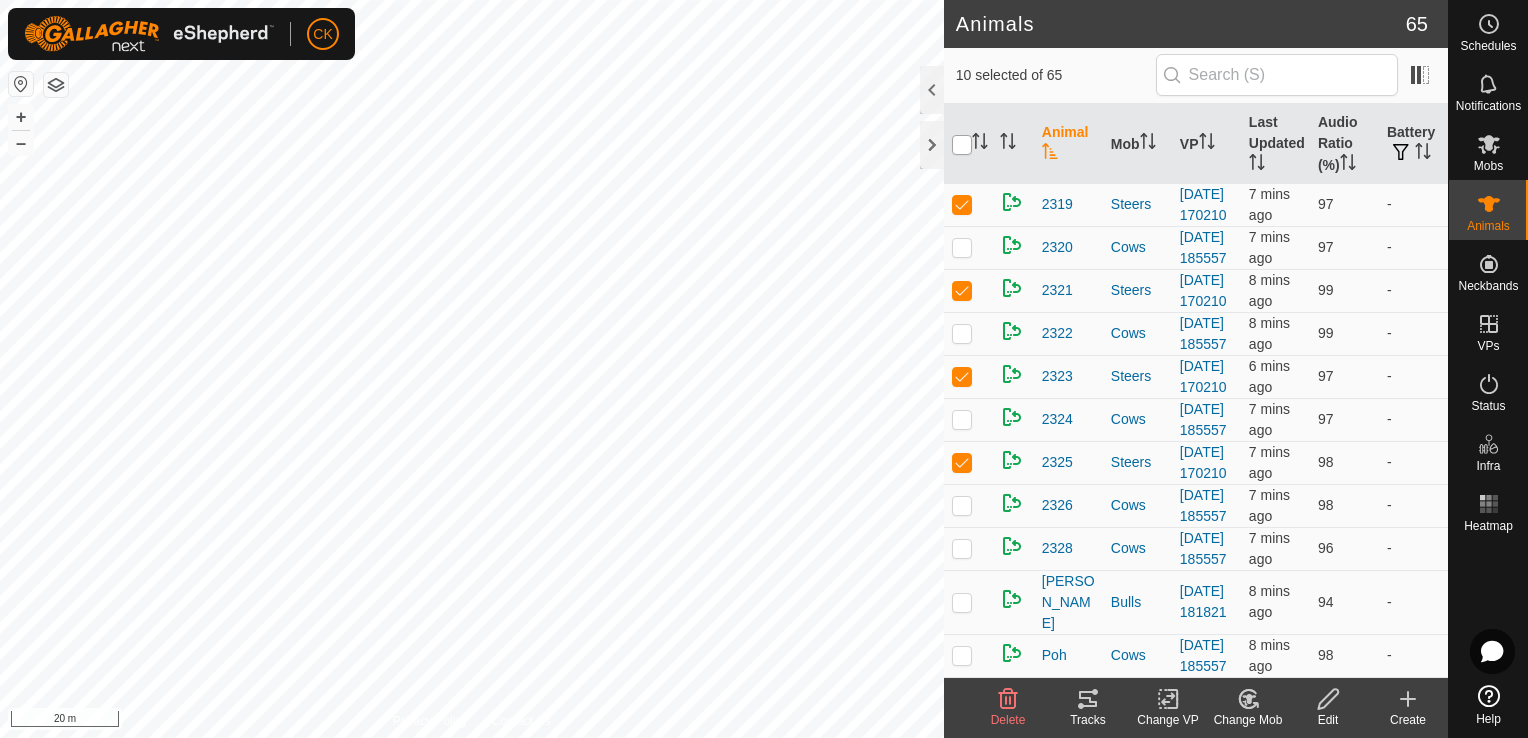 checkbox on "true" 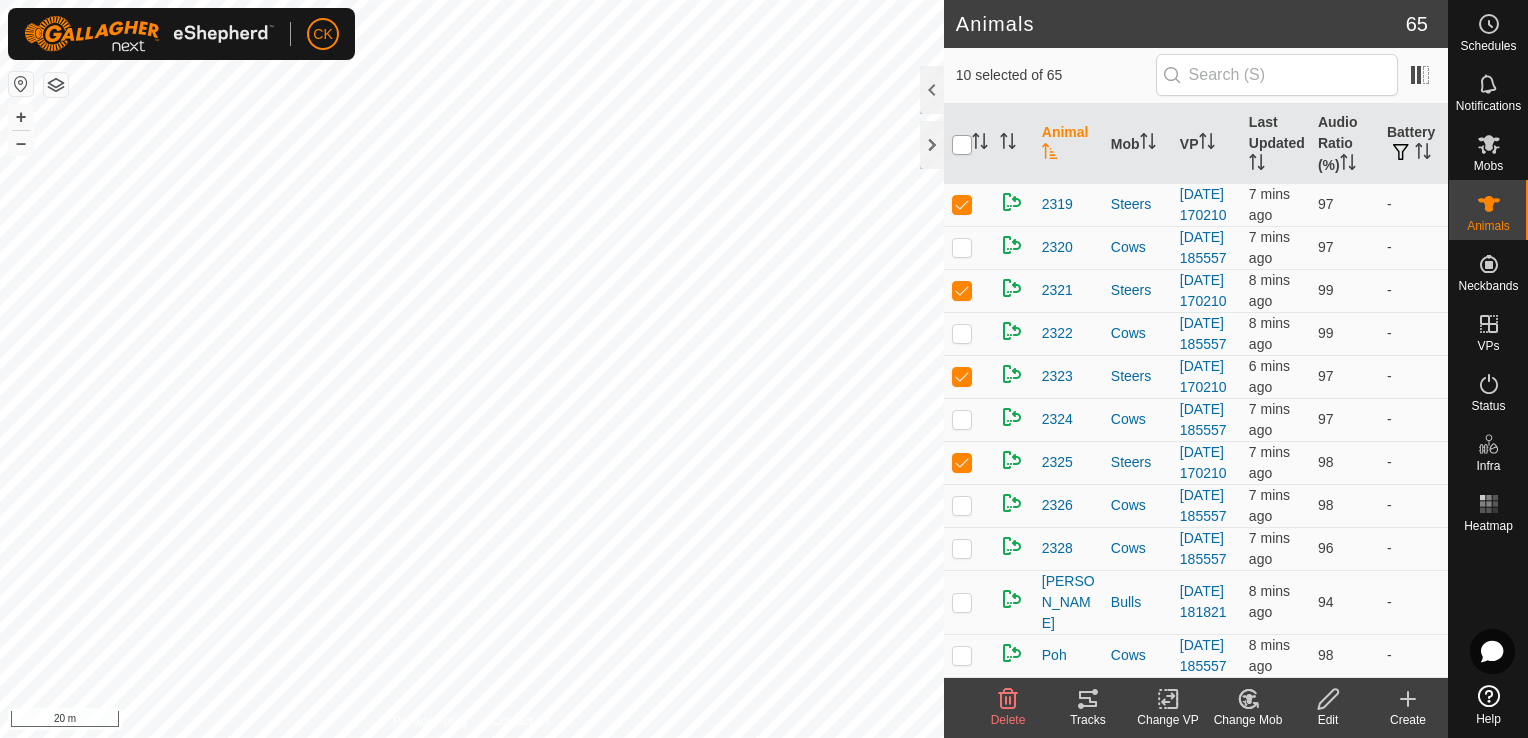 checkbox on "true" 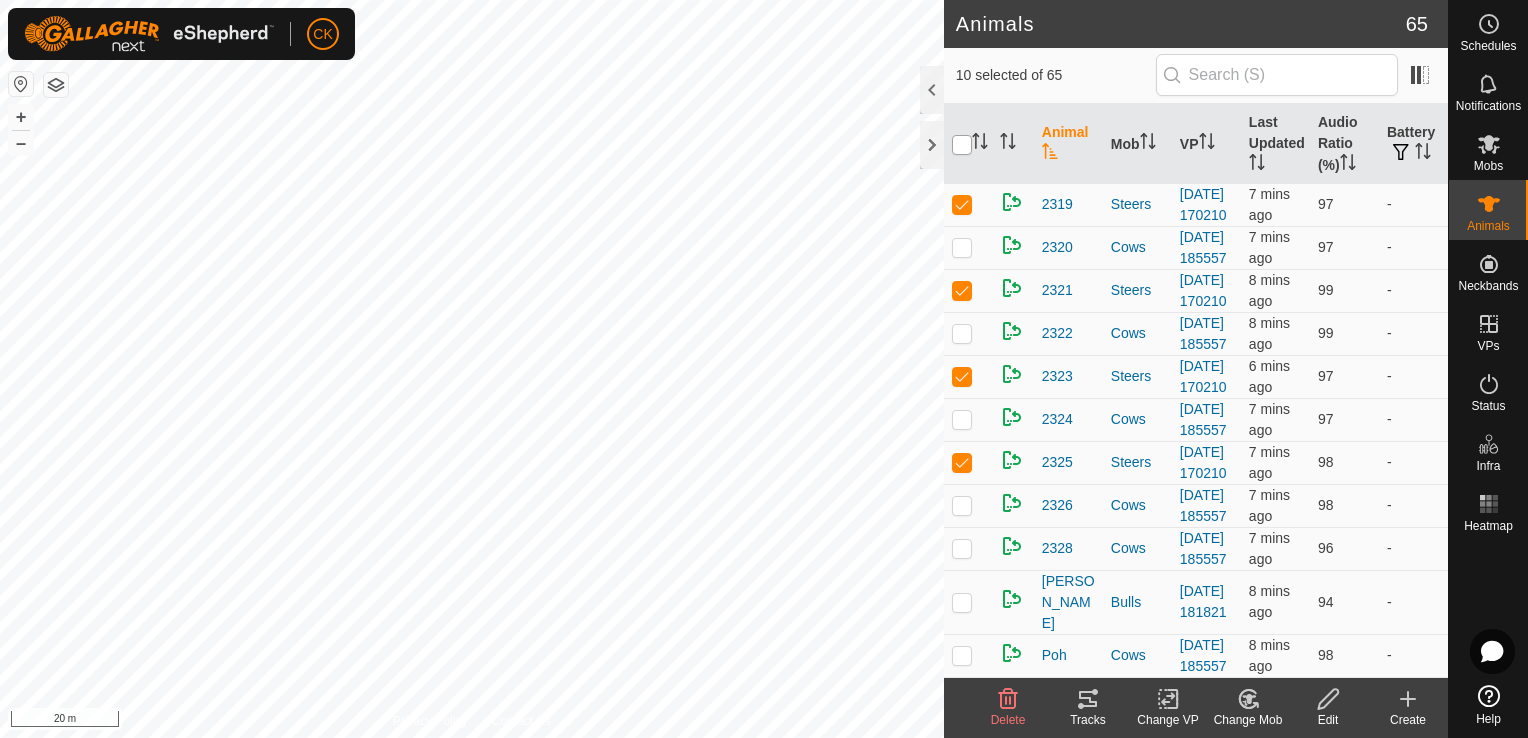 checkbox on "true" 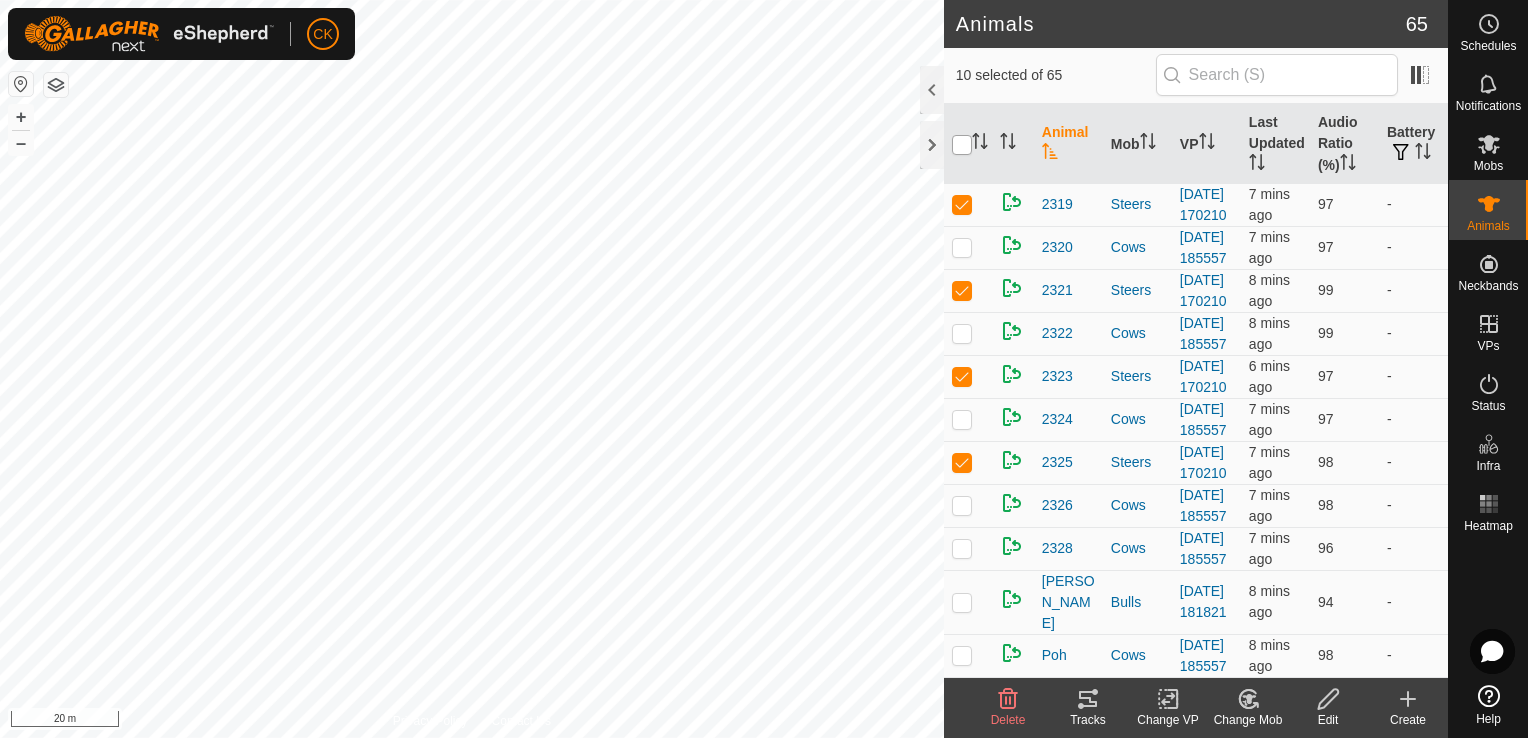 checkbox on "true" 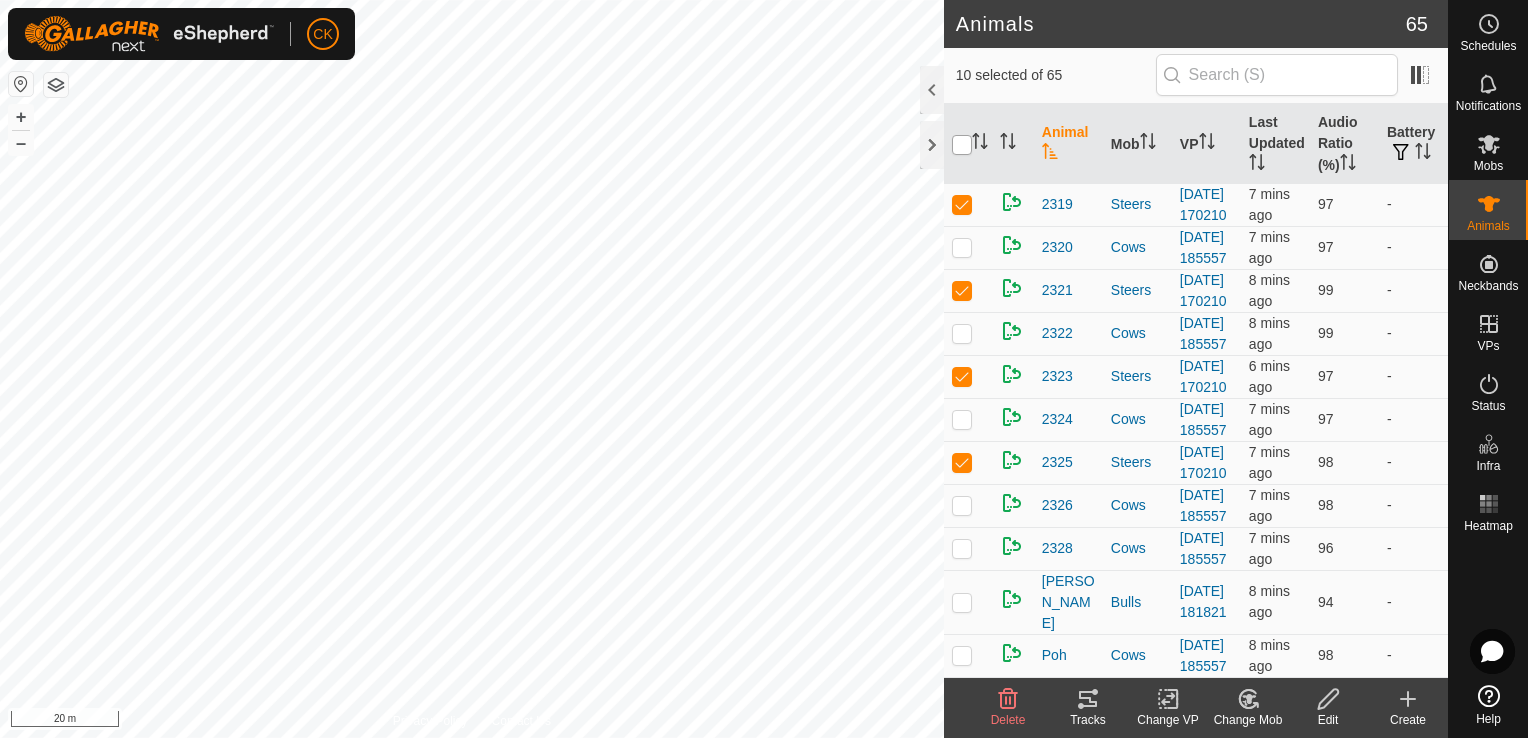 checkbox on "true" 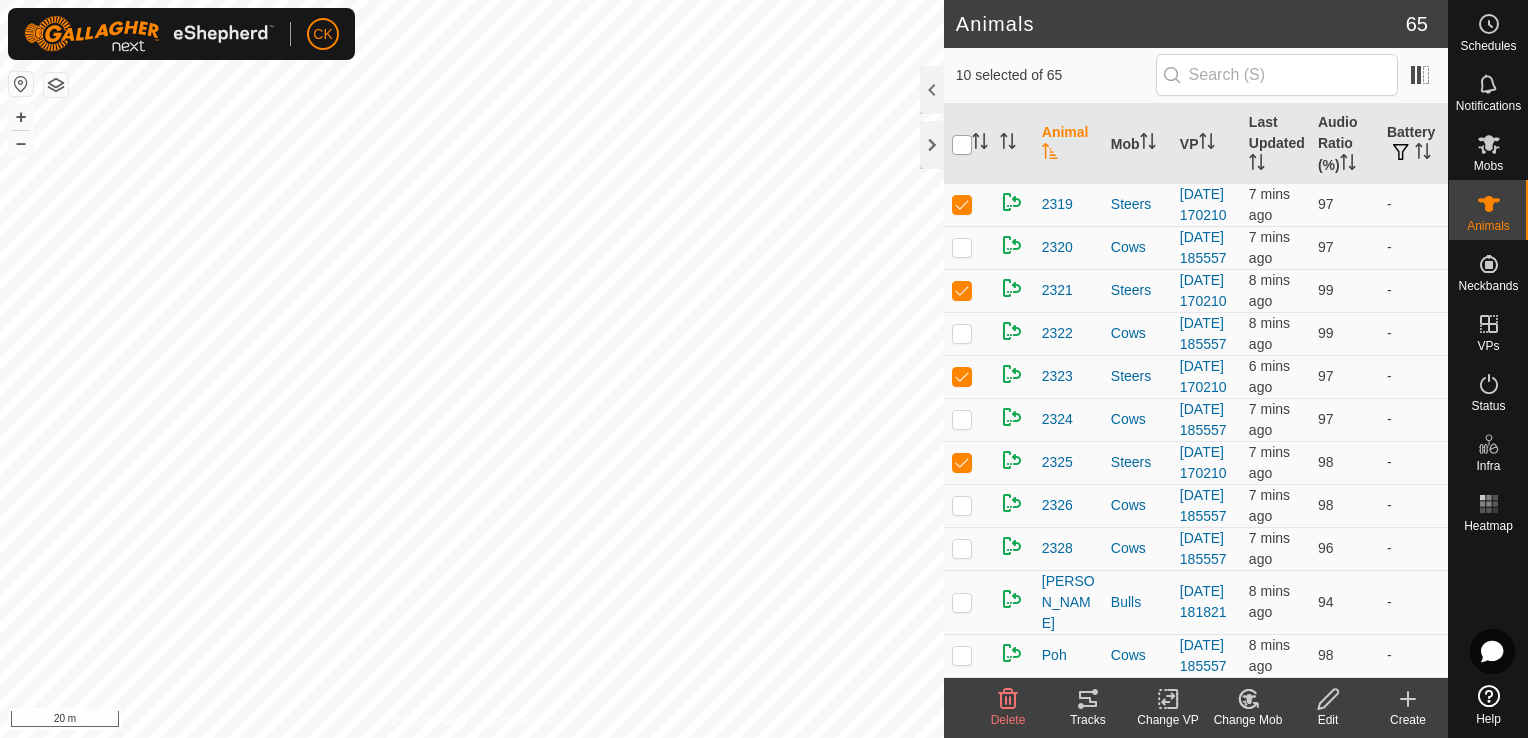 checkbox on "true" 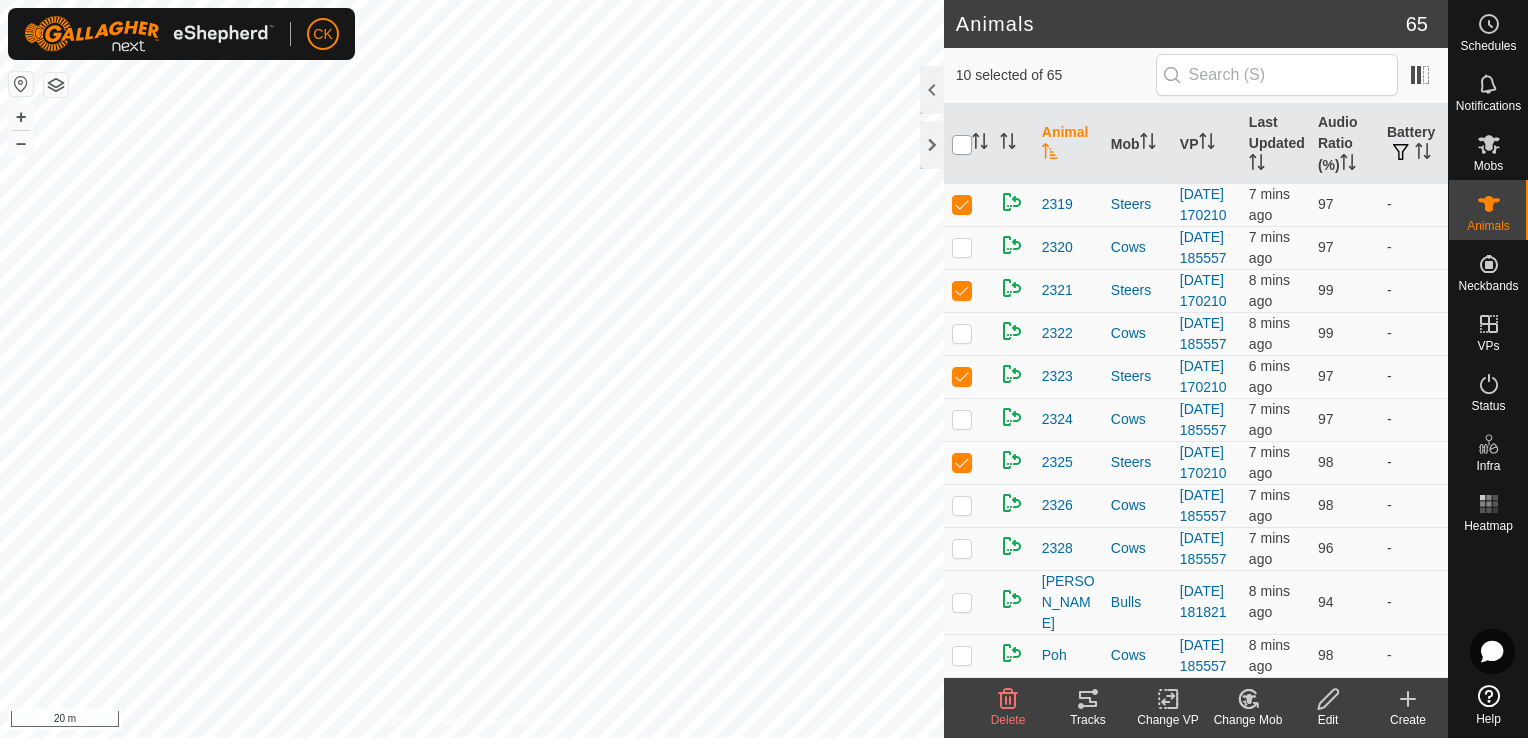 checkbox on "true" 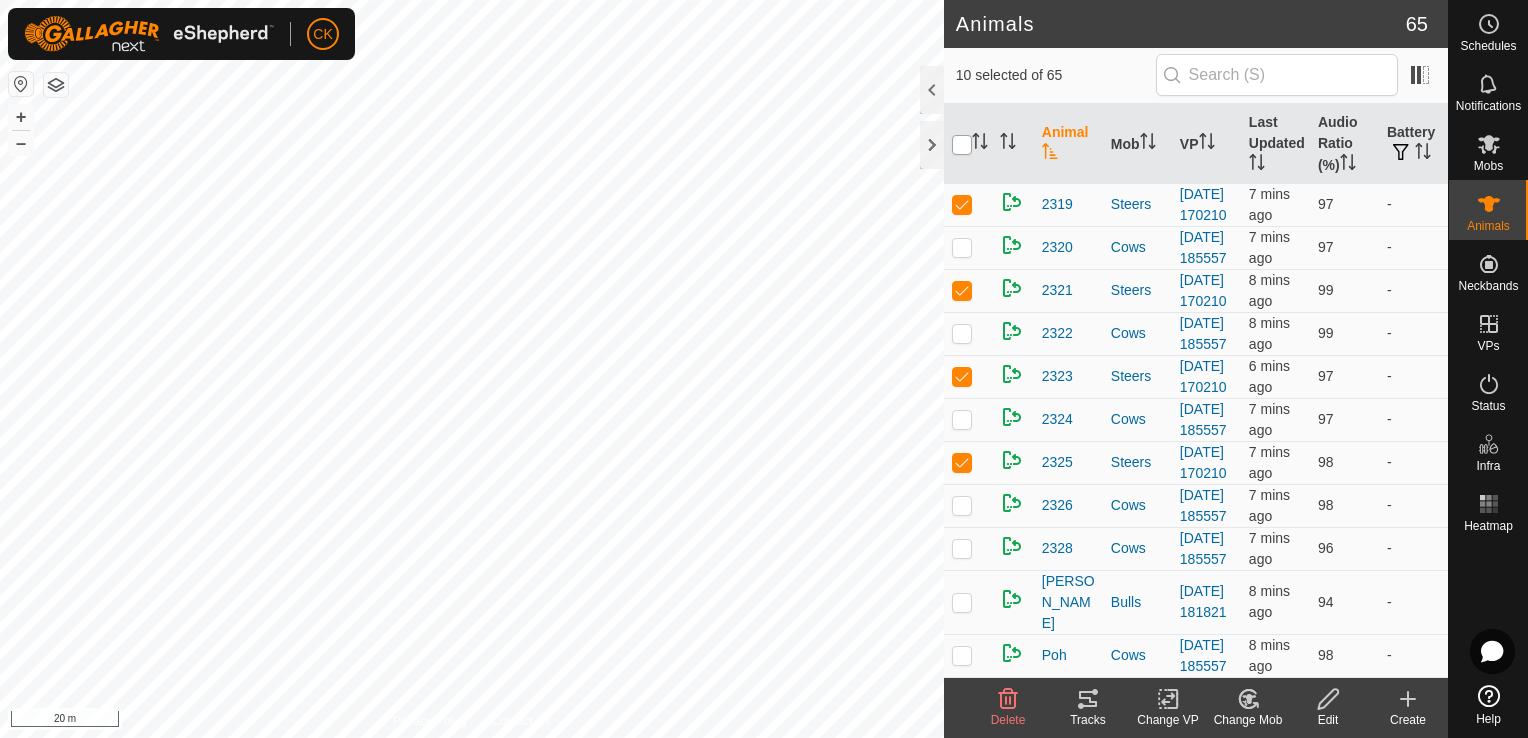 checkbox on "true" 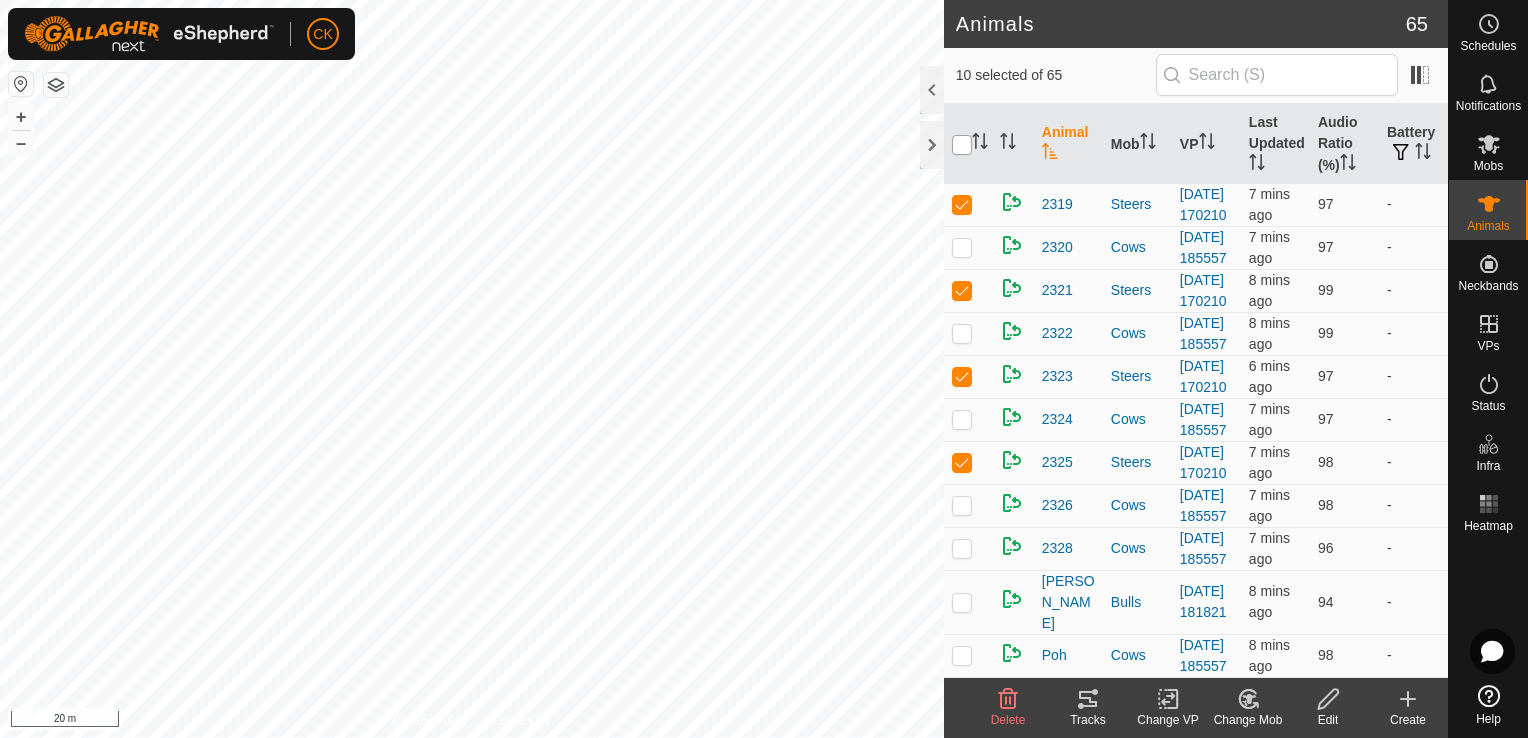 checkbox on "true" 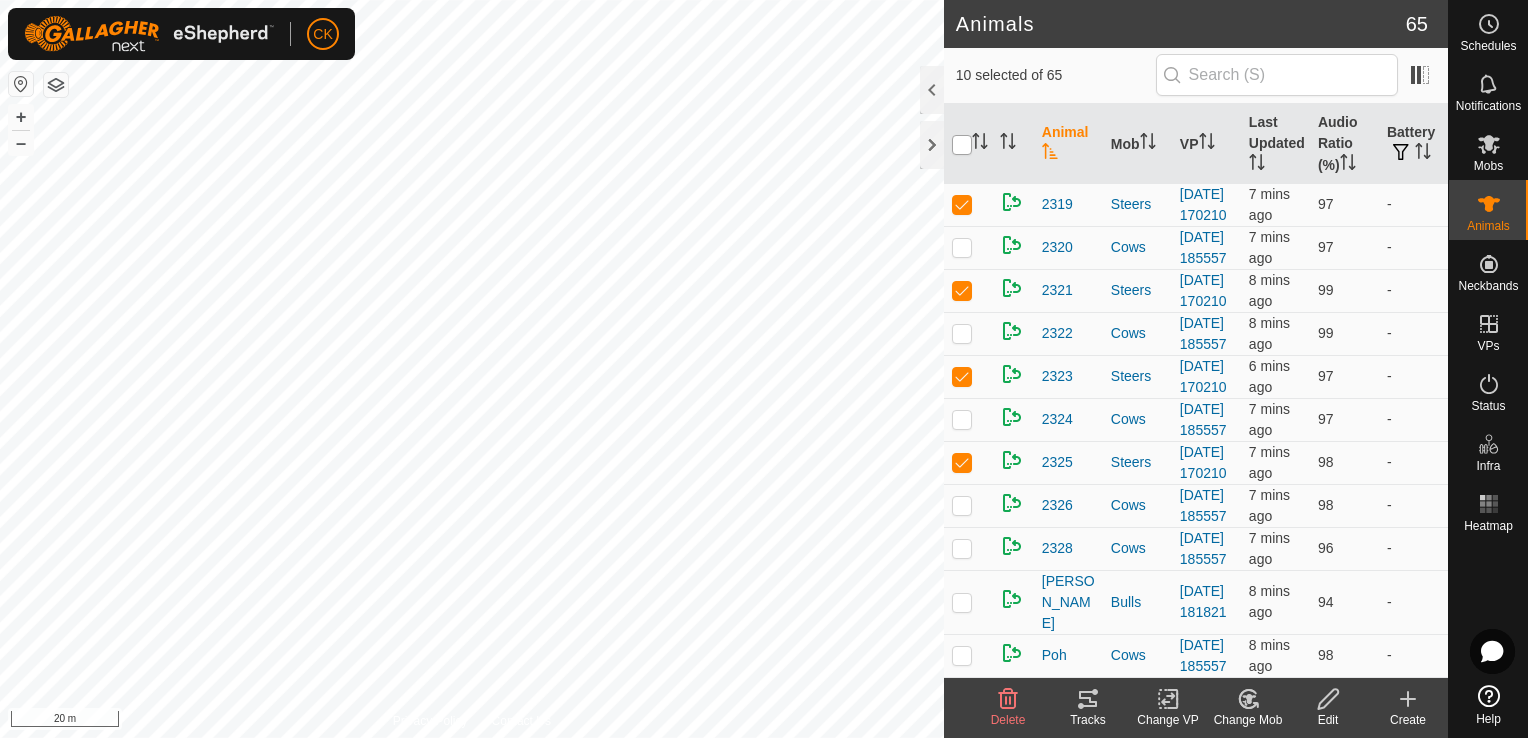 checkbox on "true" 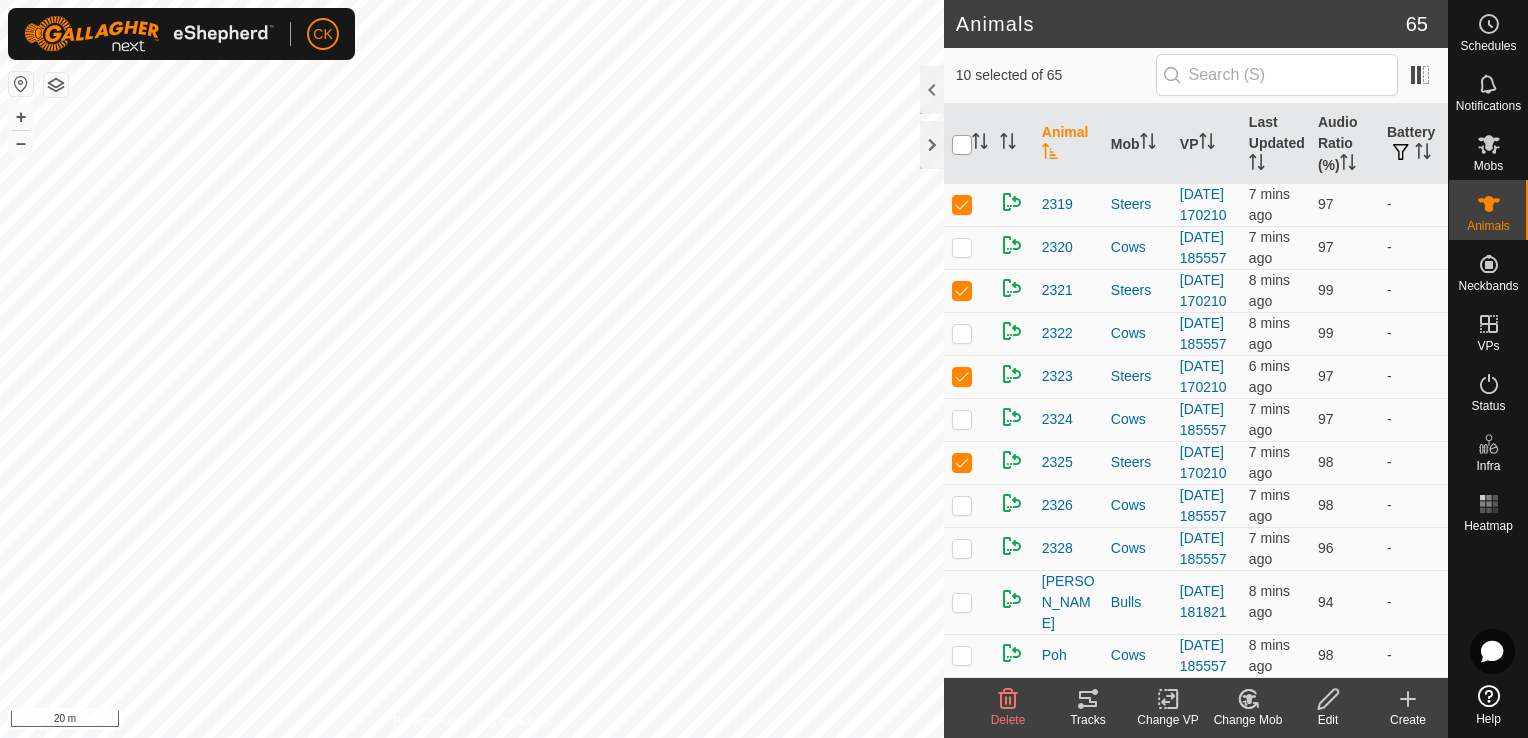 checkbox on "true" 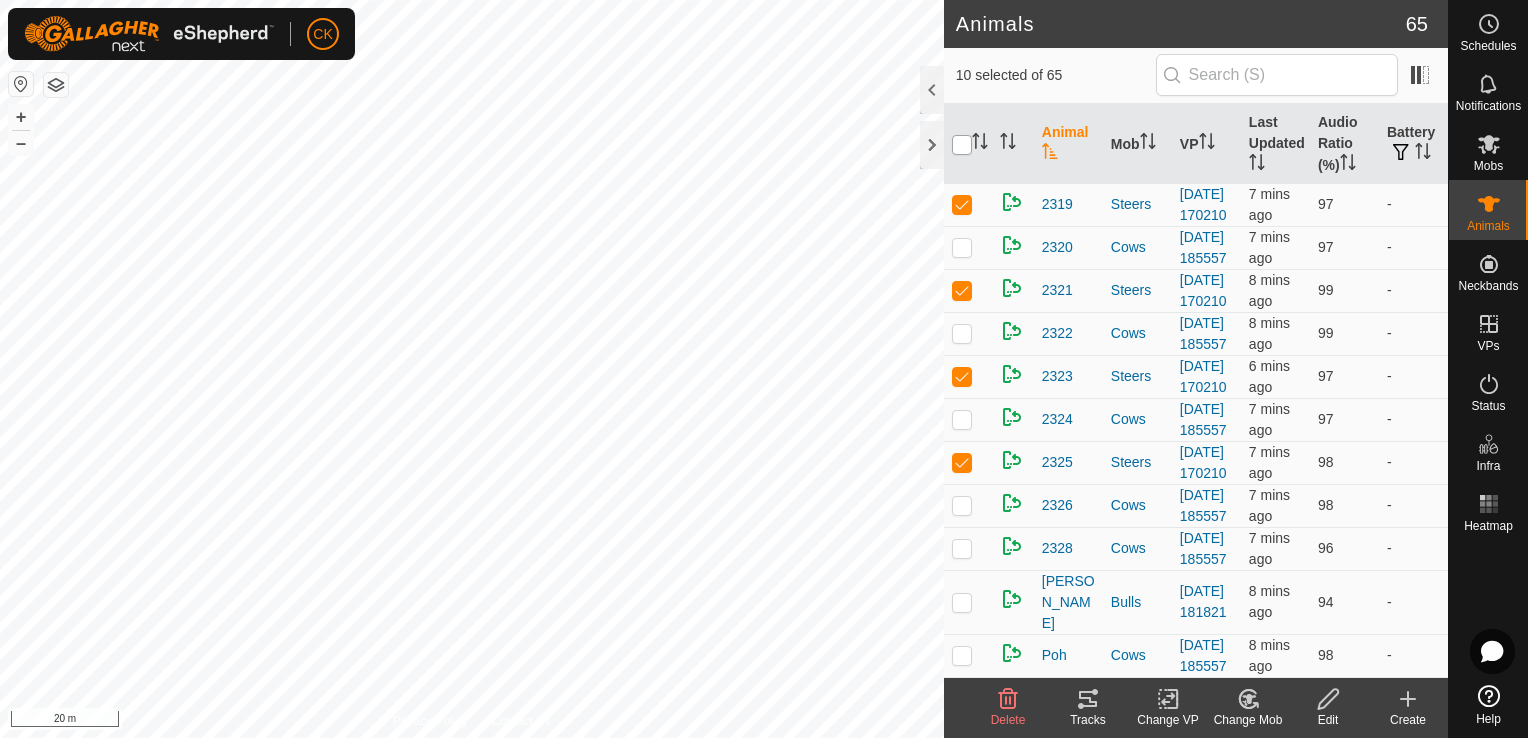 checkbox on "true" 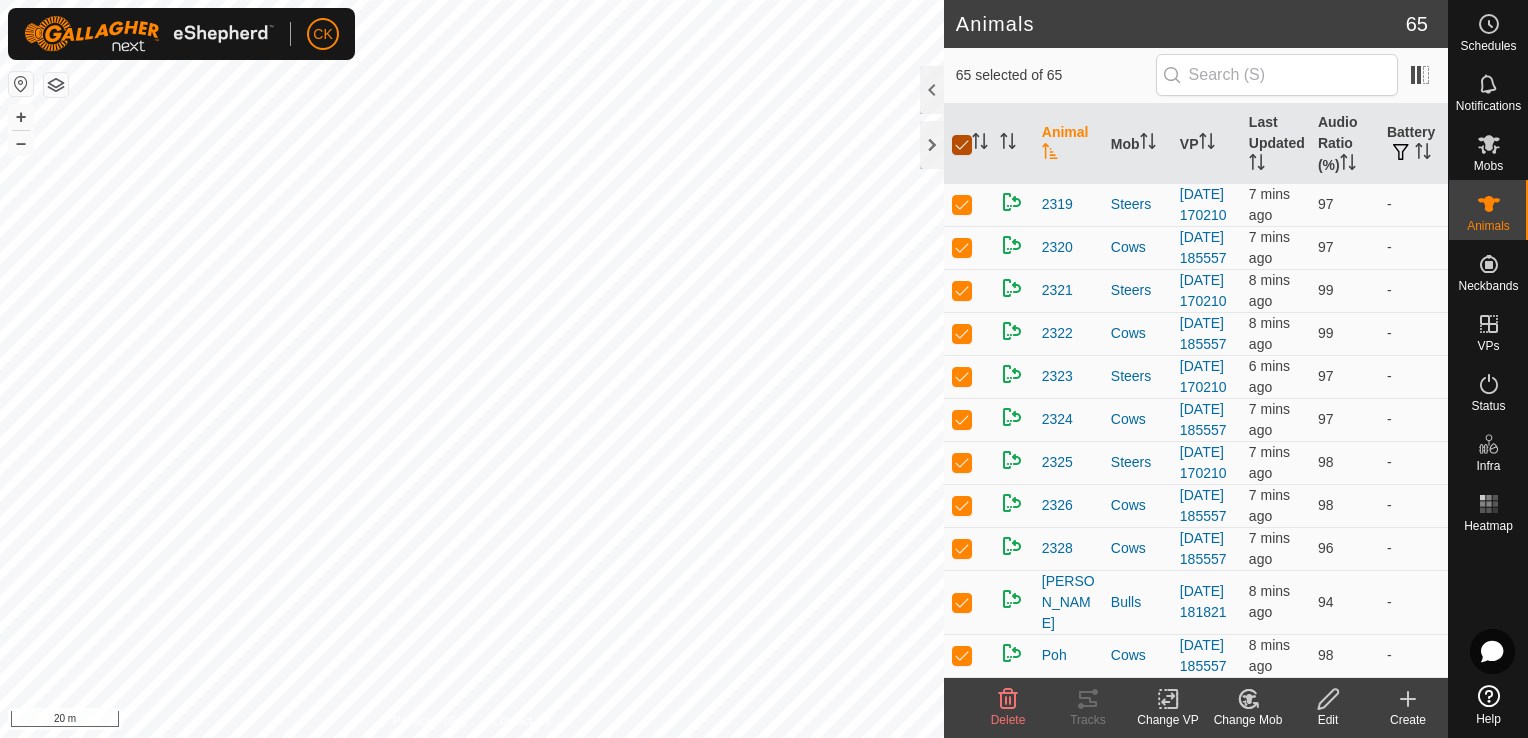 click at bounding box center (962, 145) 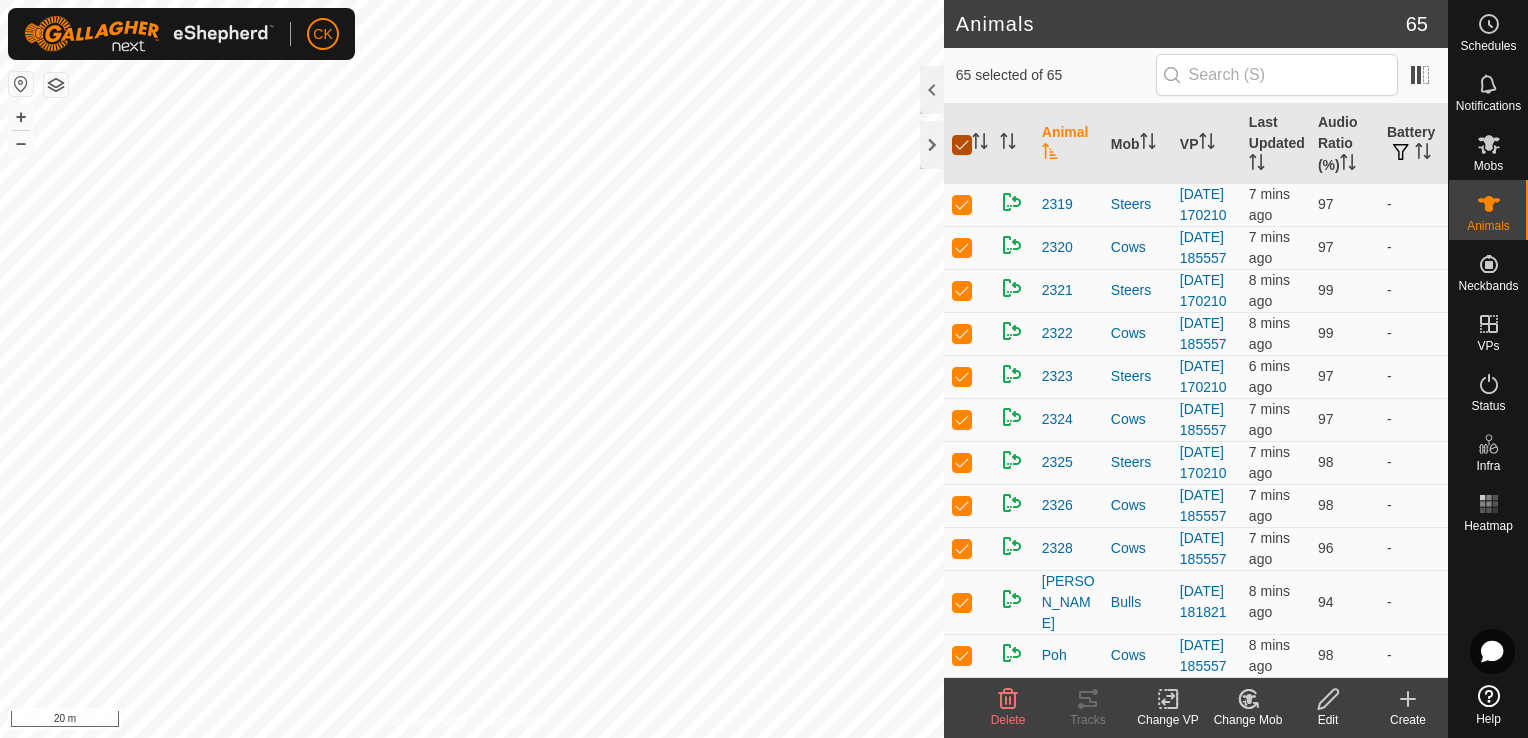 checkbox on "false" 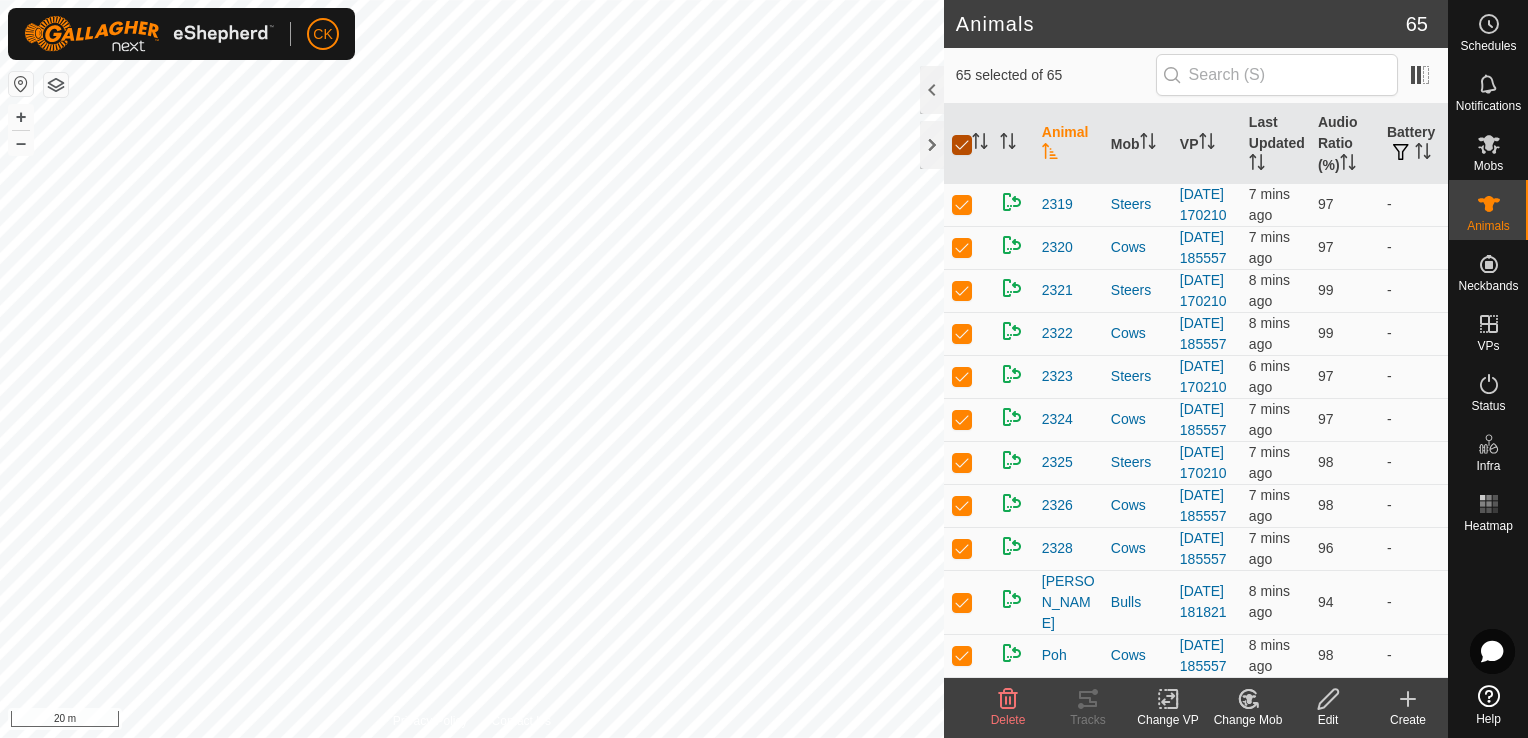 checkbox on "false" 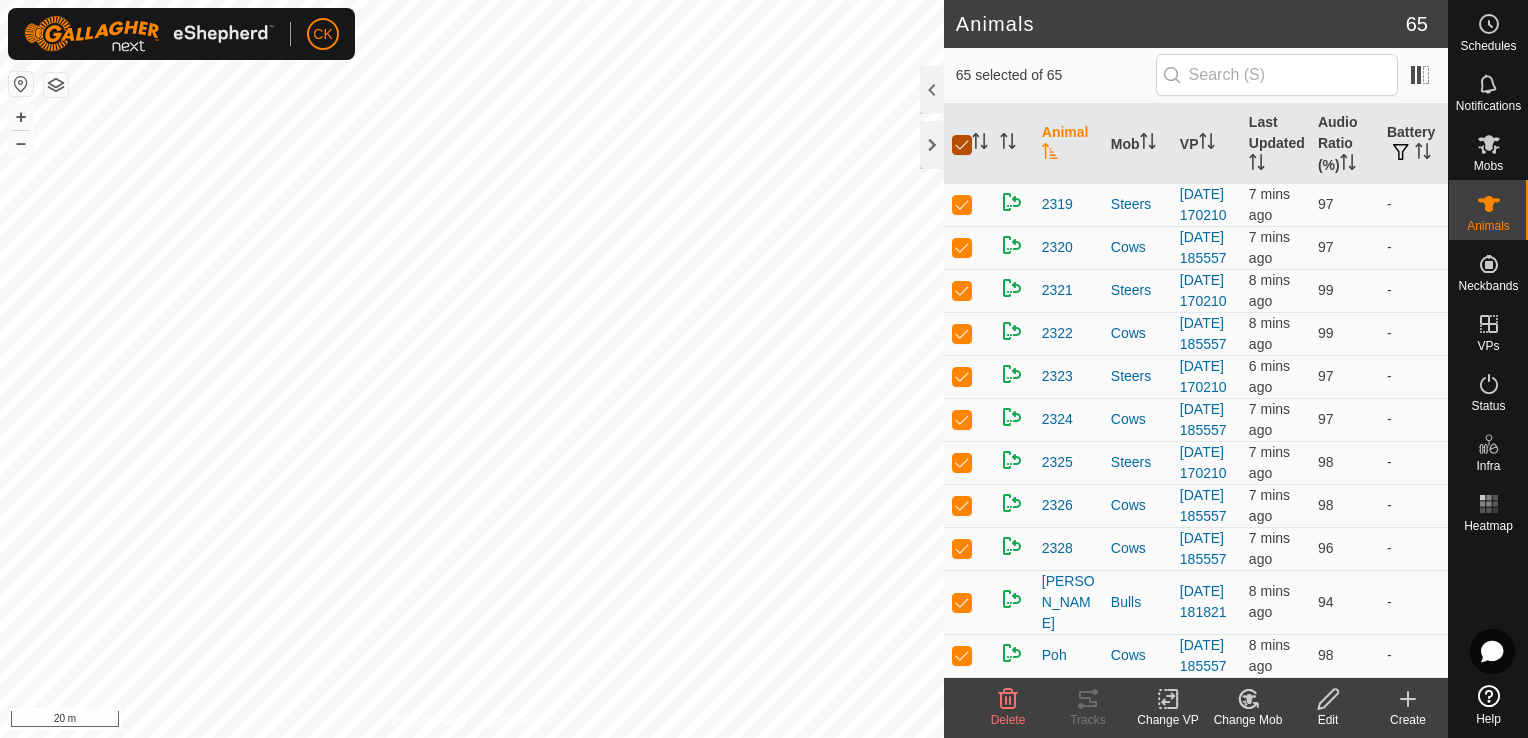 checkbox on "false" 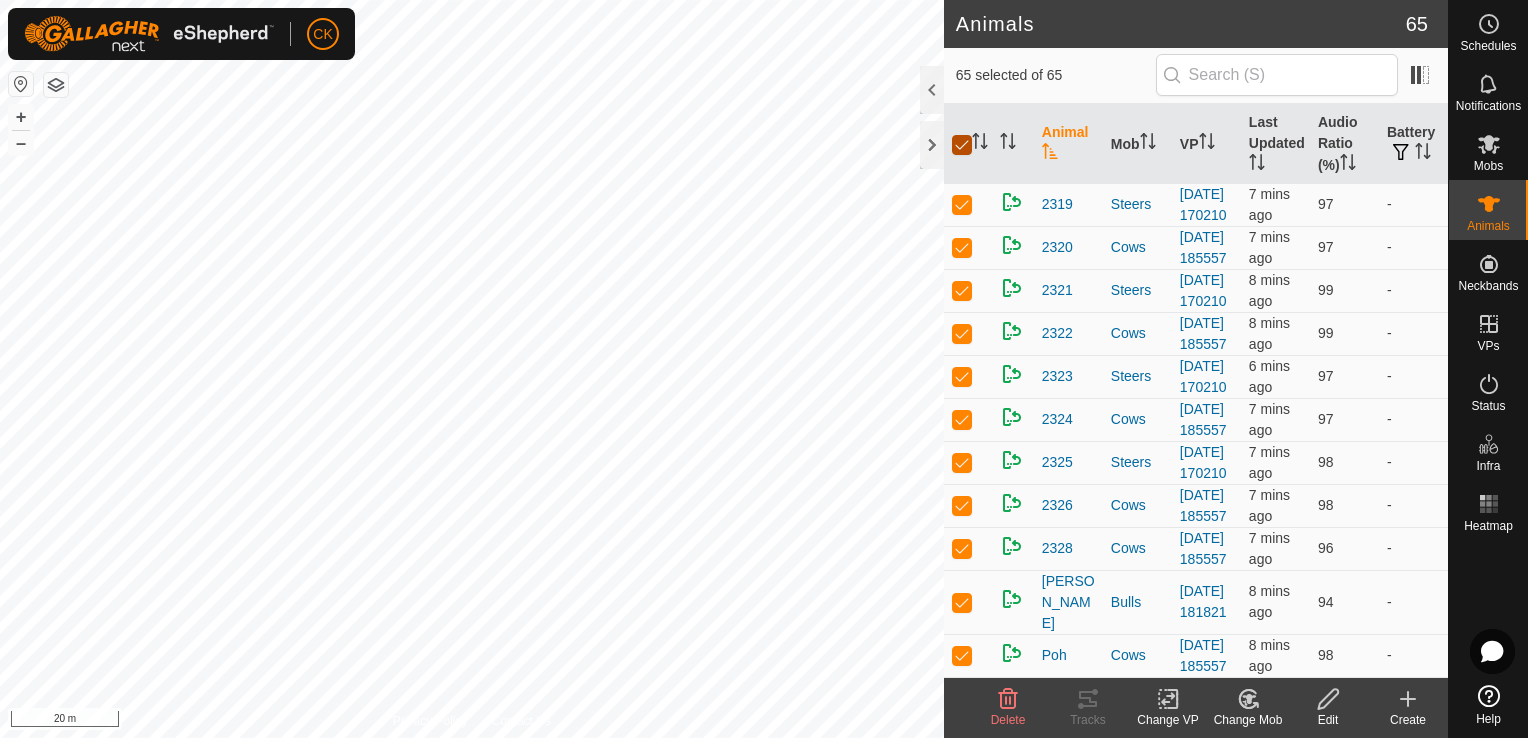 checkbox on "false" 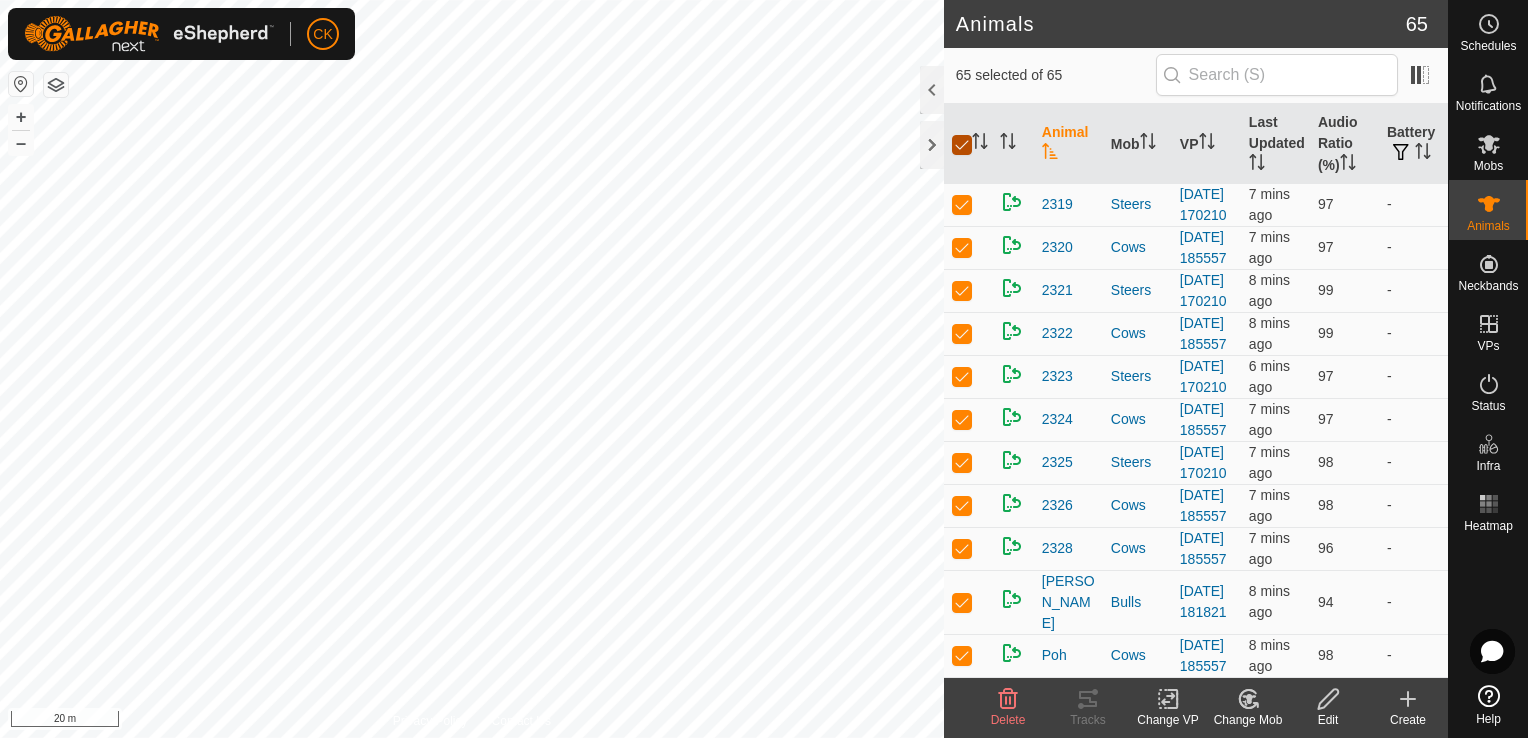 checkbox on "false" 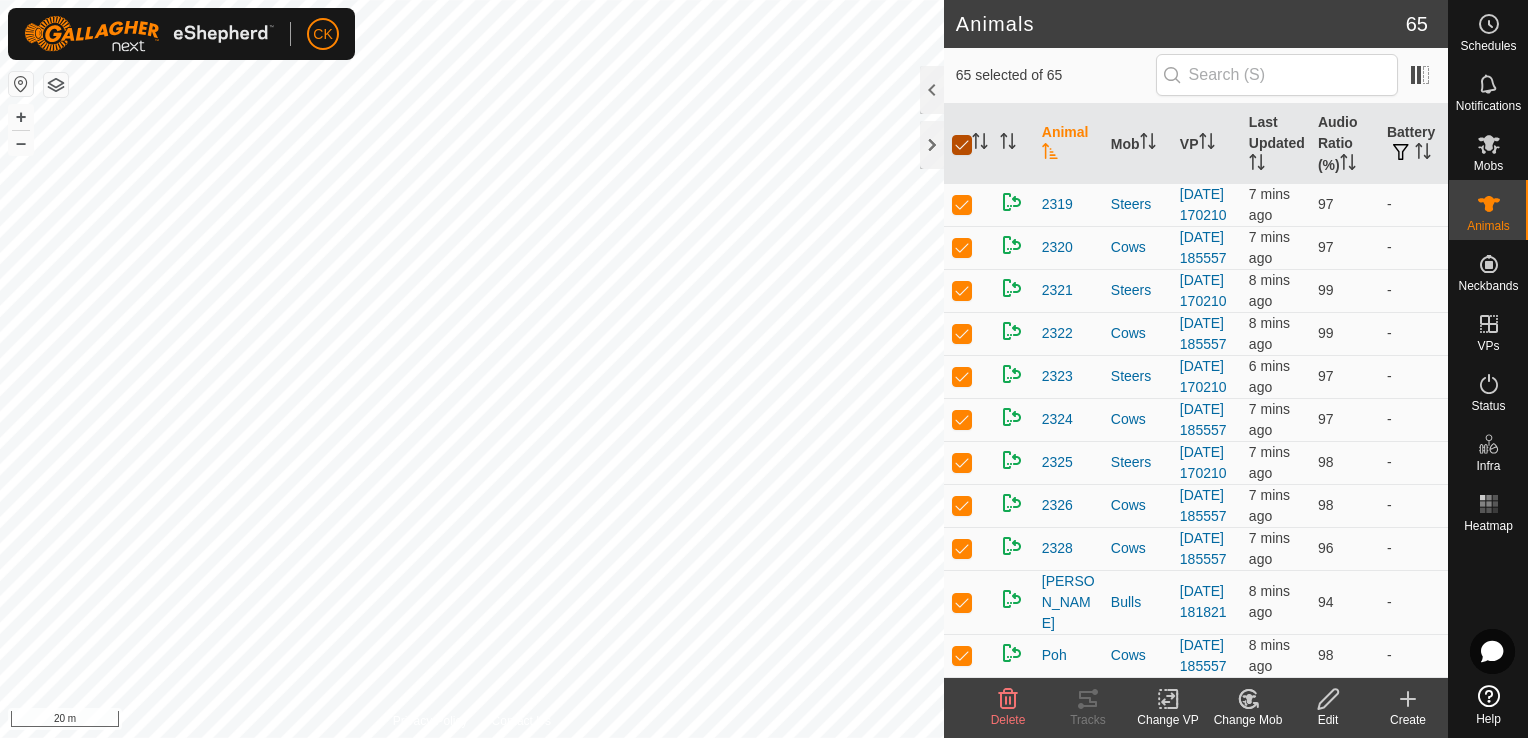 checkbox on "false" 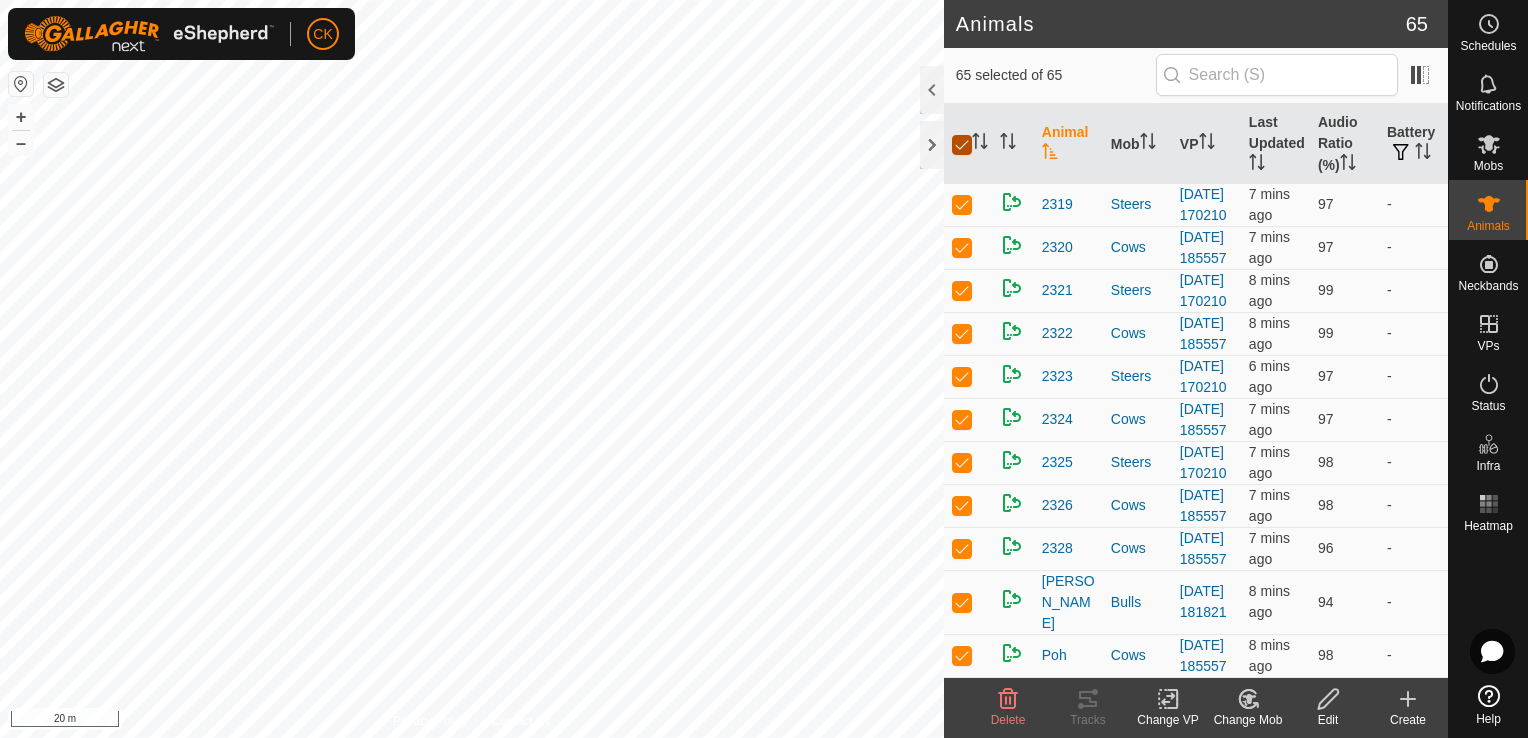 checkbox on "false" 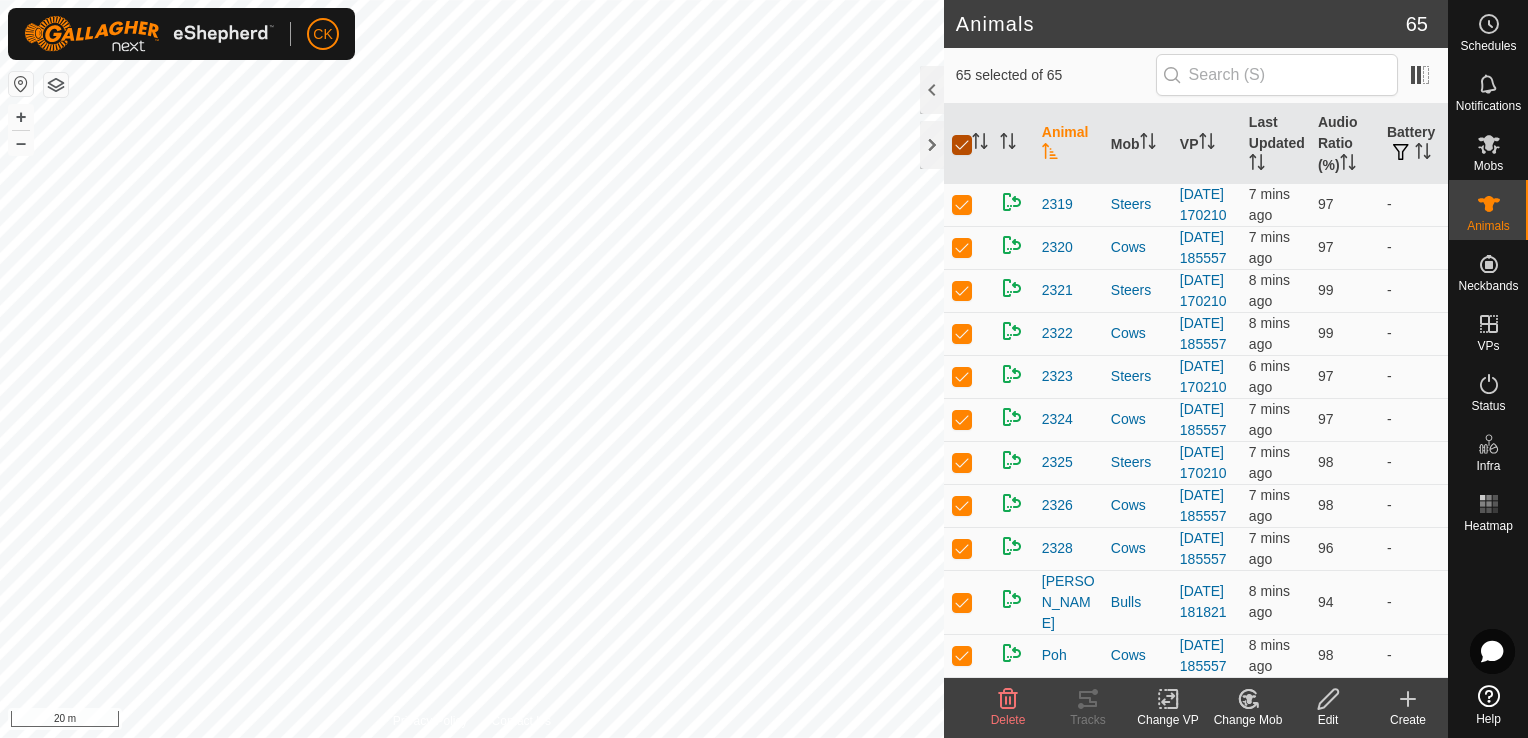 checkbox on "false" 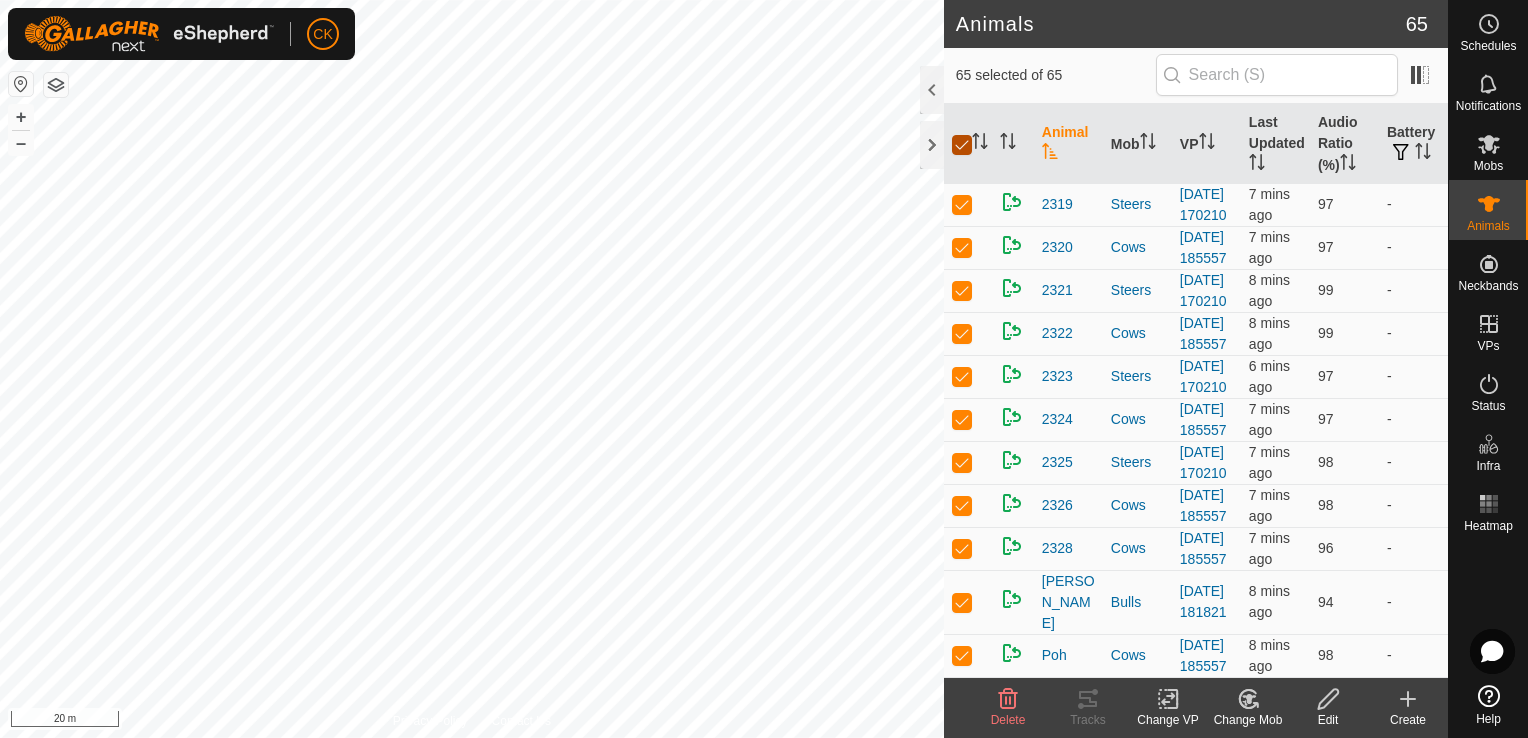 checkbox on "false" 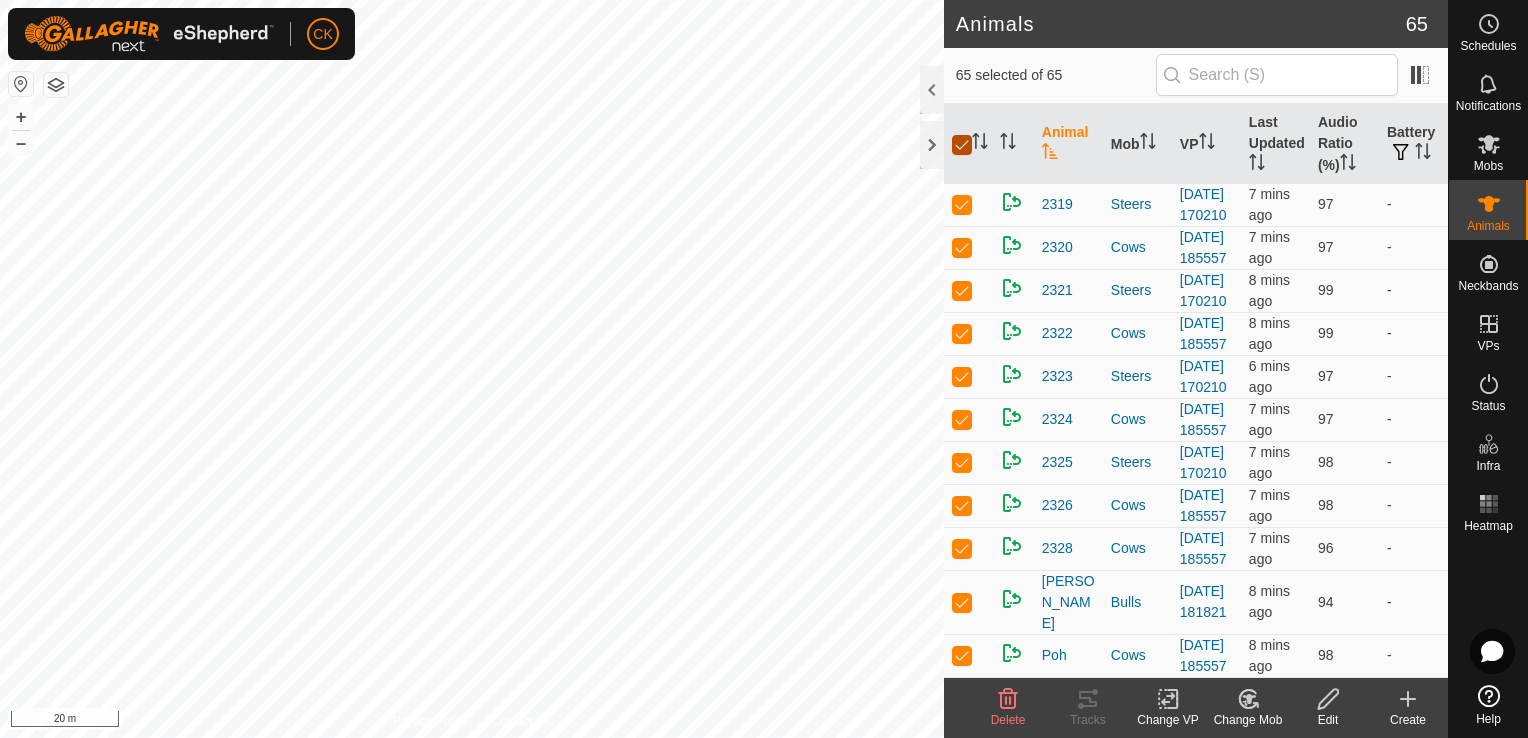 checkbox on "false" 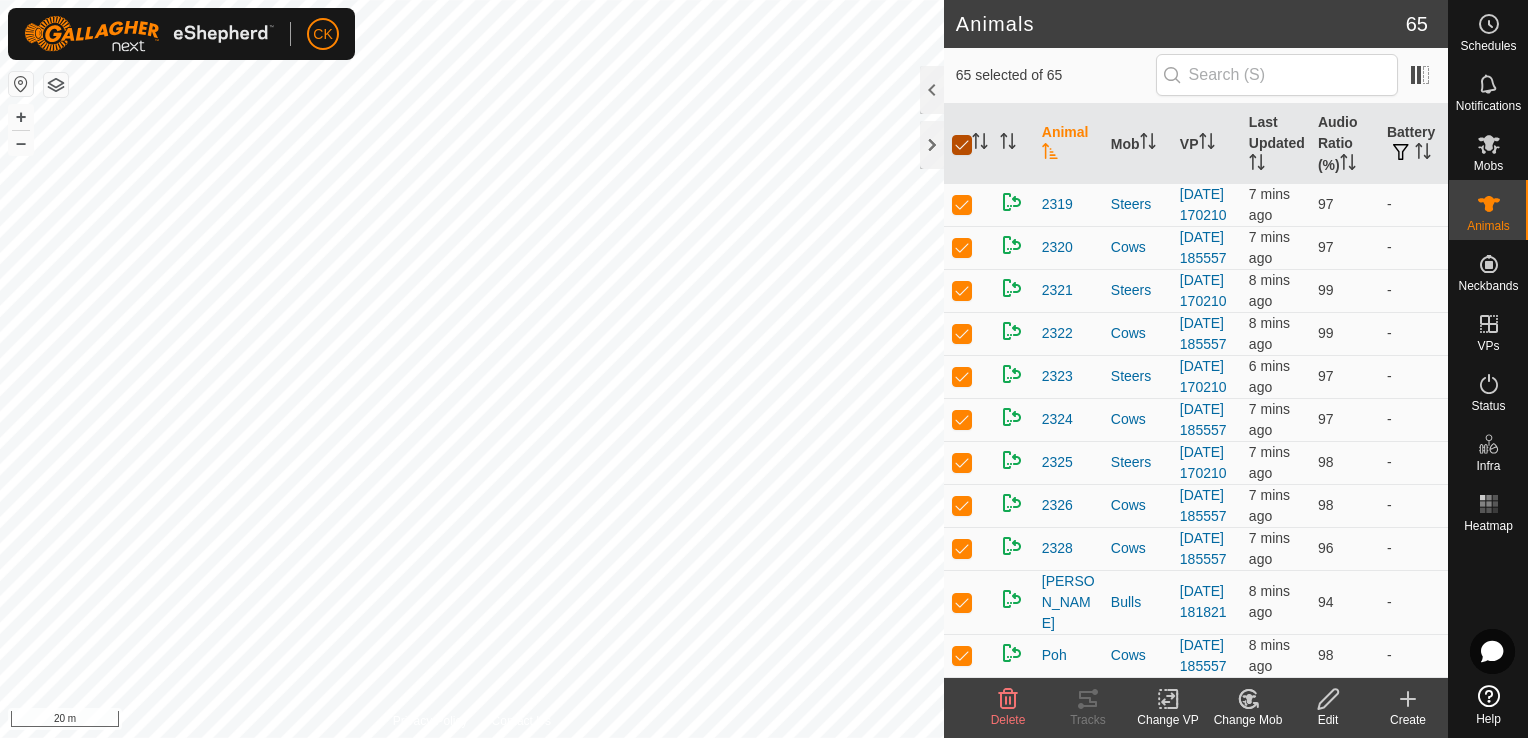 checkbox on "false" 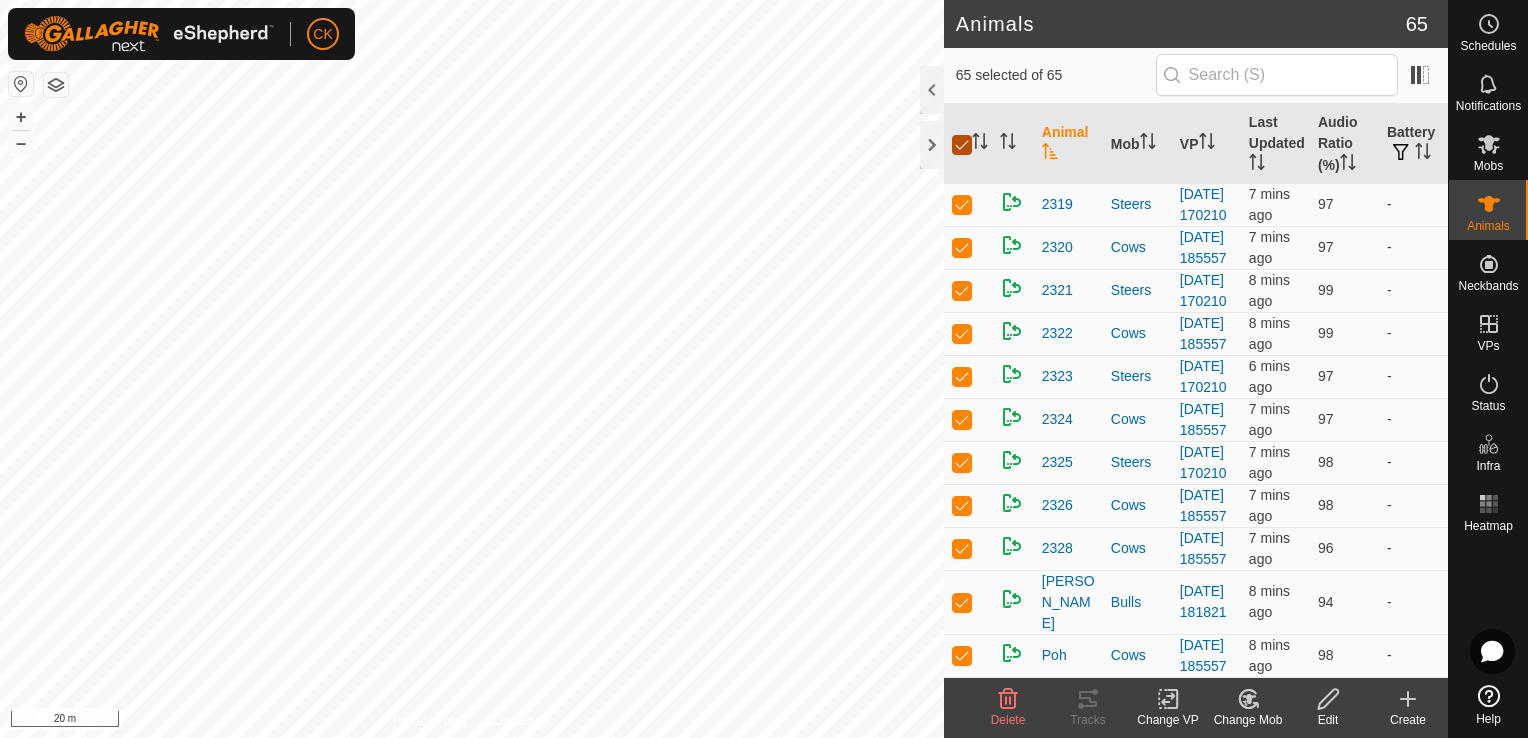 checkbox on "false" 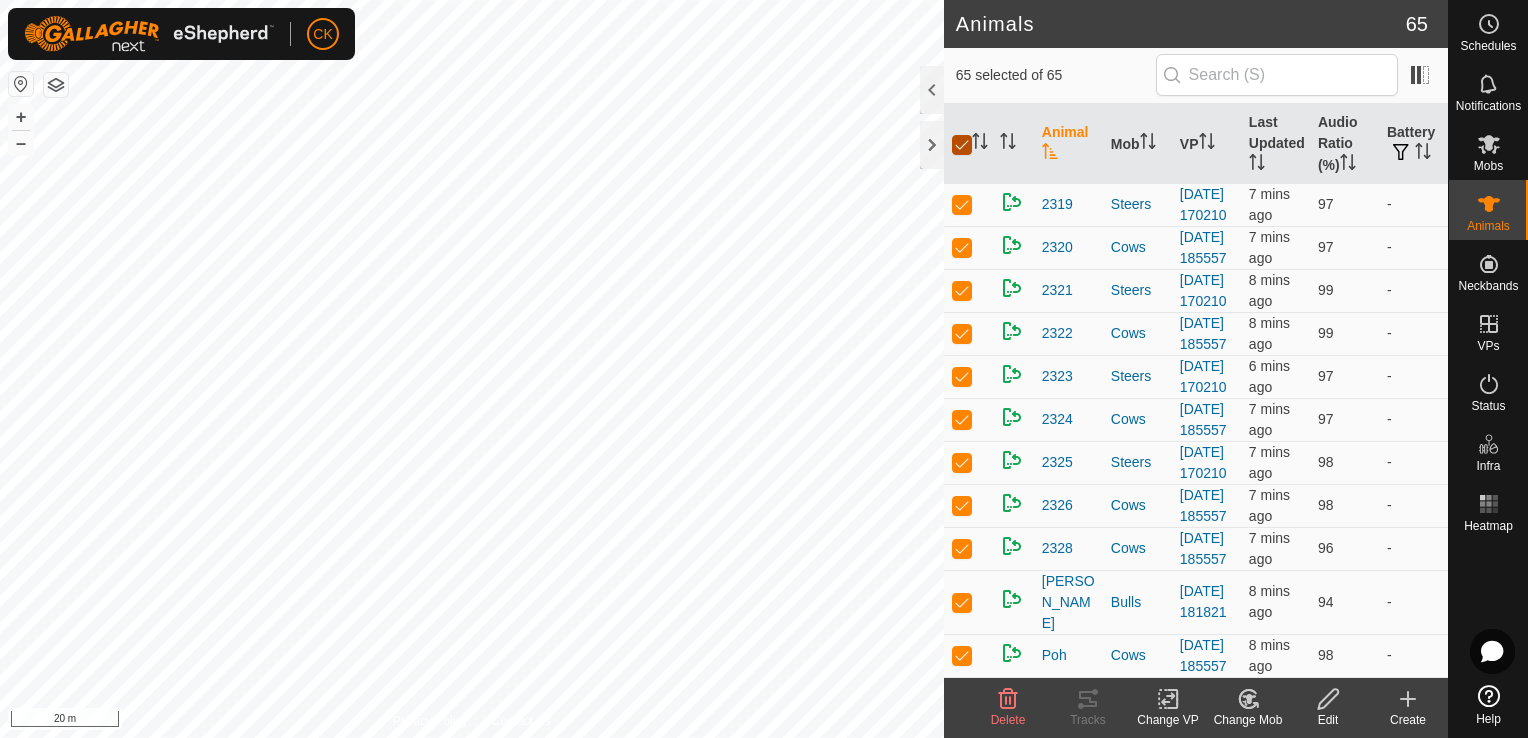 checkbox on "false" 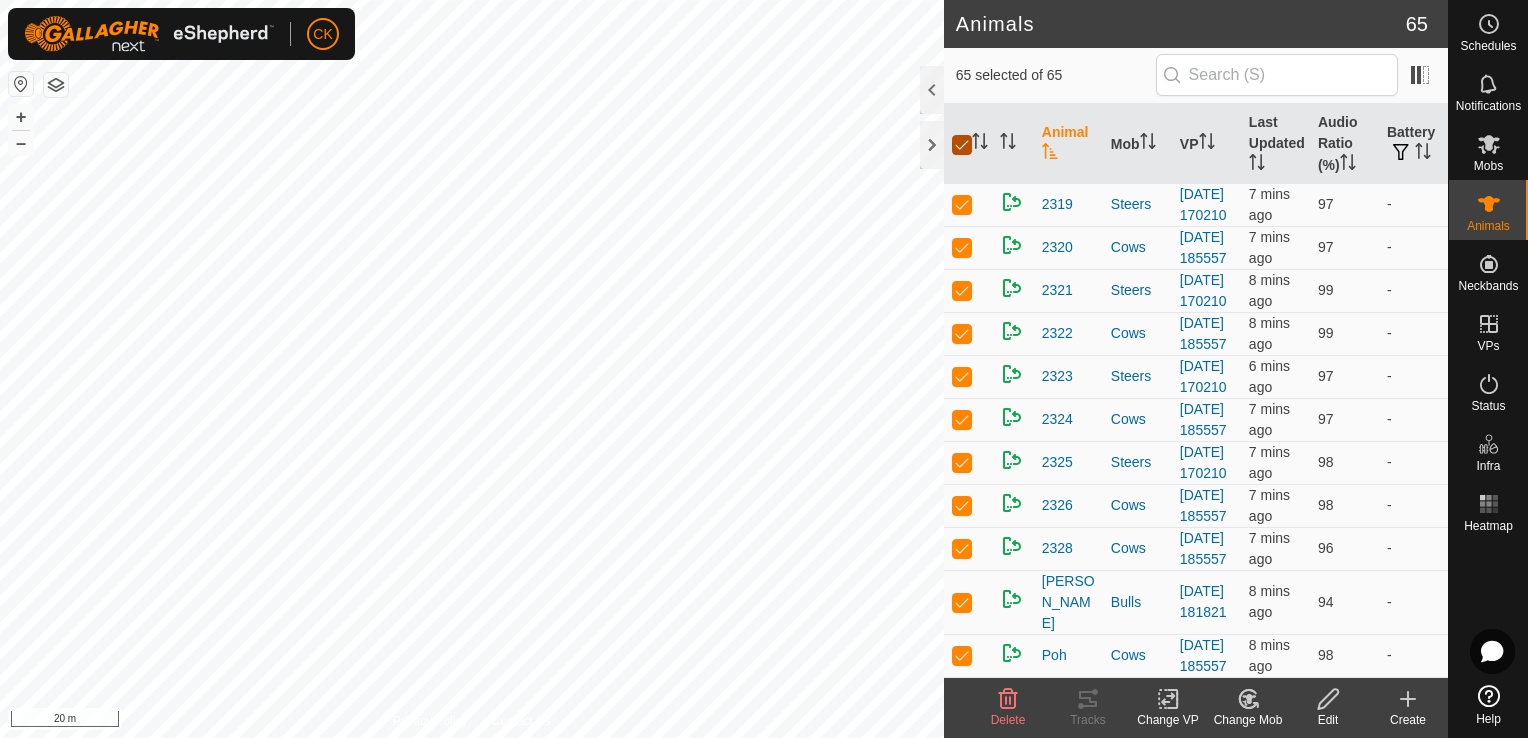 checkbox on "false" 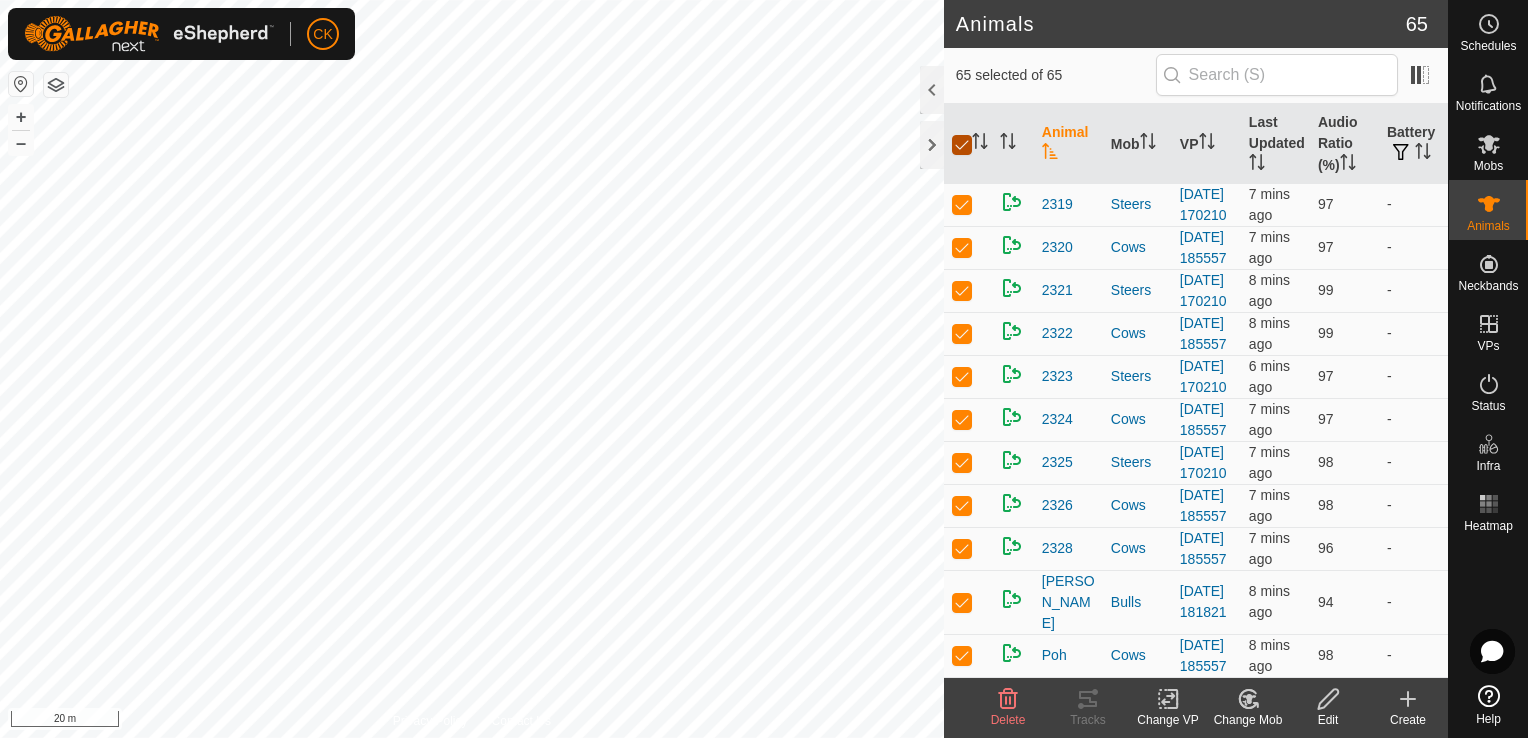 checkbox on "false" 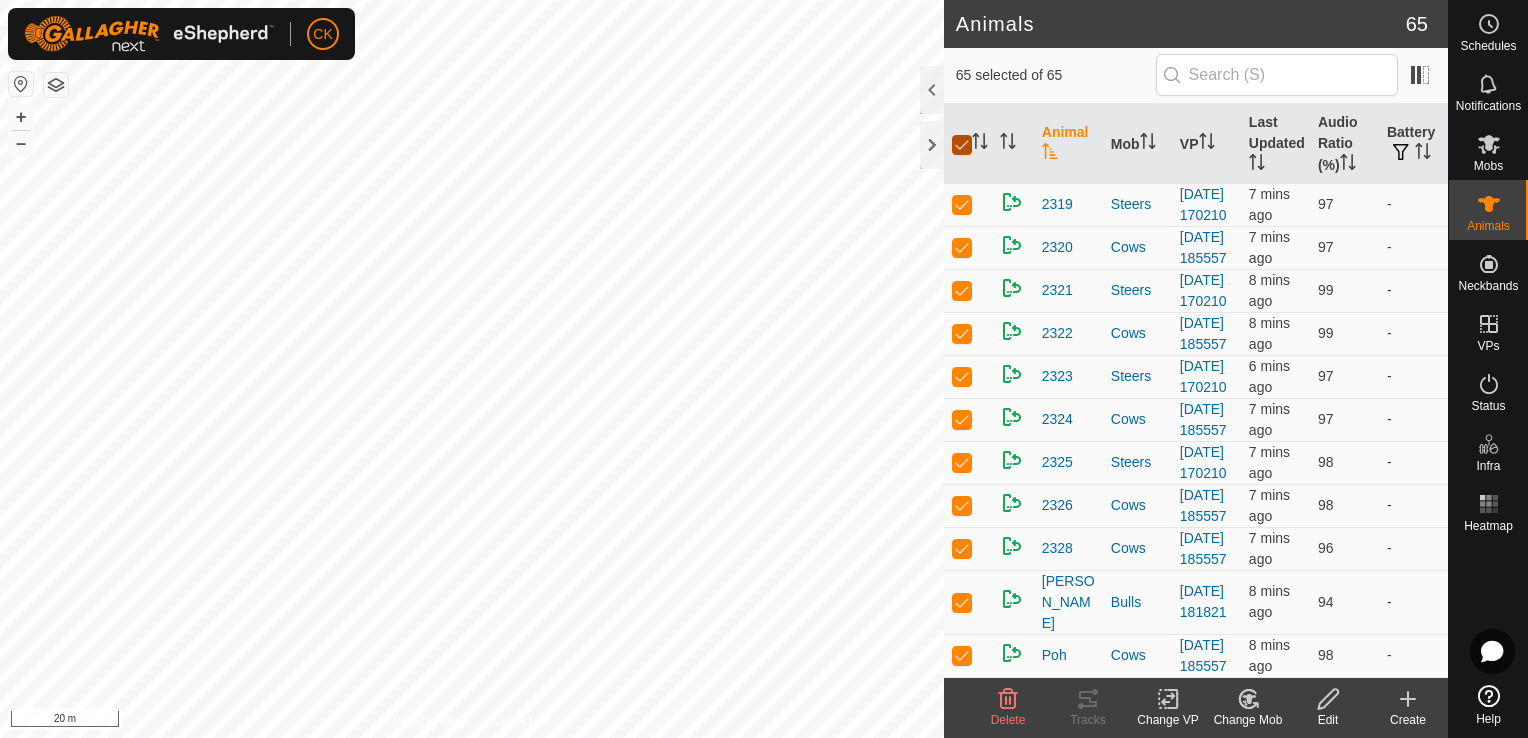 checkbox on "false" 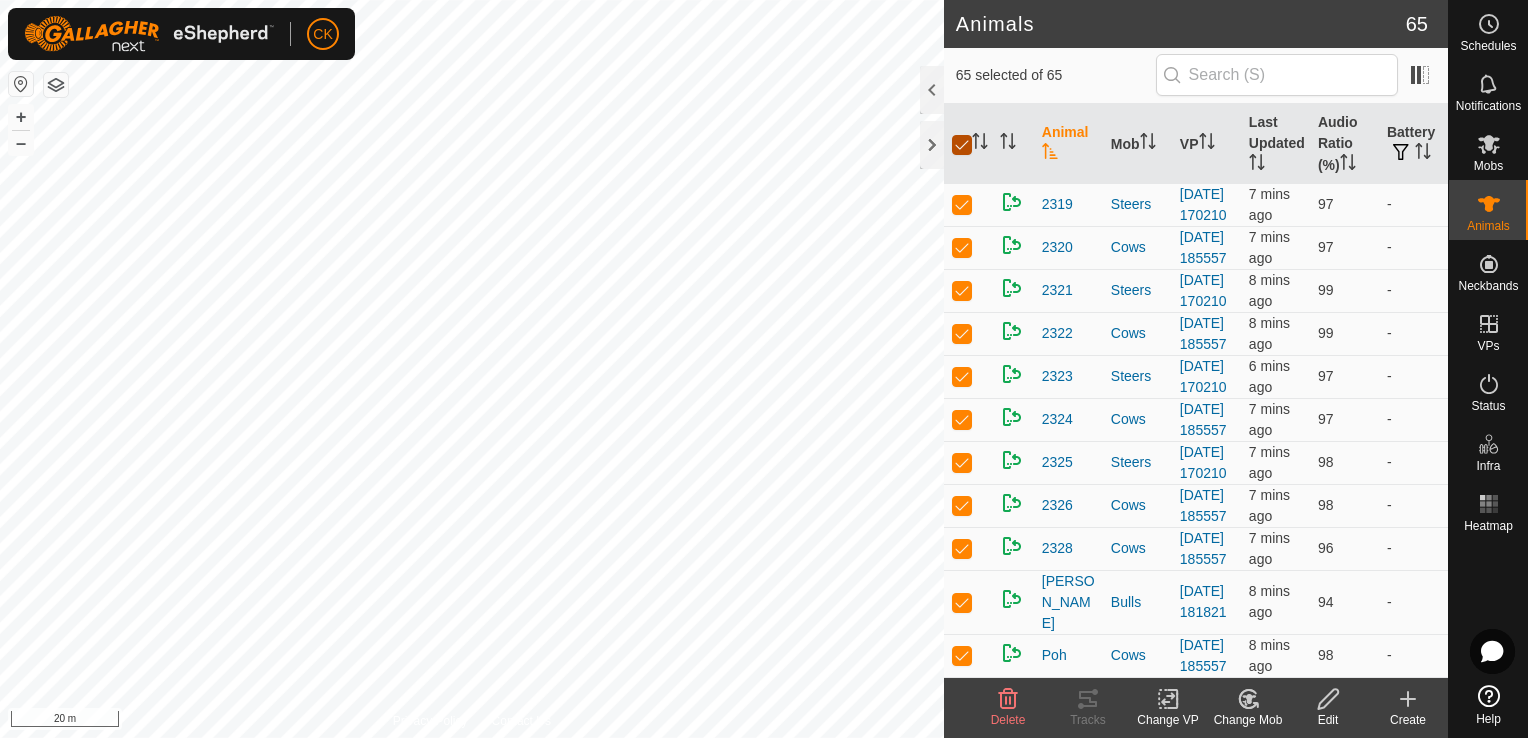 checkbox on "false" 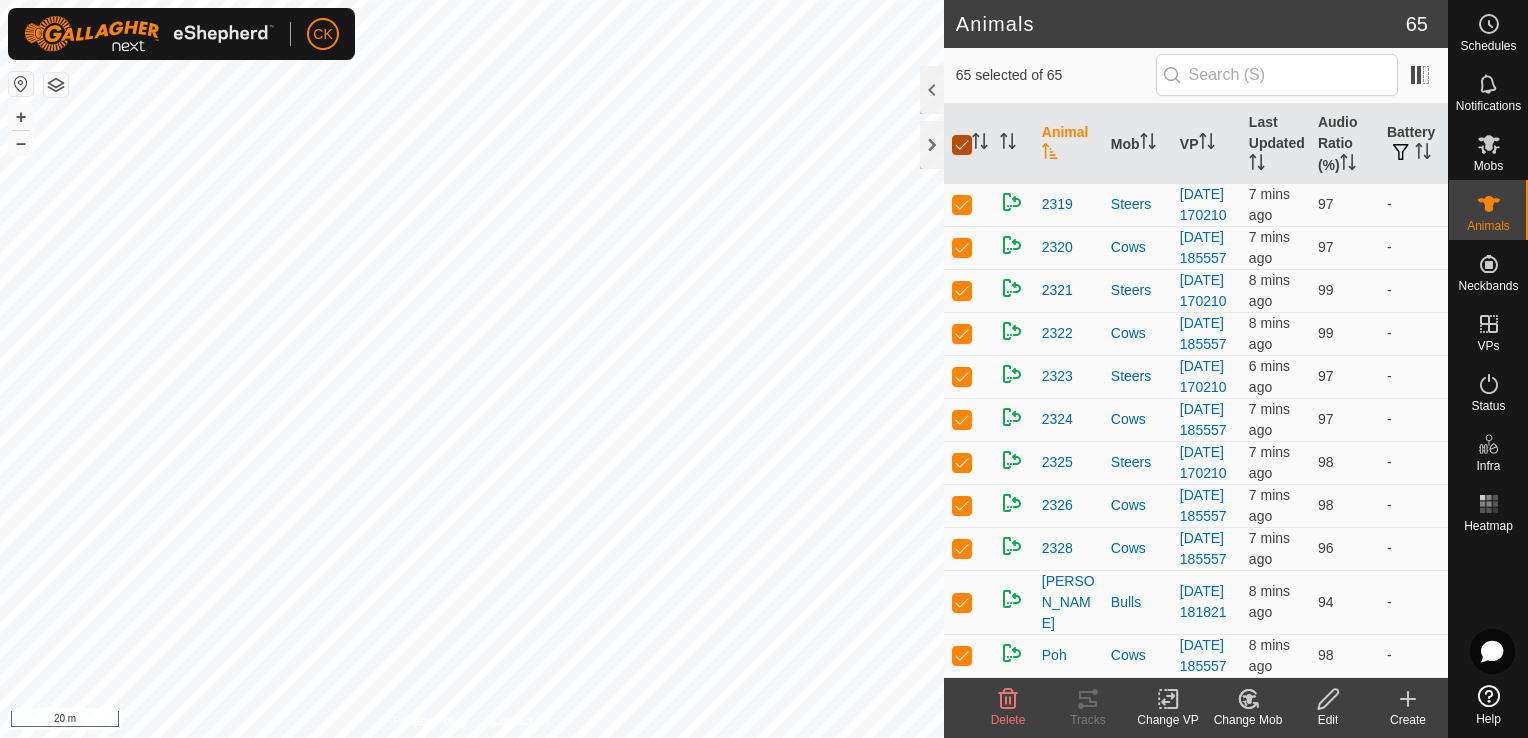 checkbox on "false" 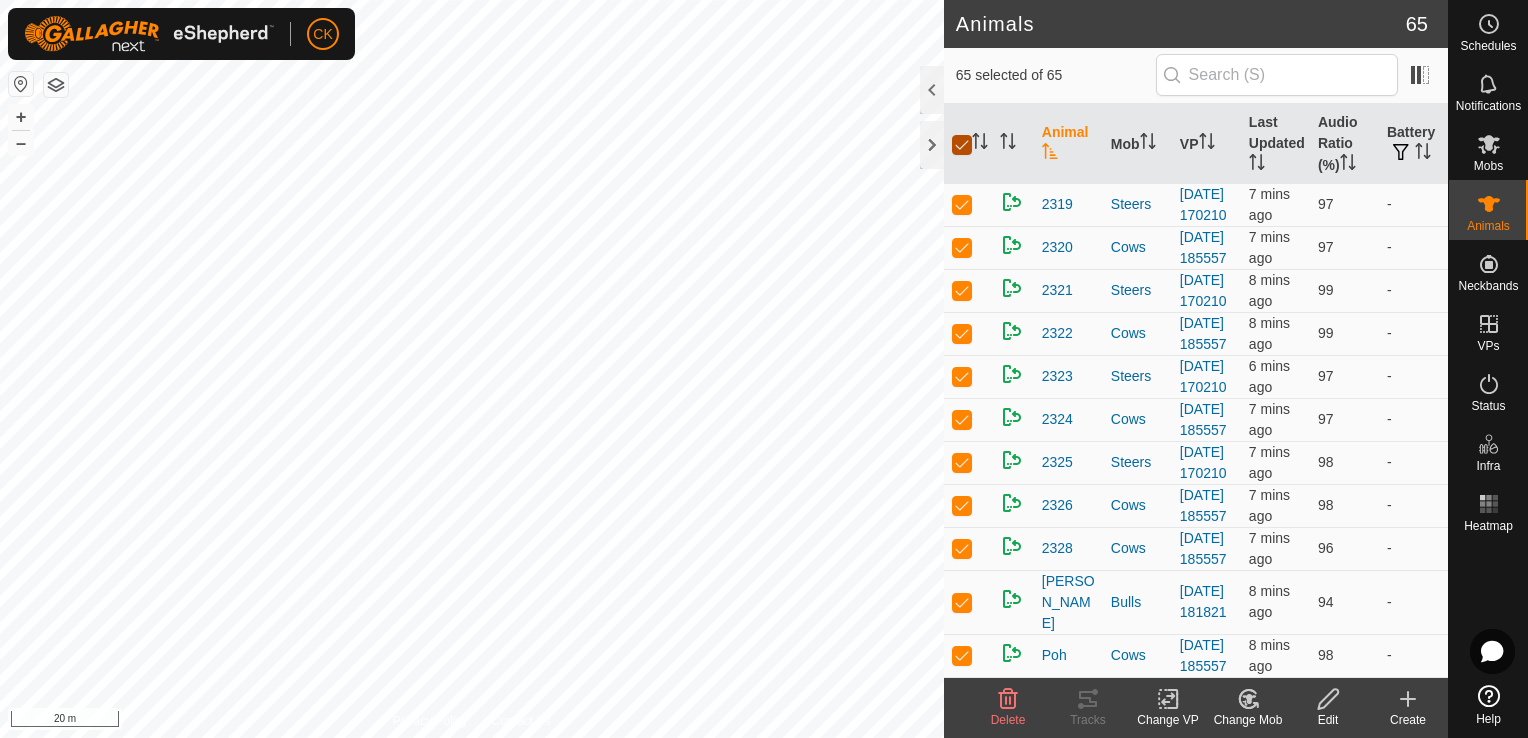 checkbox on "false" 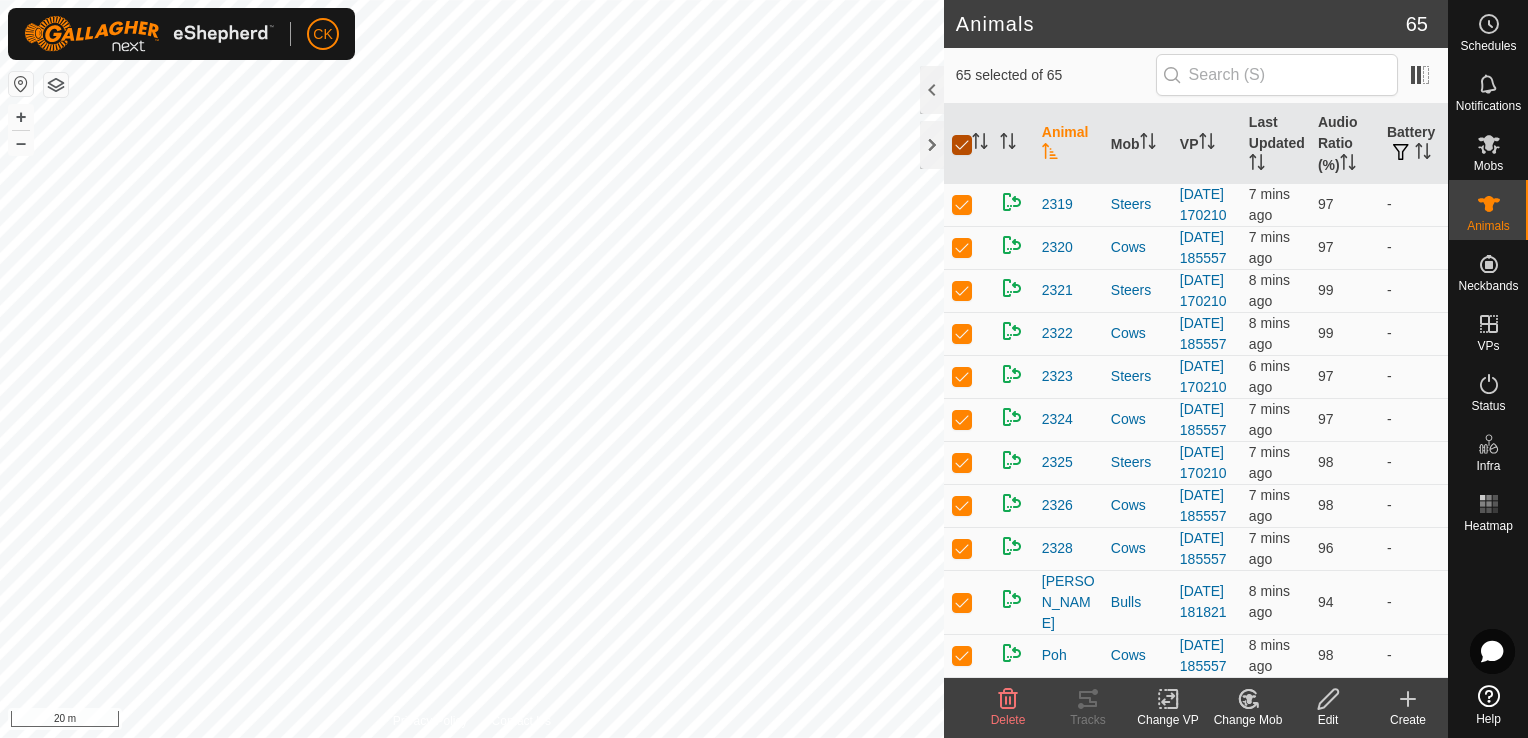 checkbox on "false" 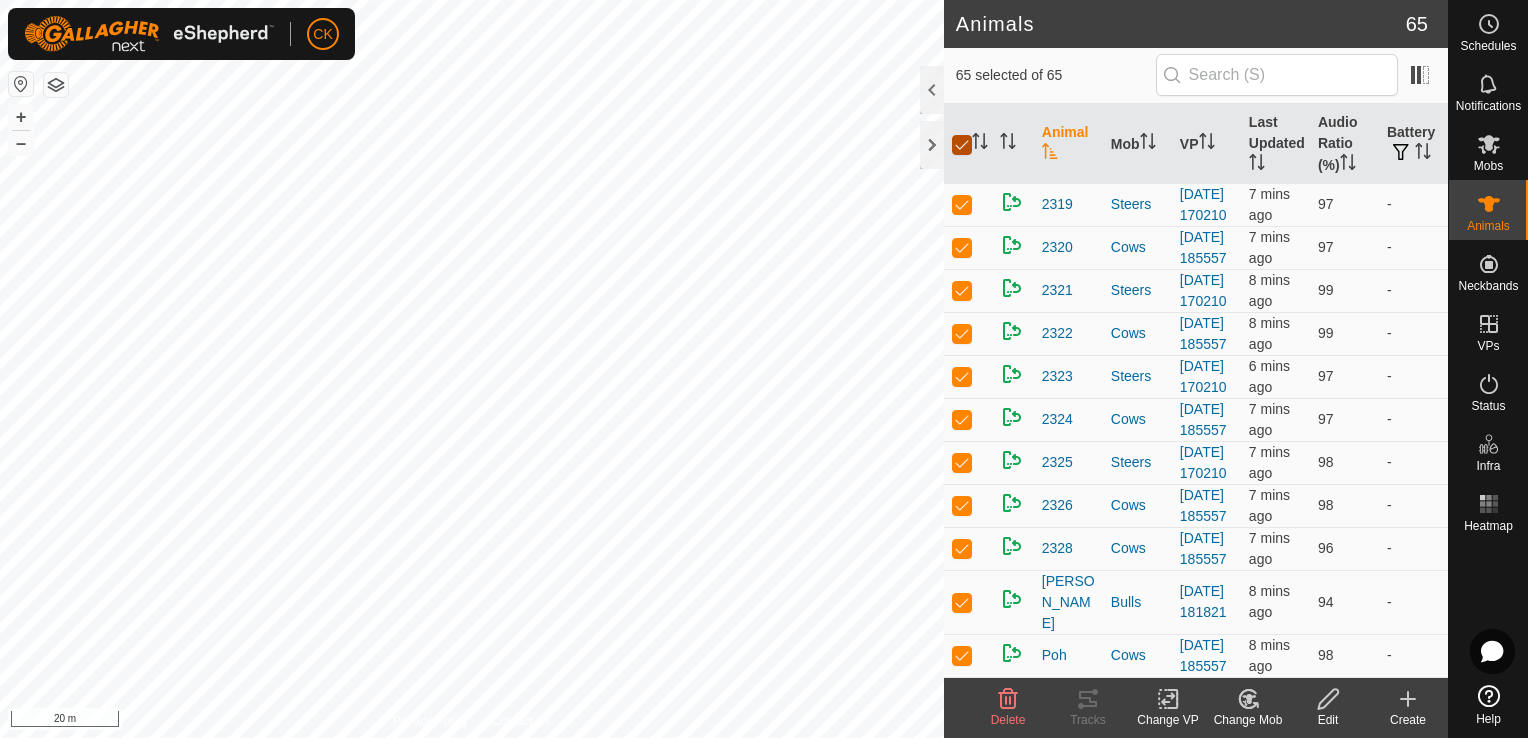 checkbox on "false" 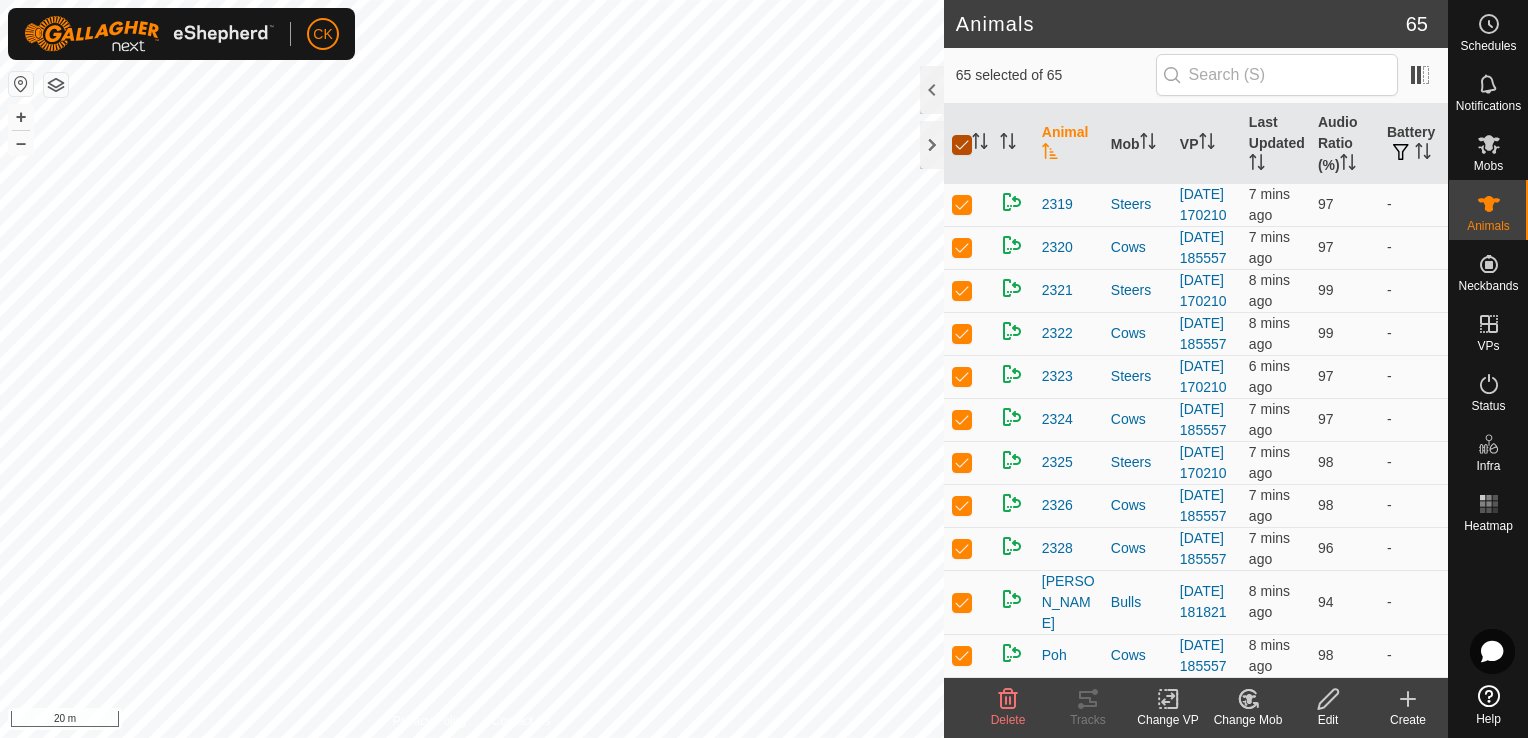 checkbox on "false" 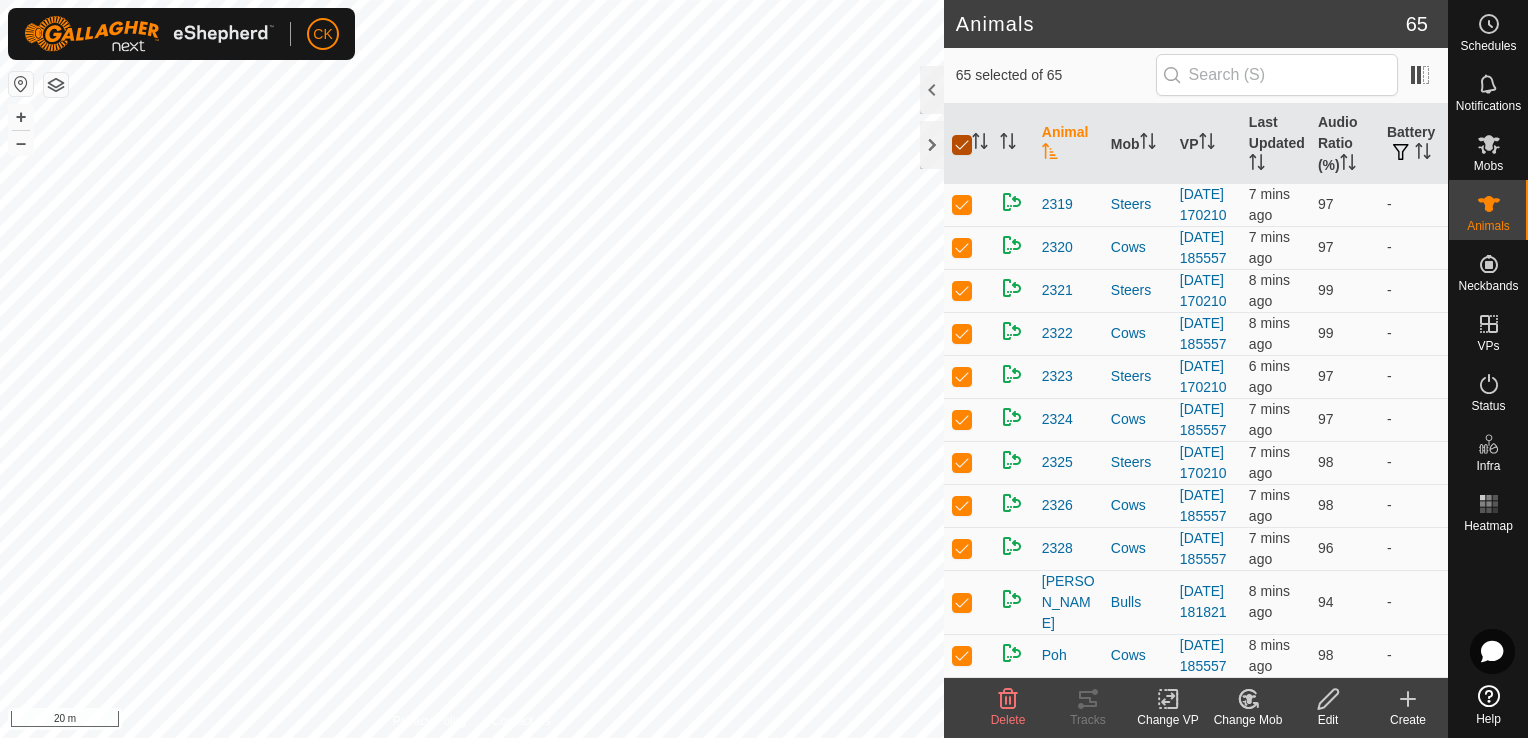 checkbox on "false" 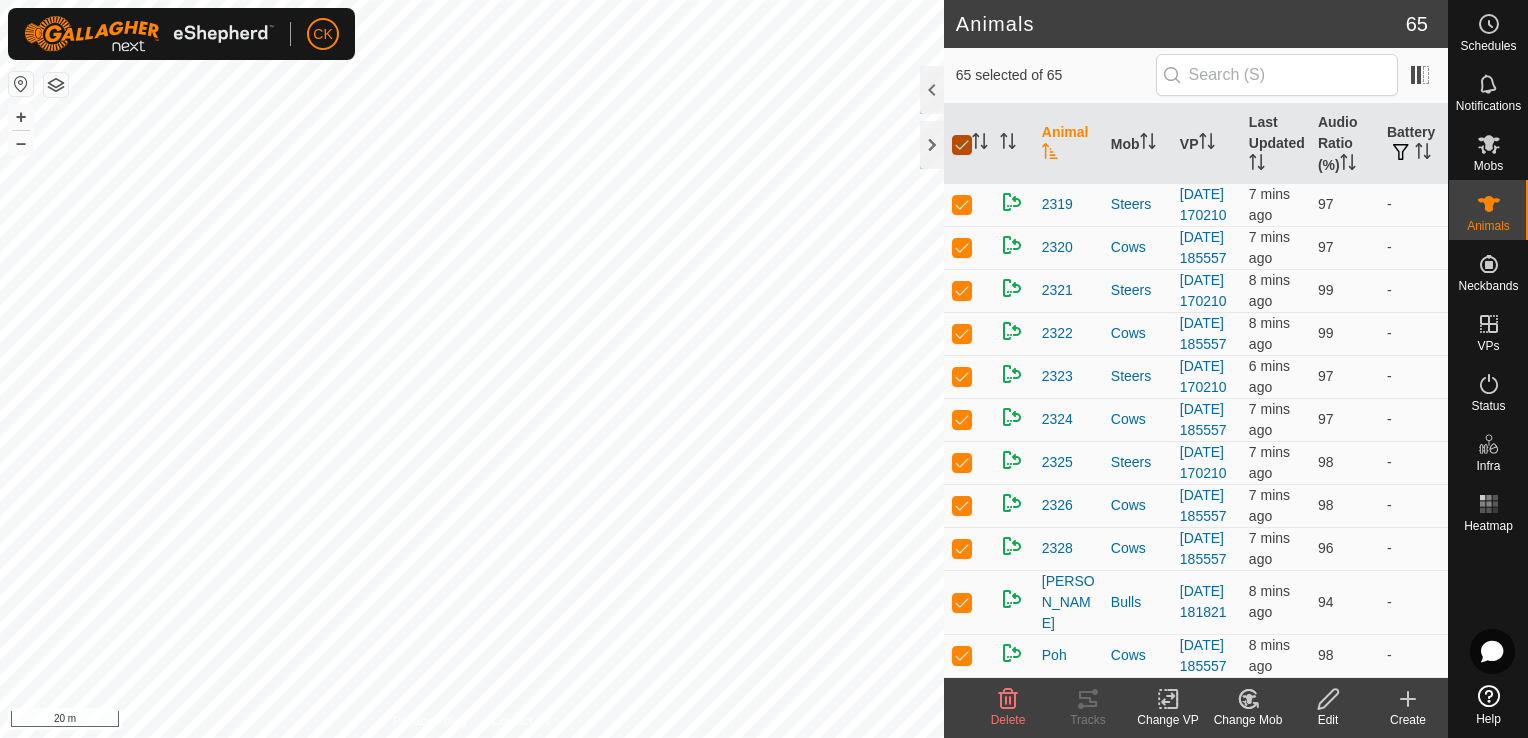 checkbox on "false" 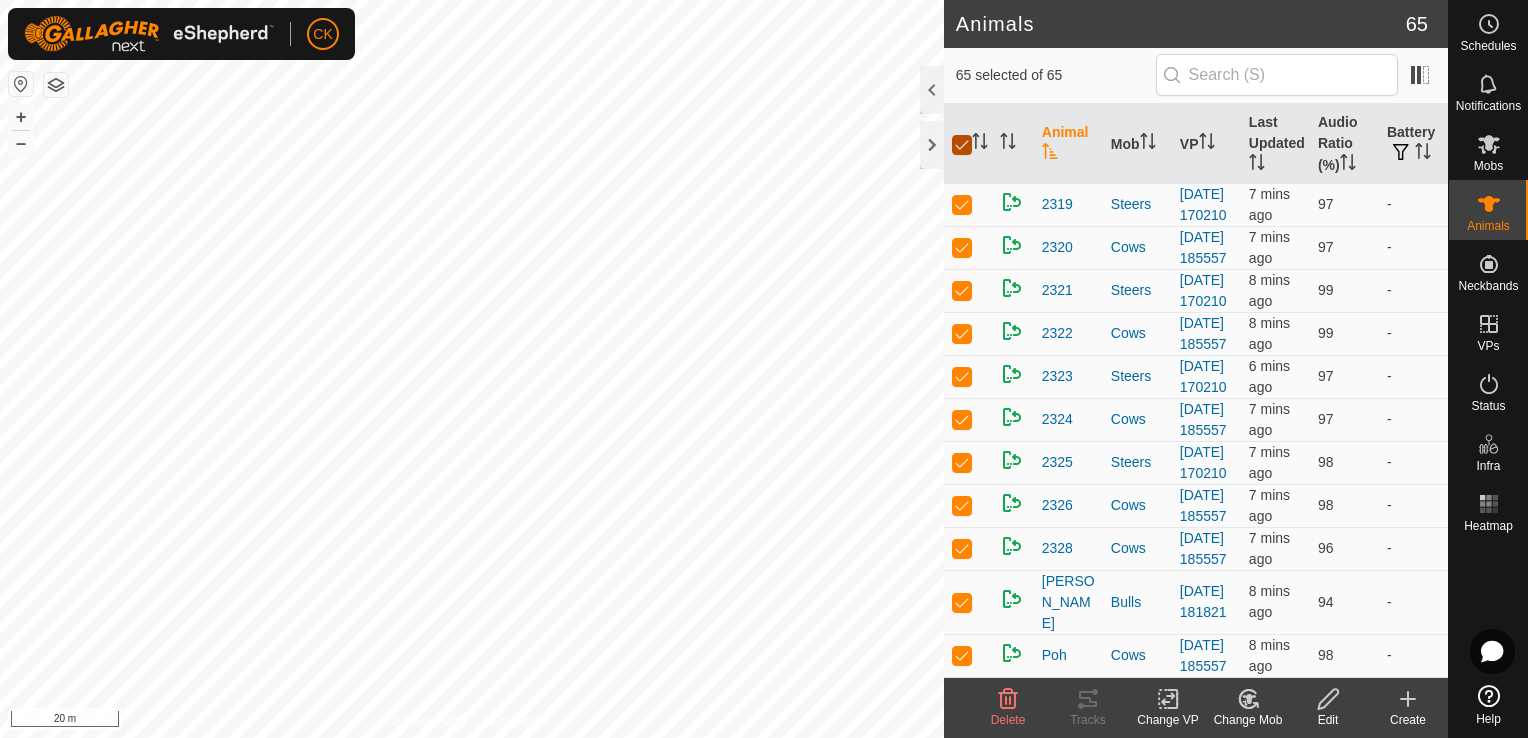 checkbox on "false" 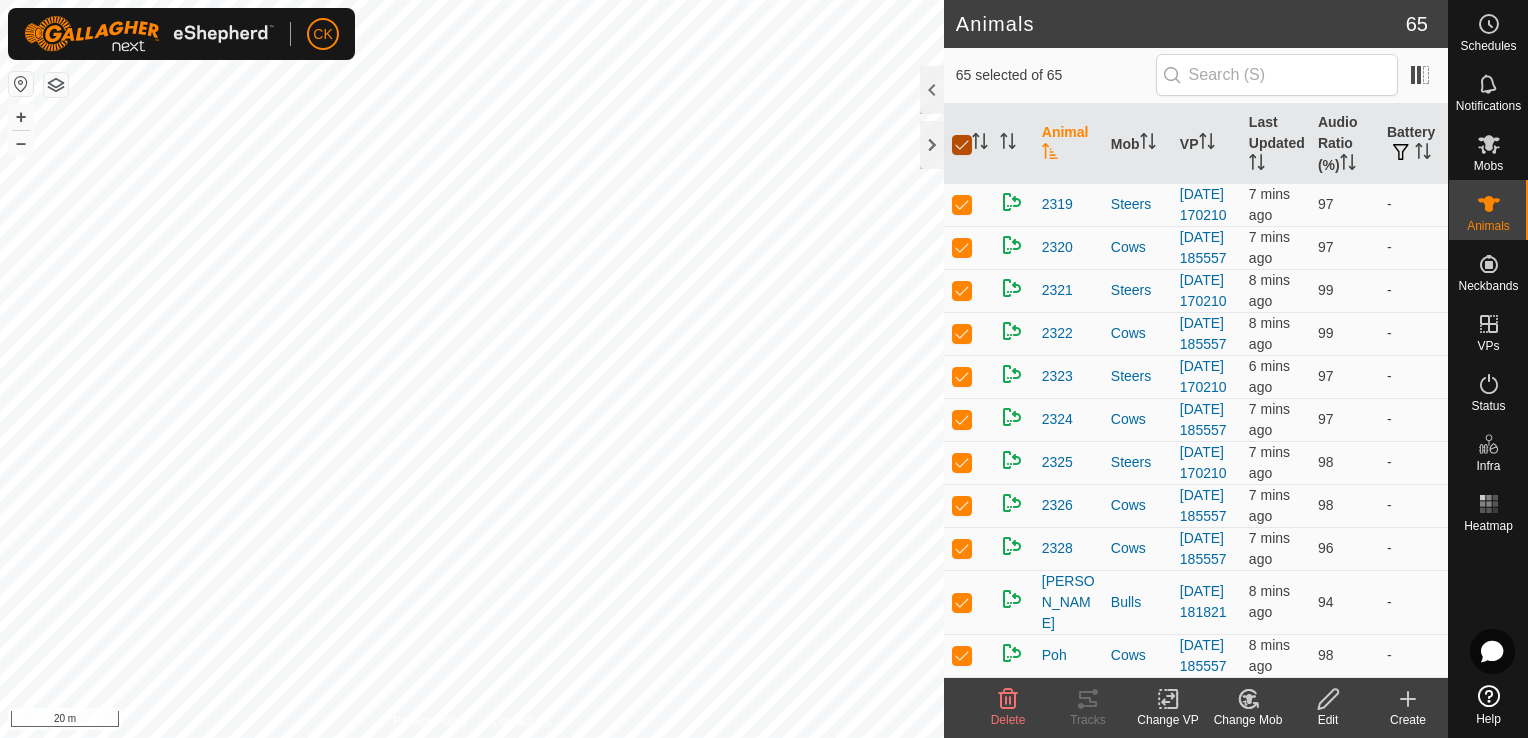 checkbox on "false" 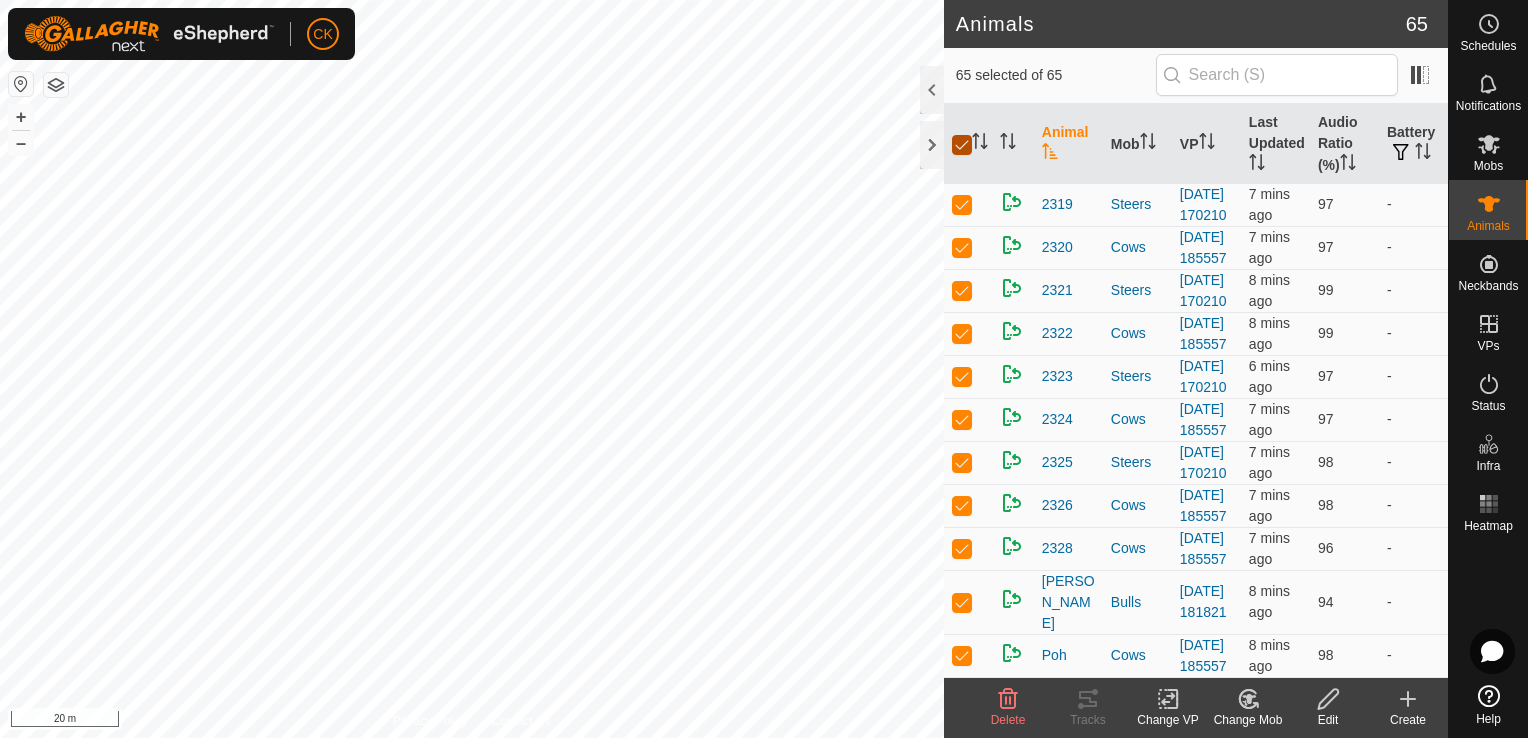checkbox on "false" 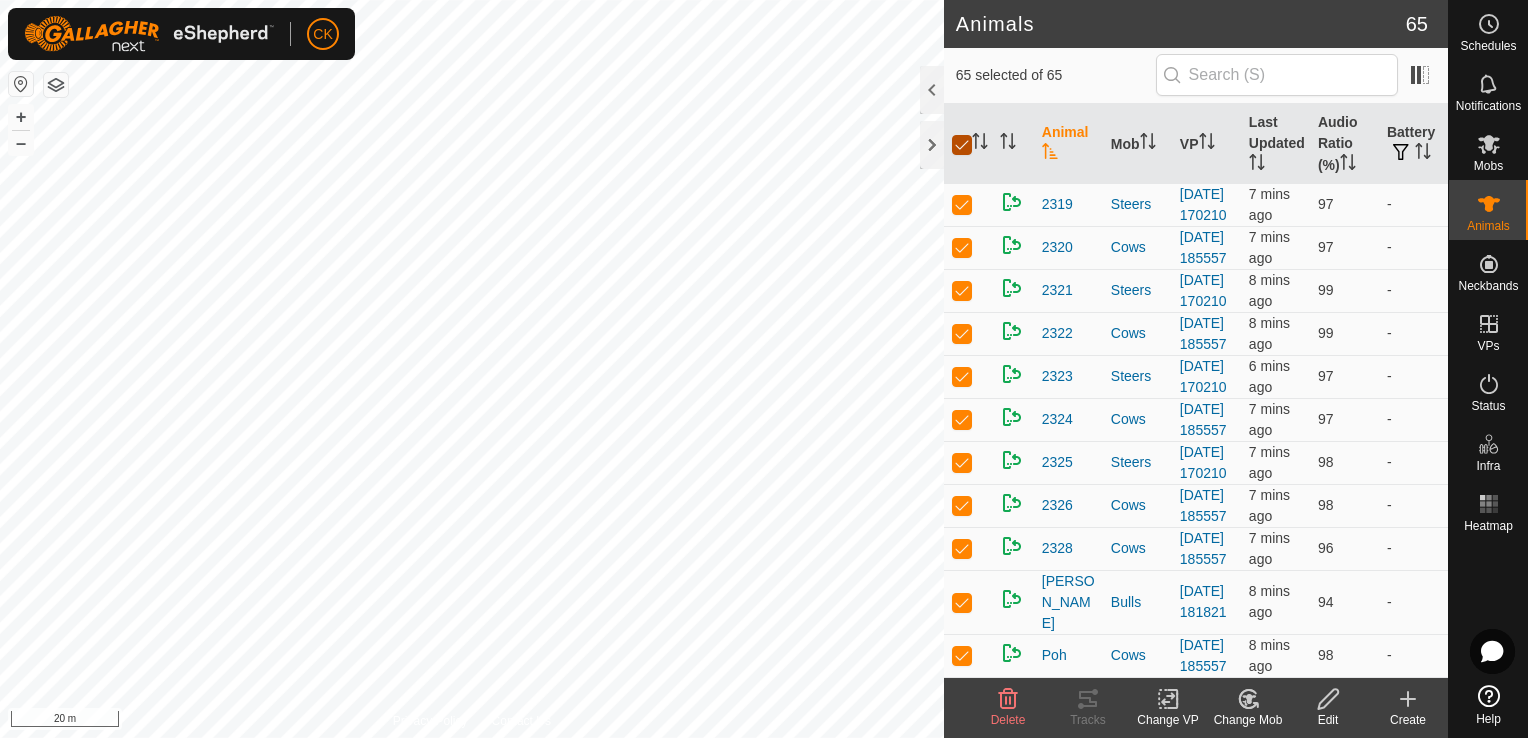 checkbox on "false" 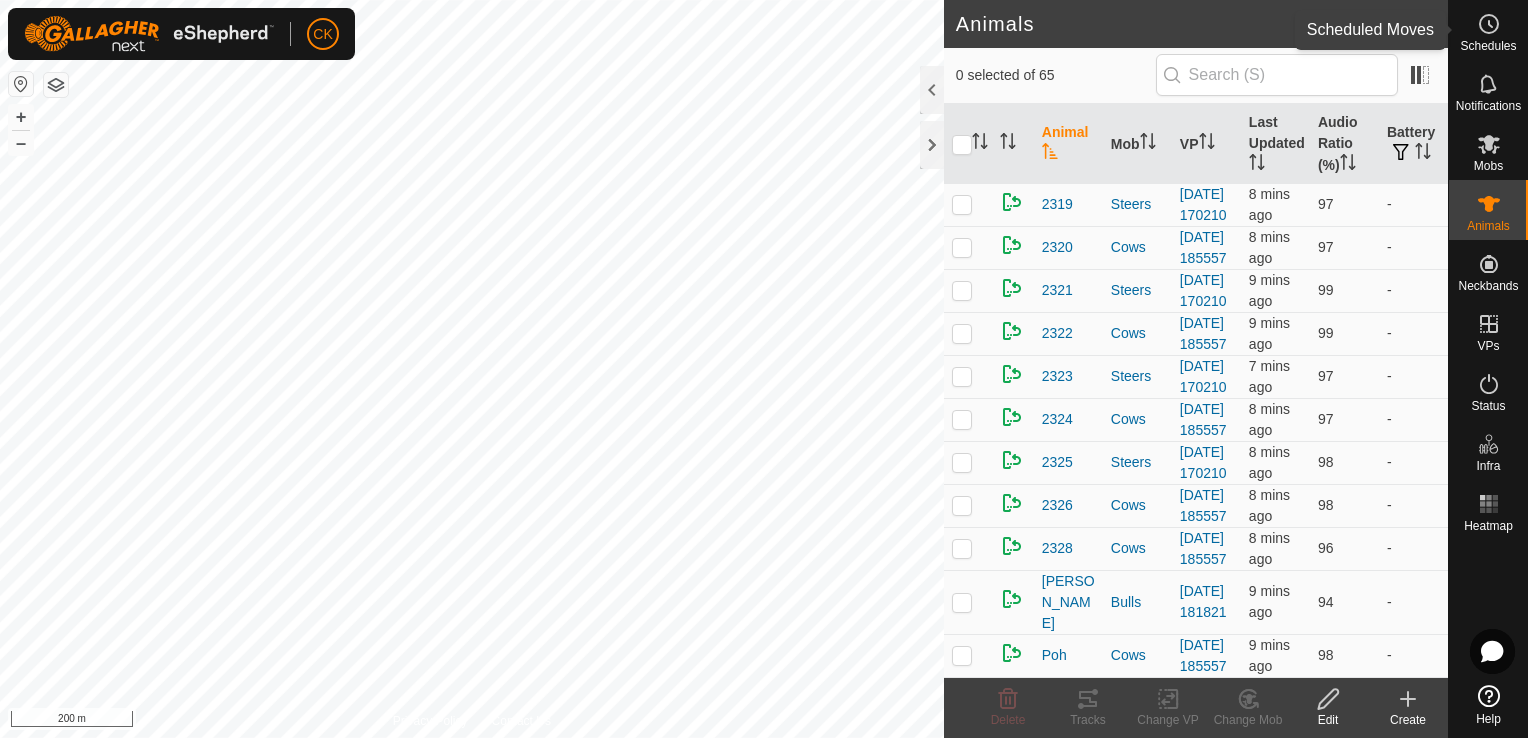 click 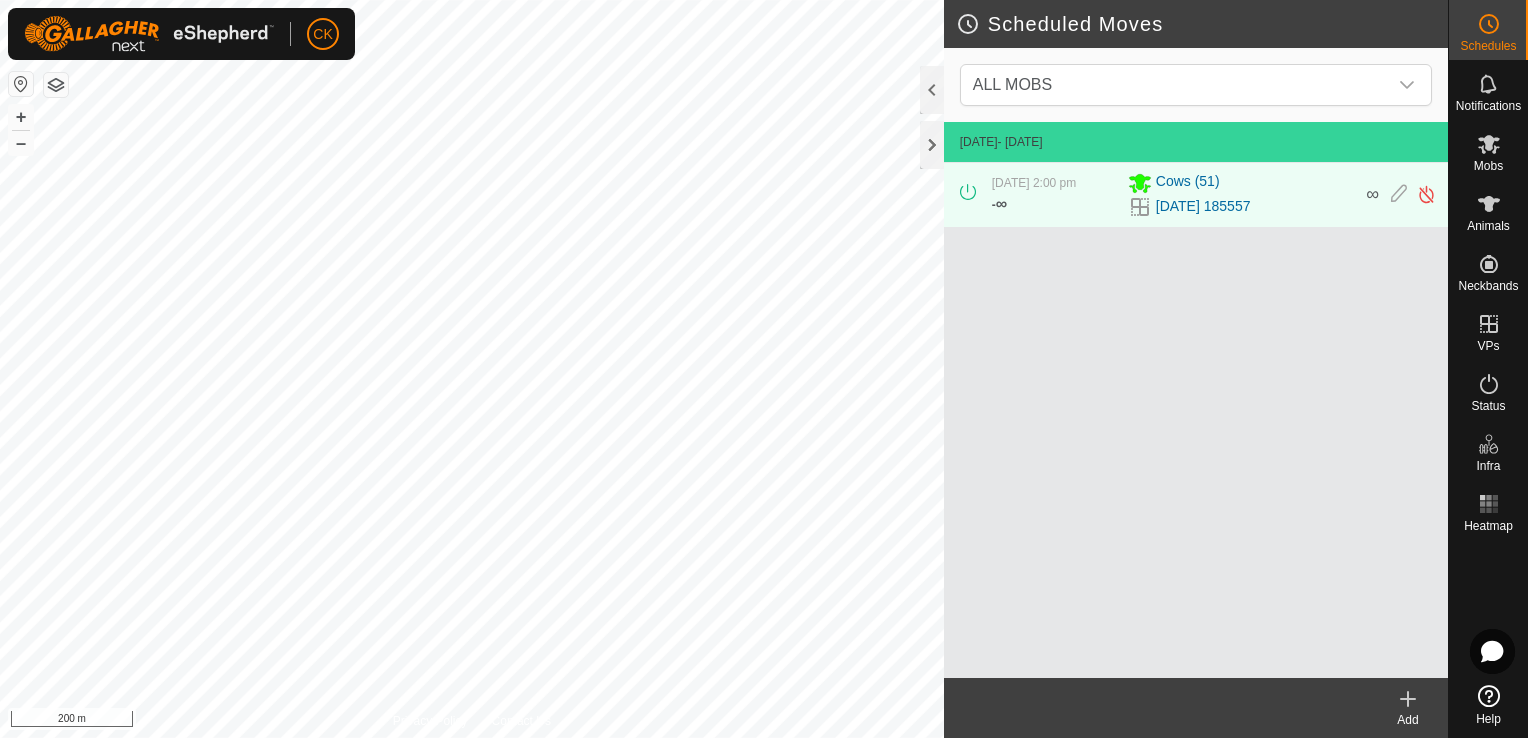 click 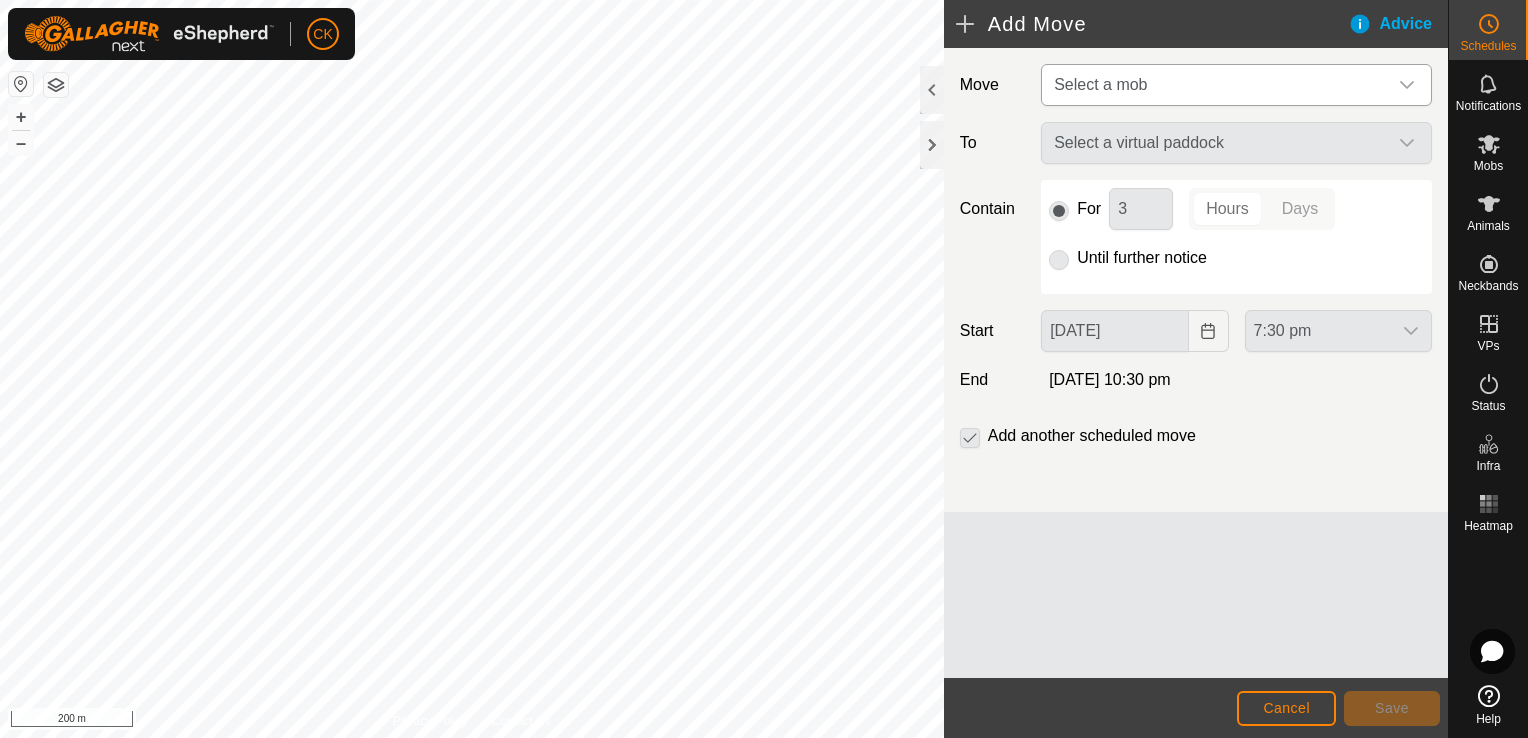 click 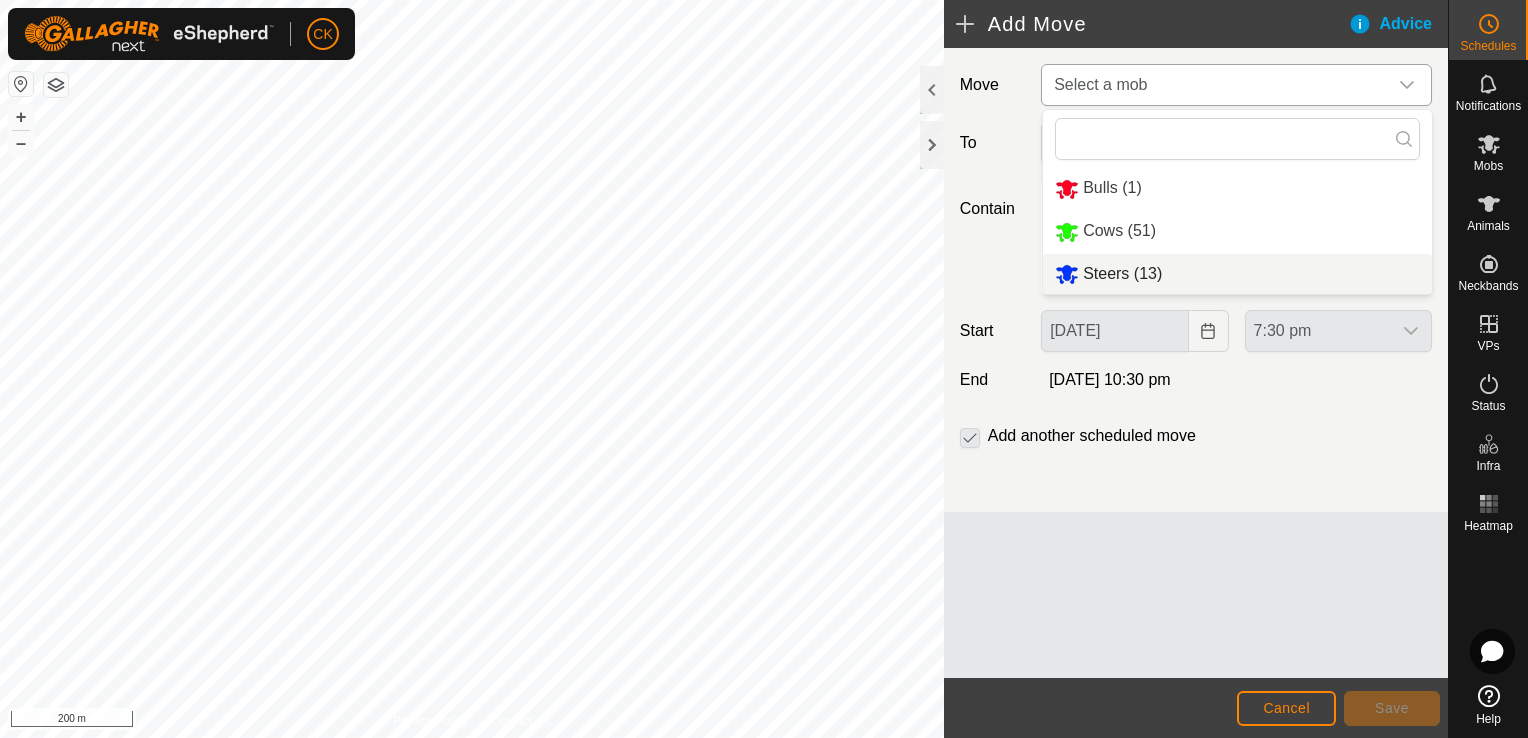 click on "Steers (13)" at bounding box center (1237, 274) 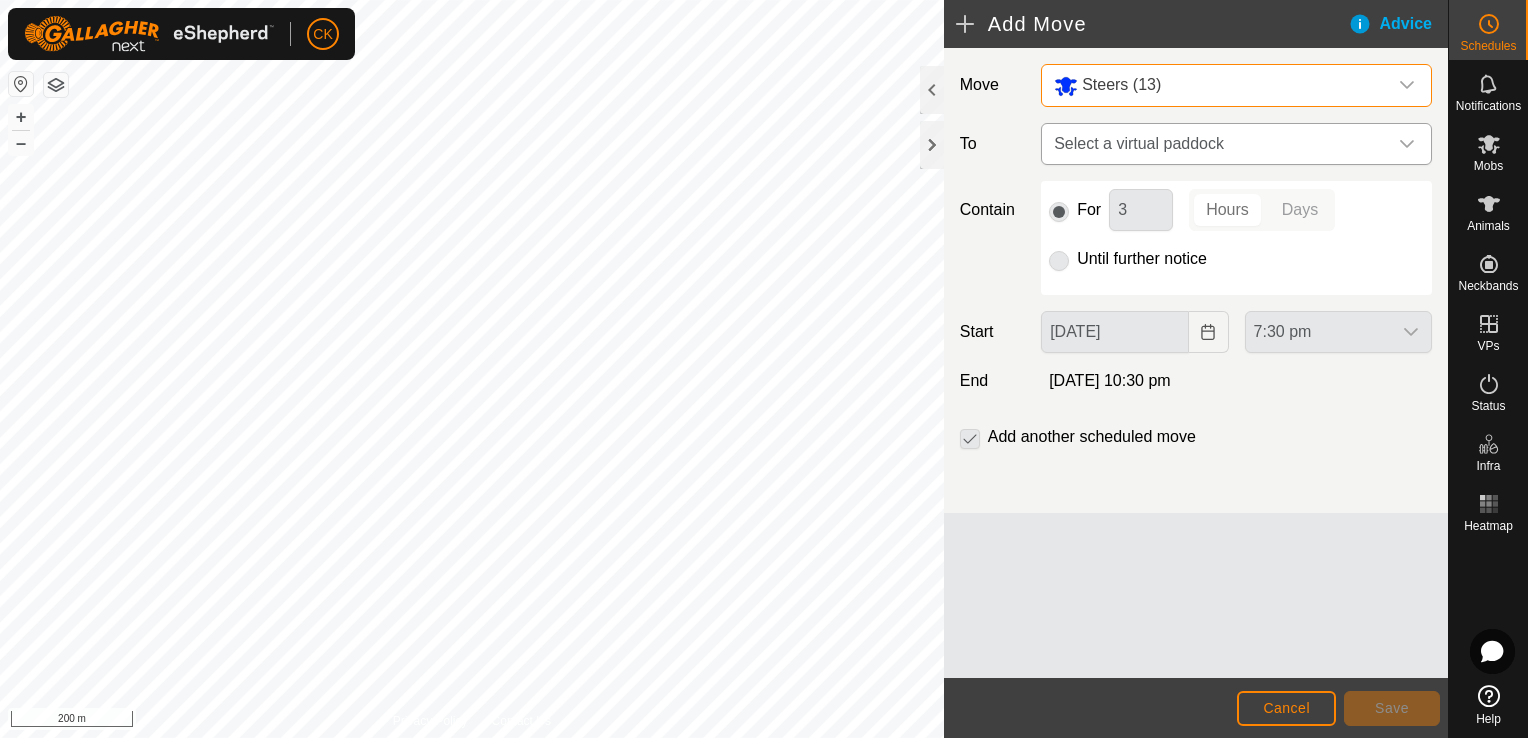 click 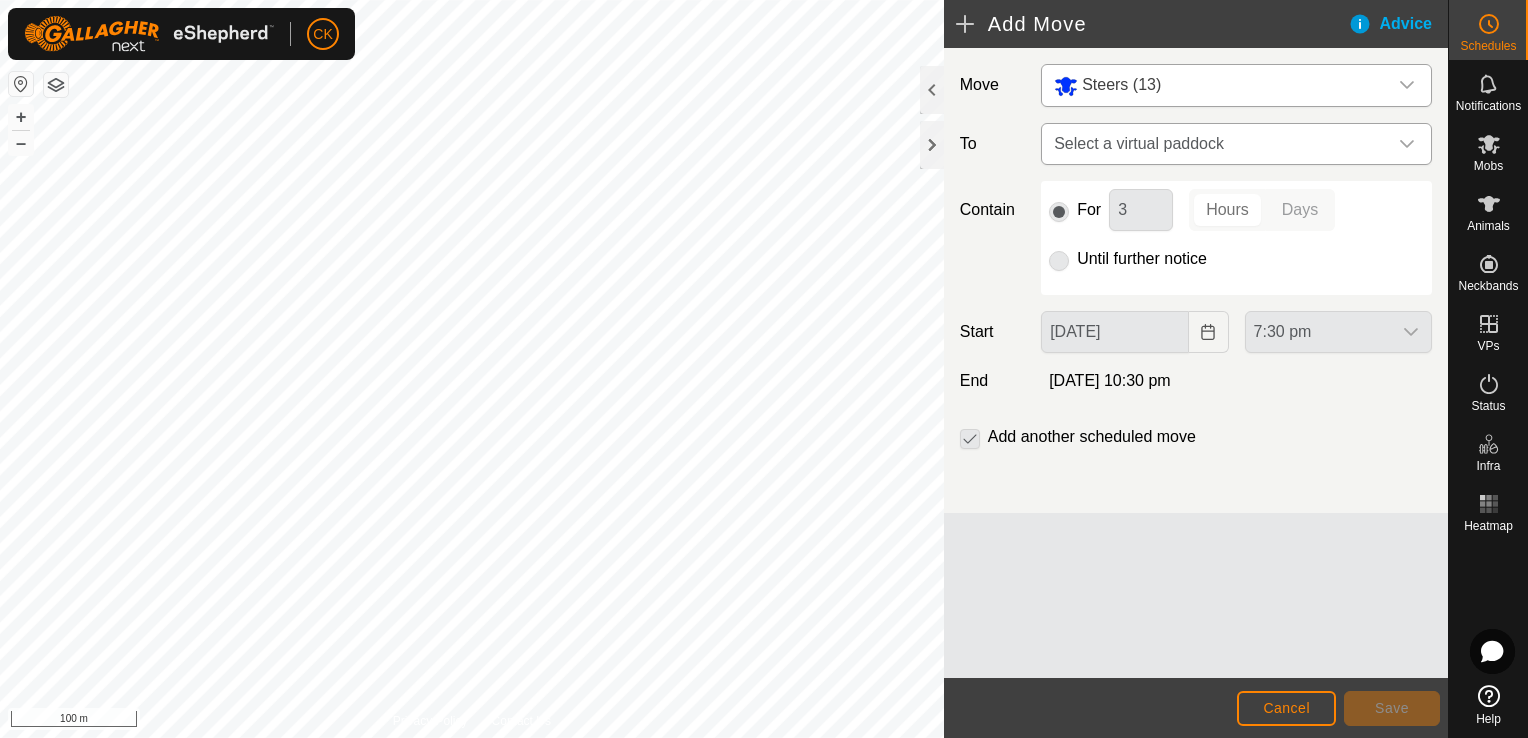 click 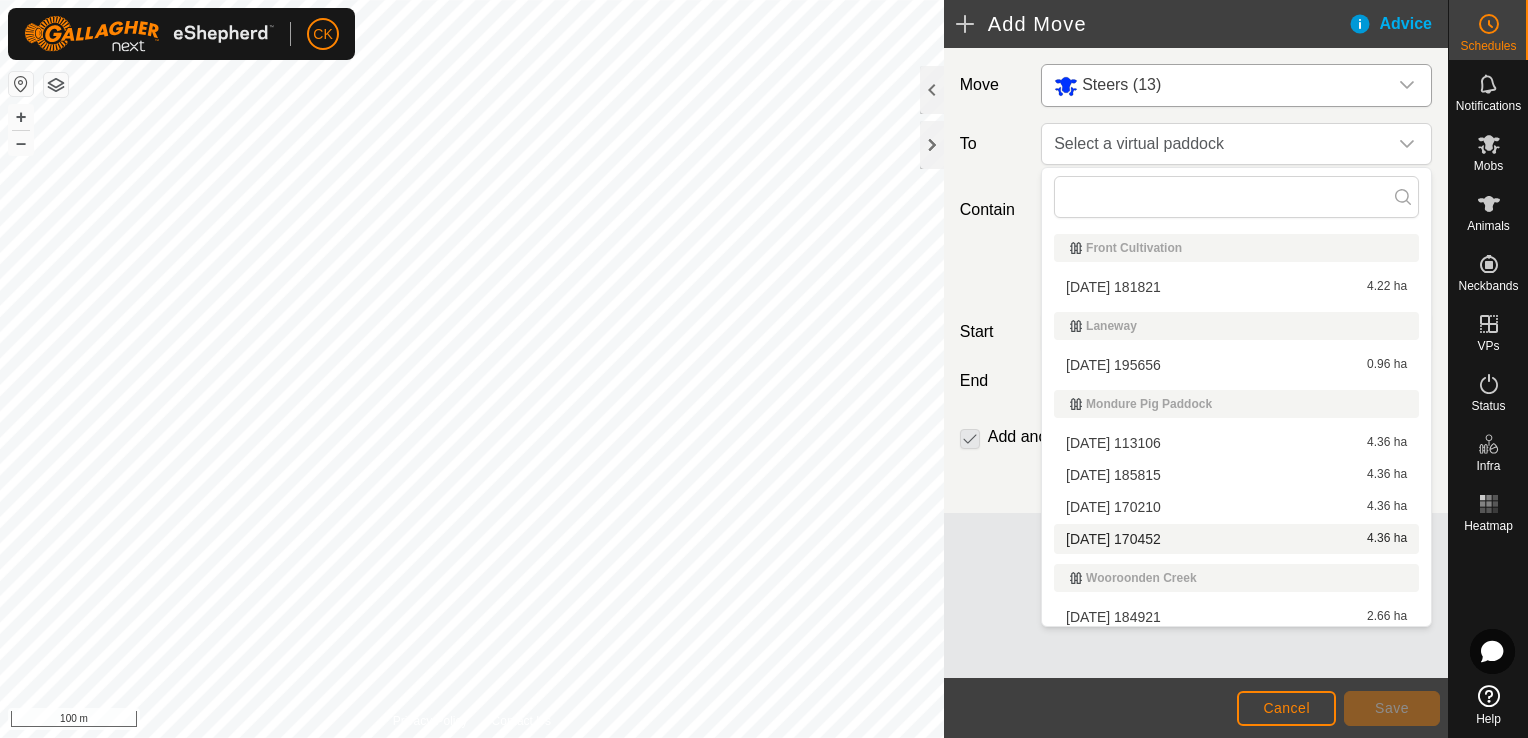click on "[DATE] 170452  4.36 ha" at bounding box center [1236, 539] 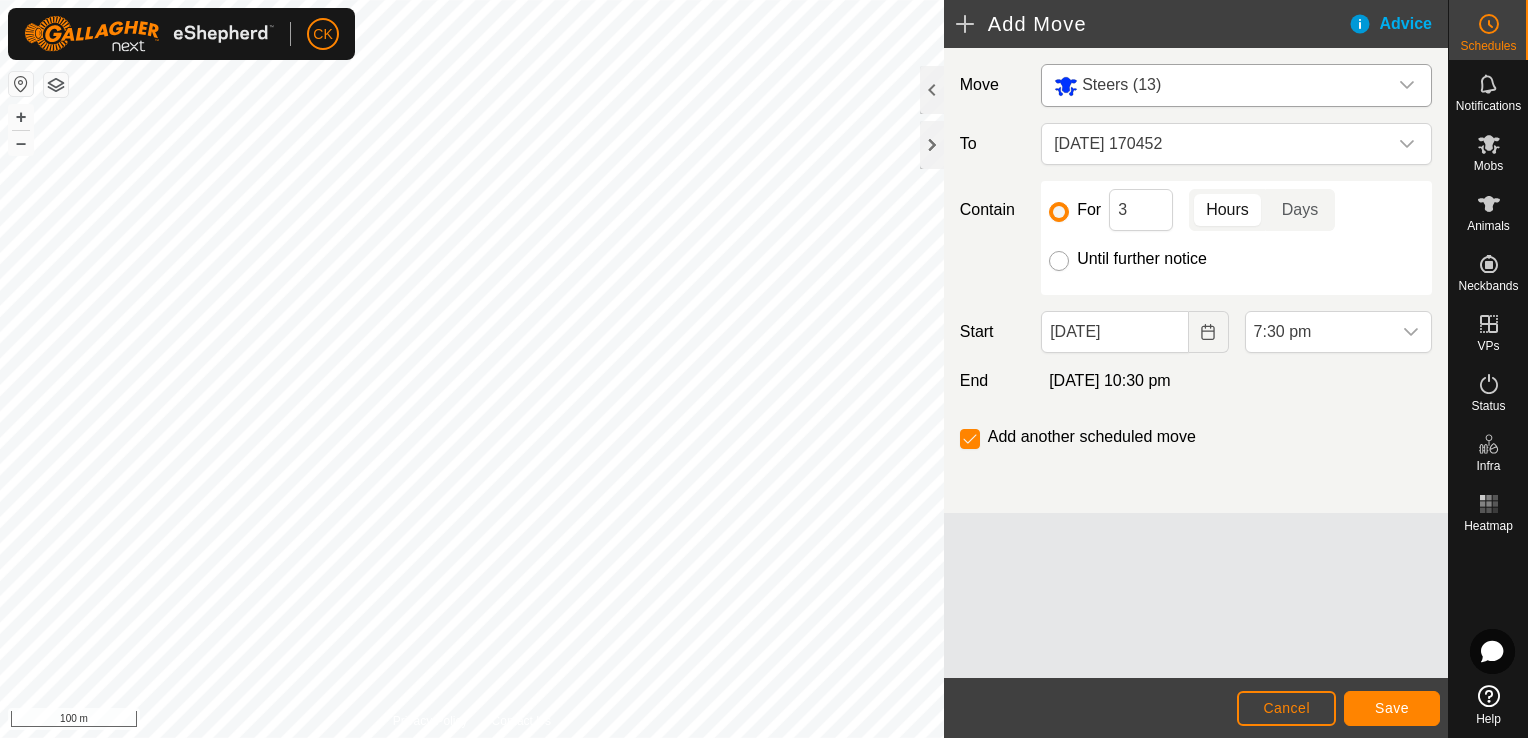 click on "Until further notice" at bounding box center (1059, 261) 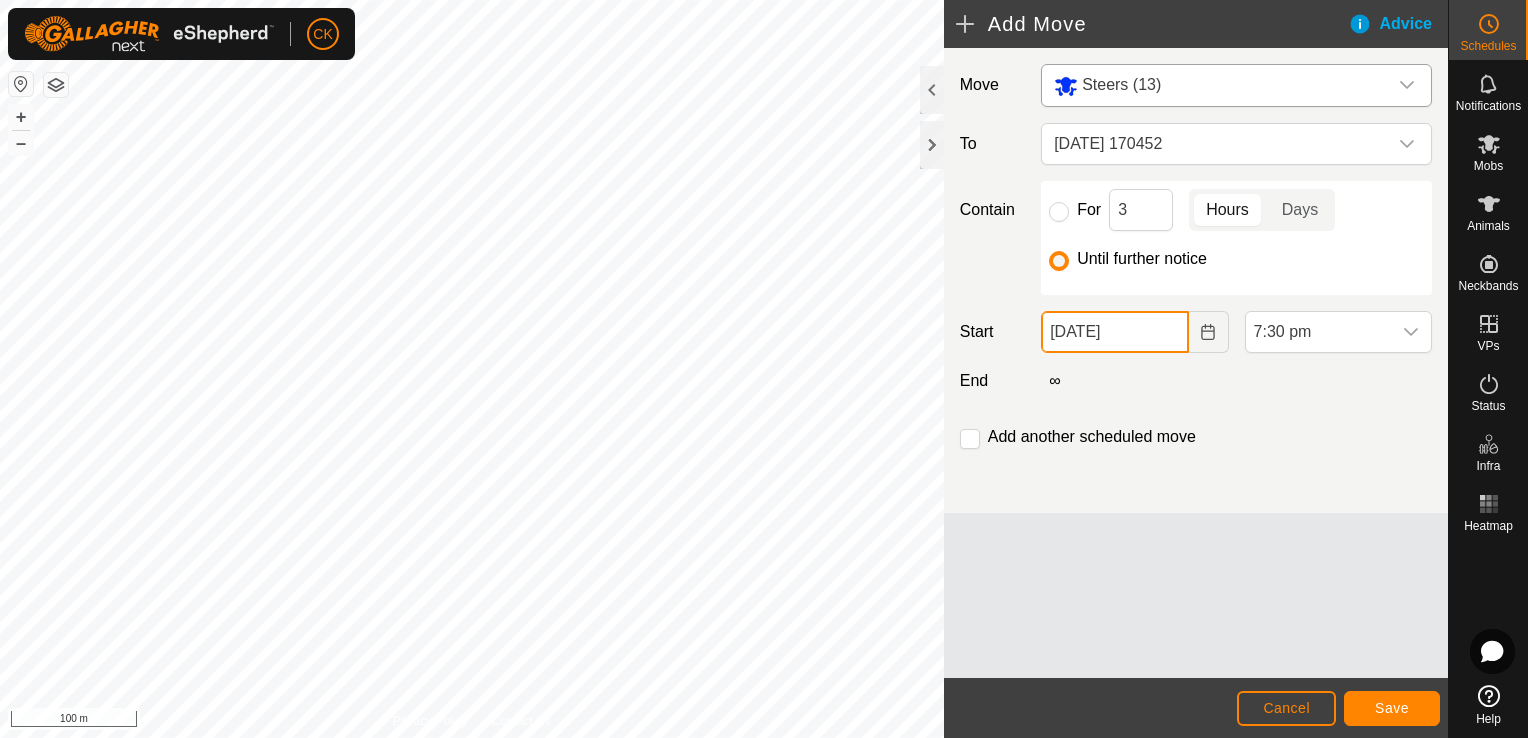 click on "[DATE]" 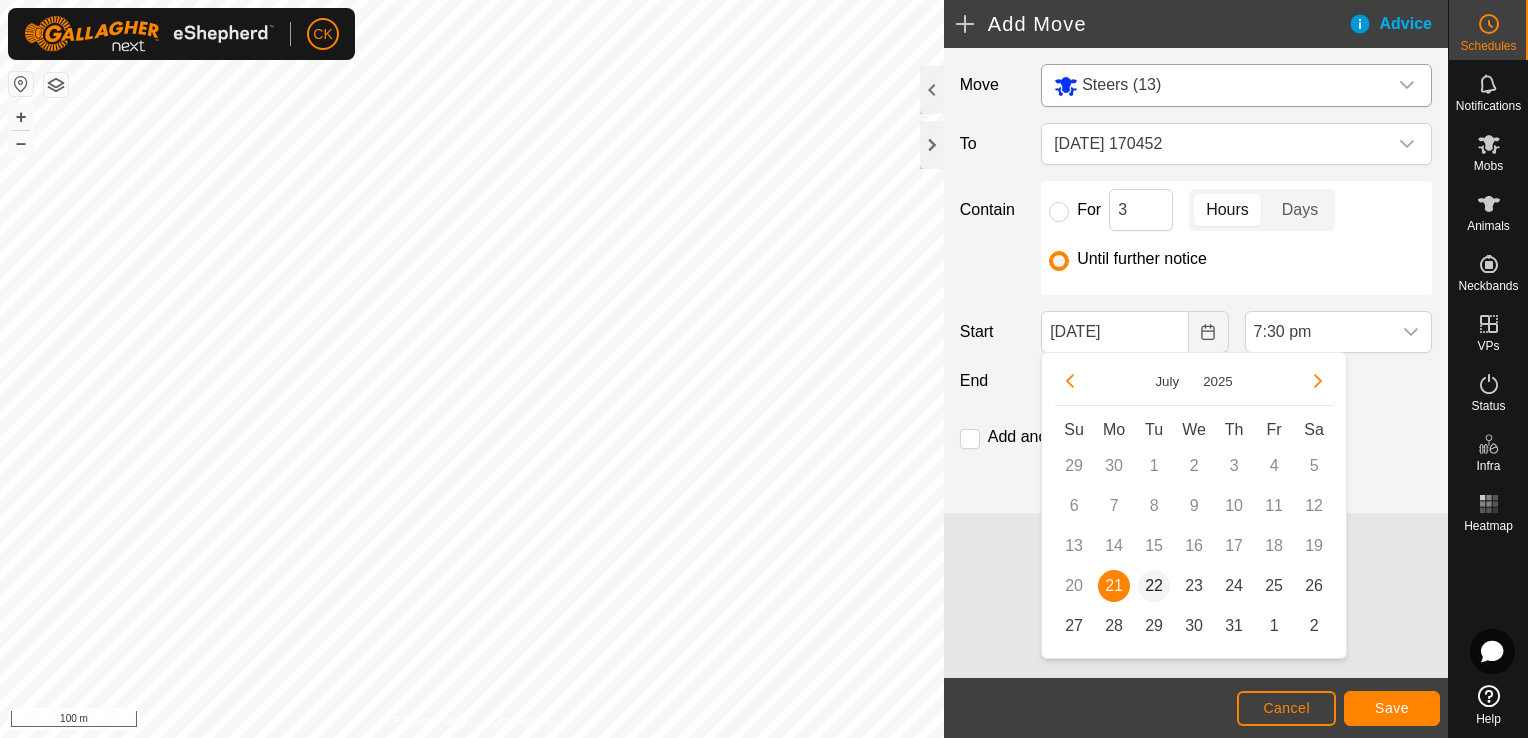 click on "22" at bounding box center [1154, 586] 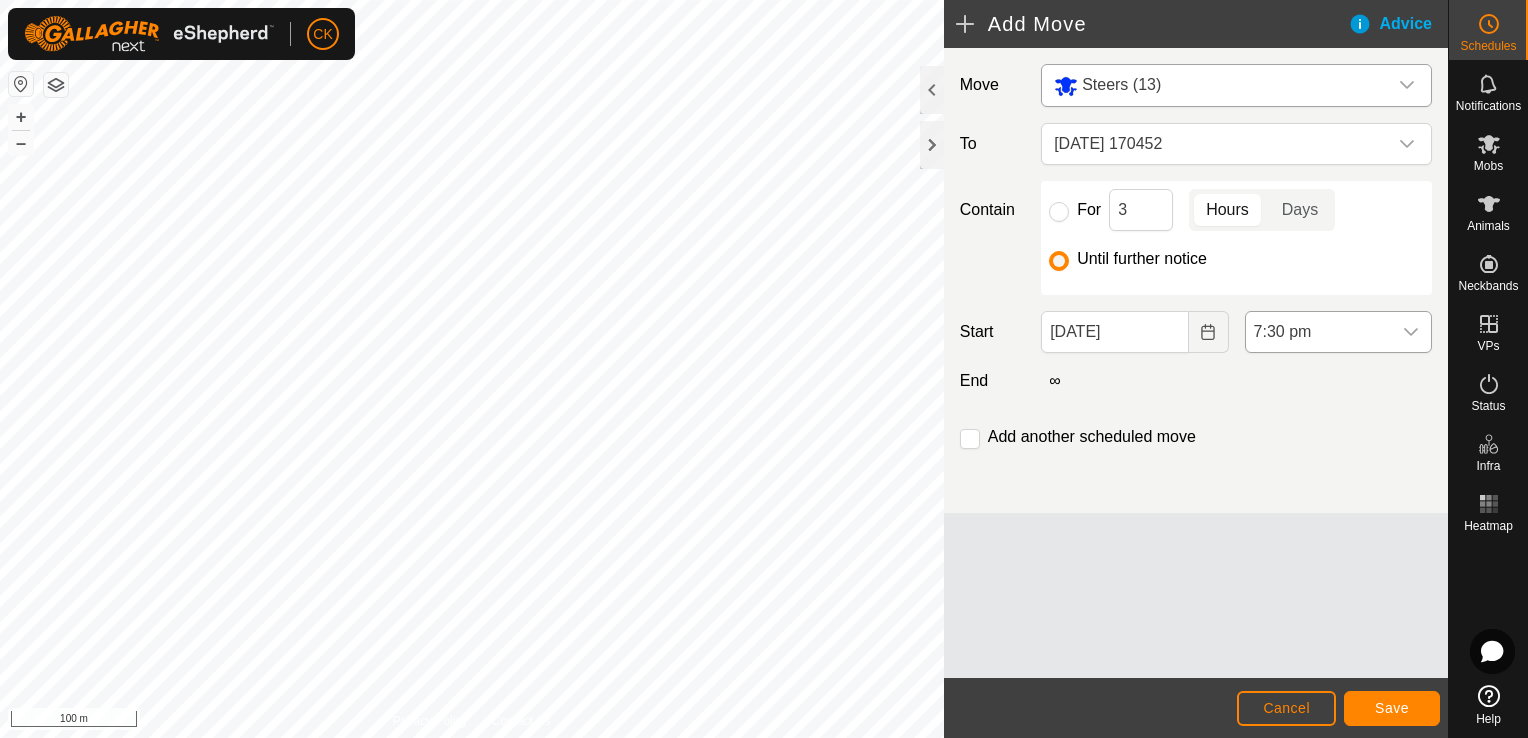click 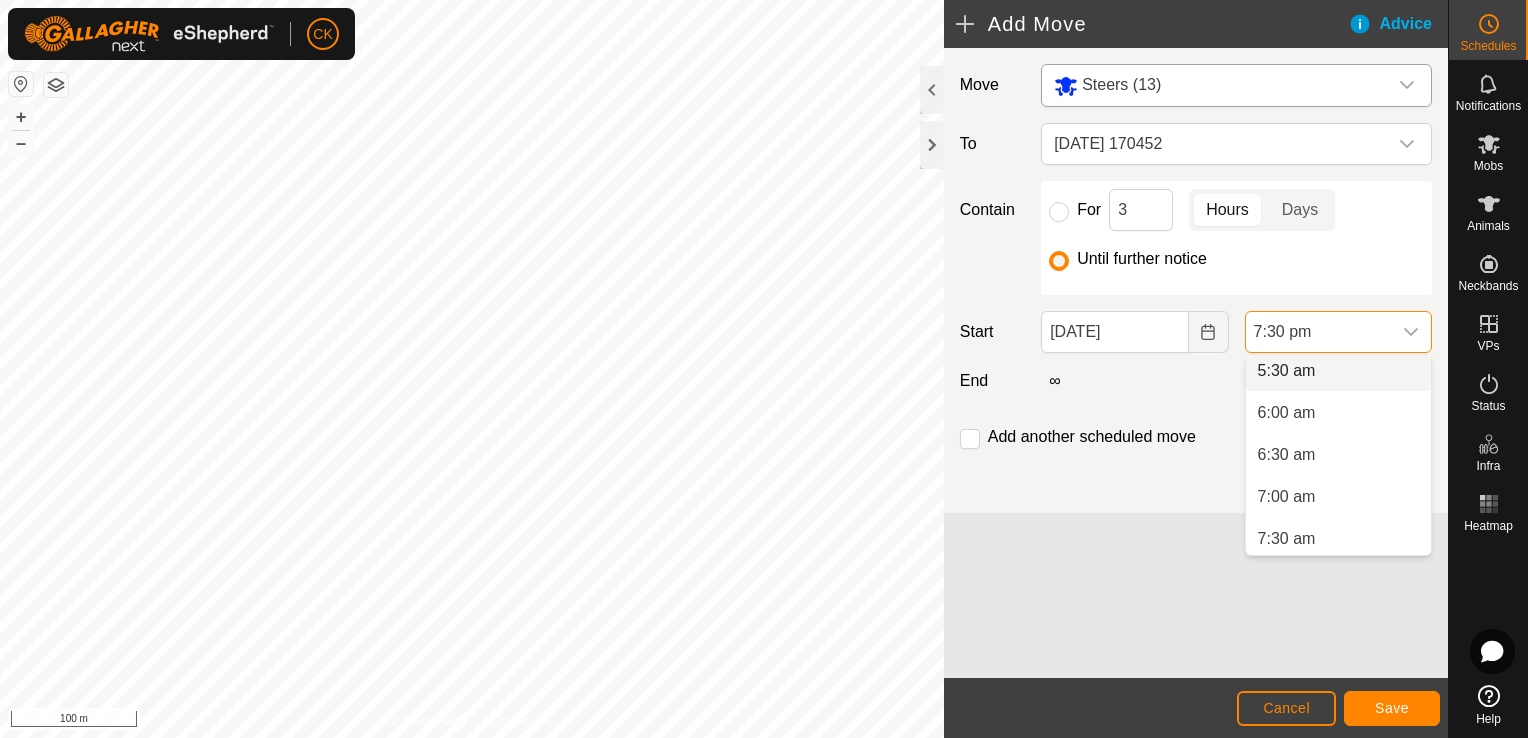 scroll, scrollTop: 462, scrollLeft: 0, axis: vertical 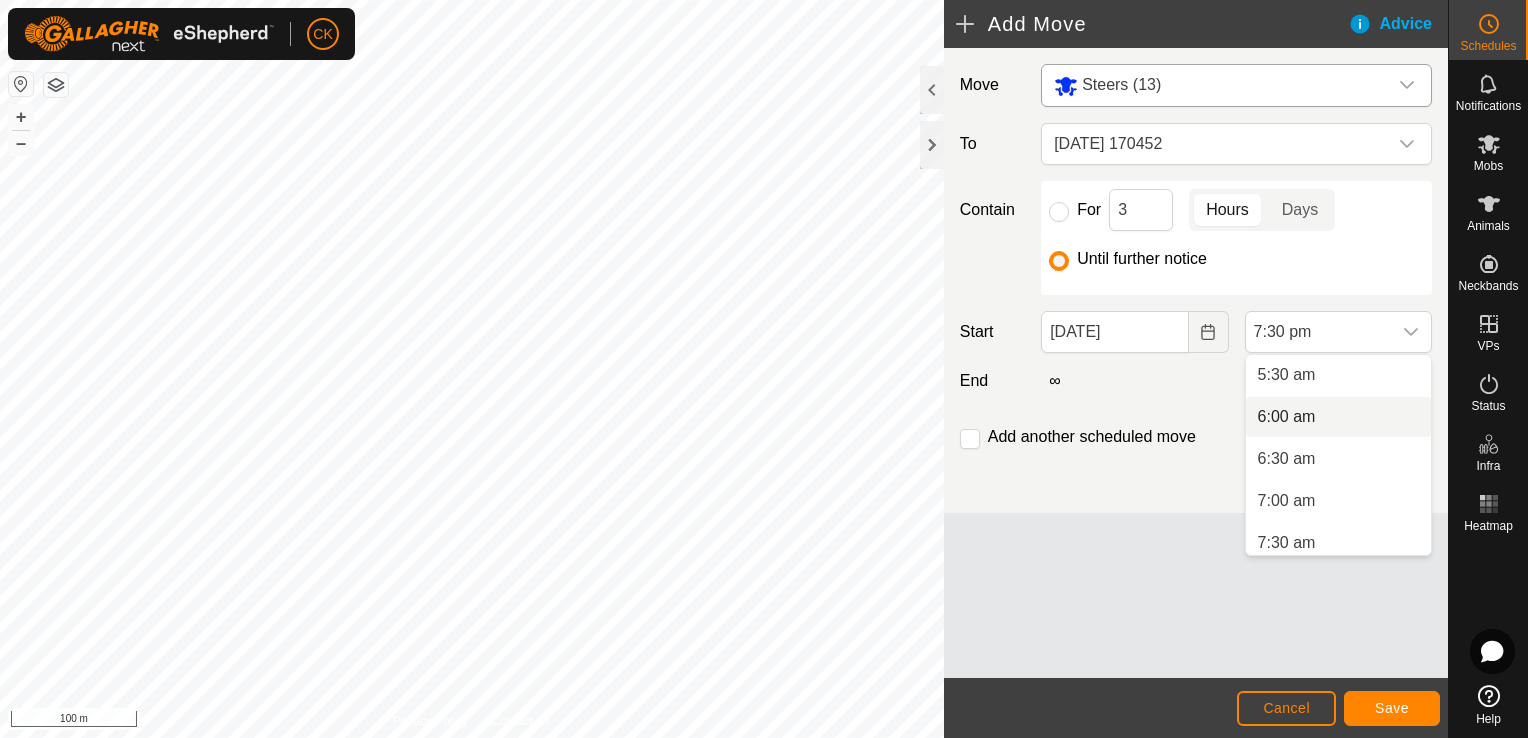 click on "6:00 am" at bounding box center [1338, 417] 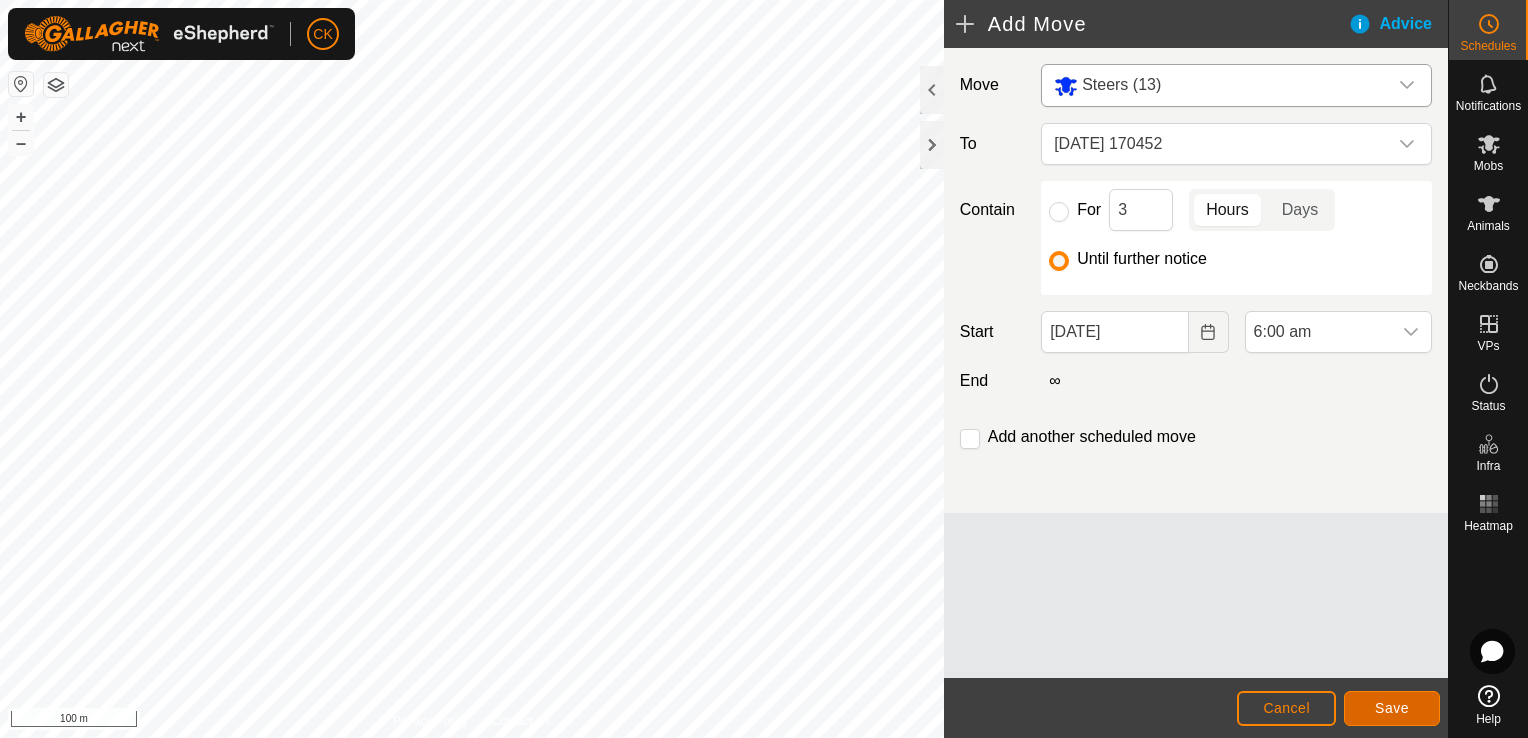 click on "Save" 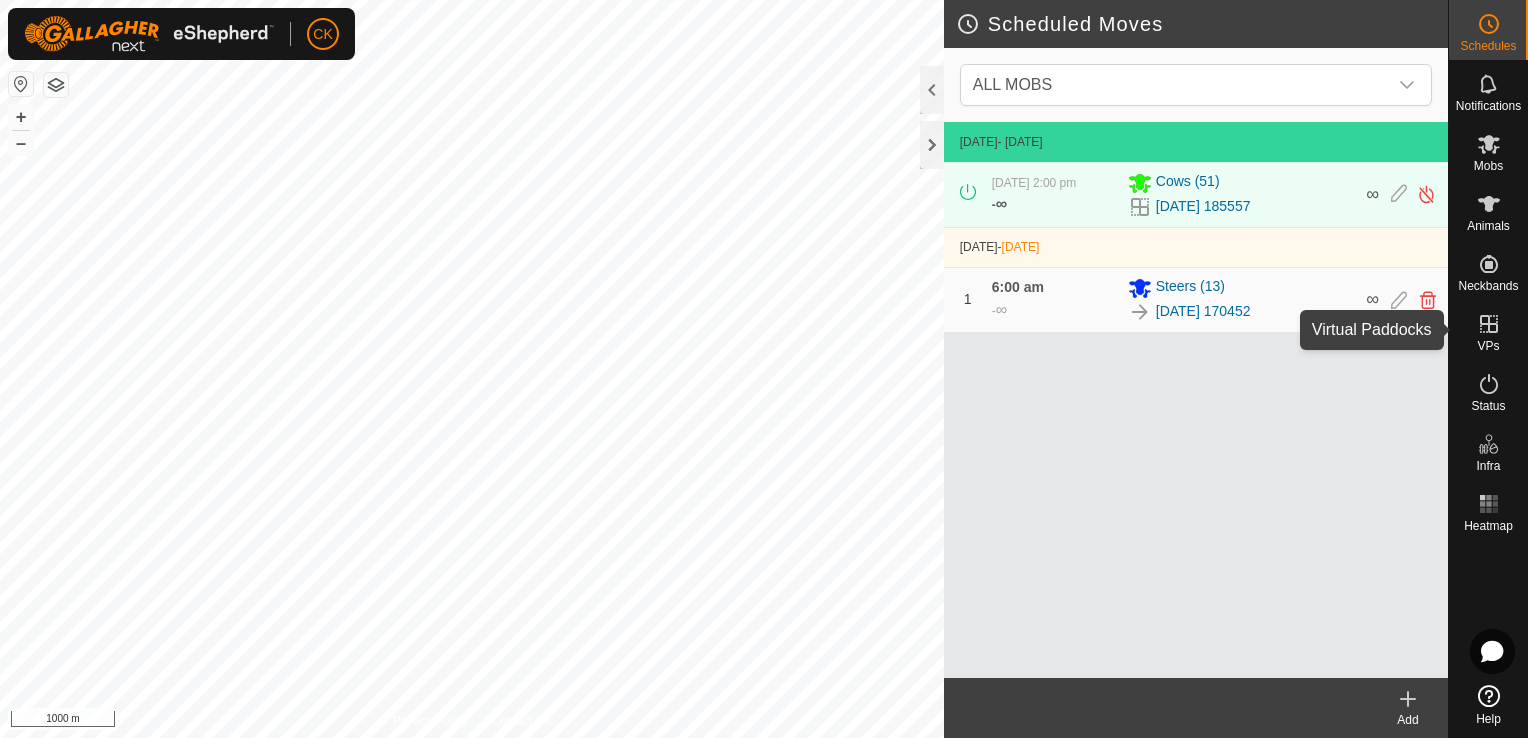 click 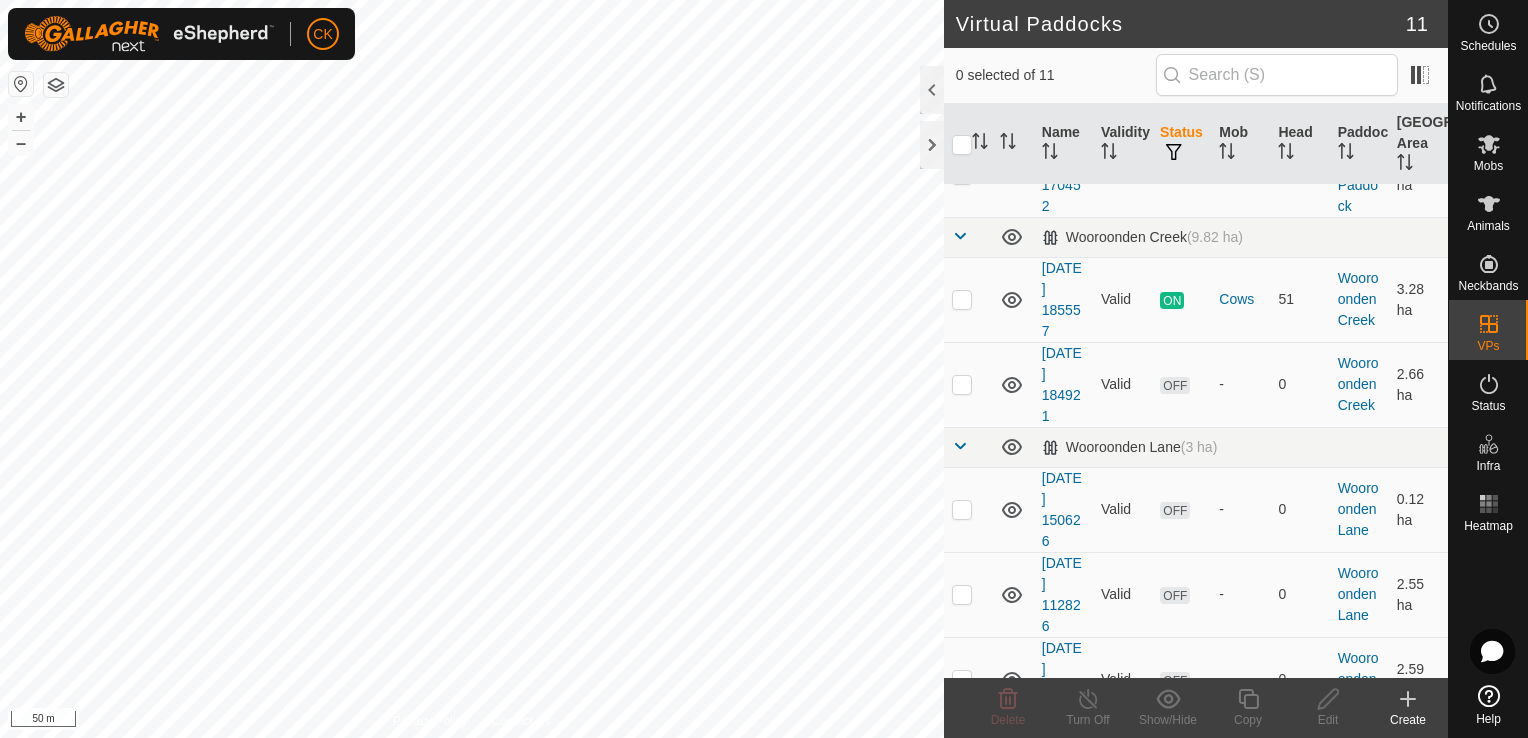 scroll, scrollTop: 600, scrollLeft: 0, axis: vertical 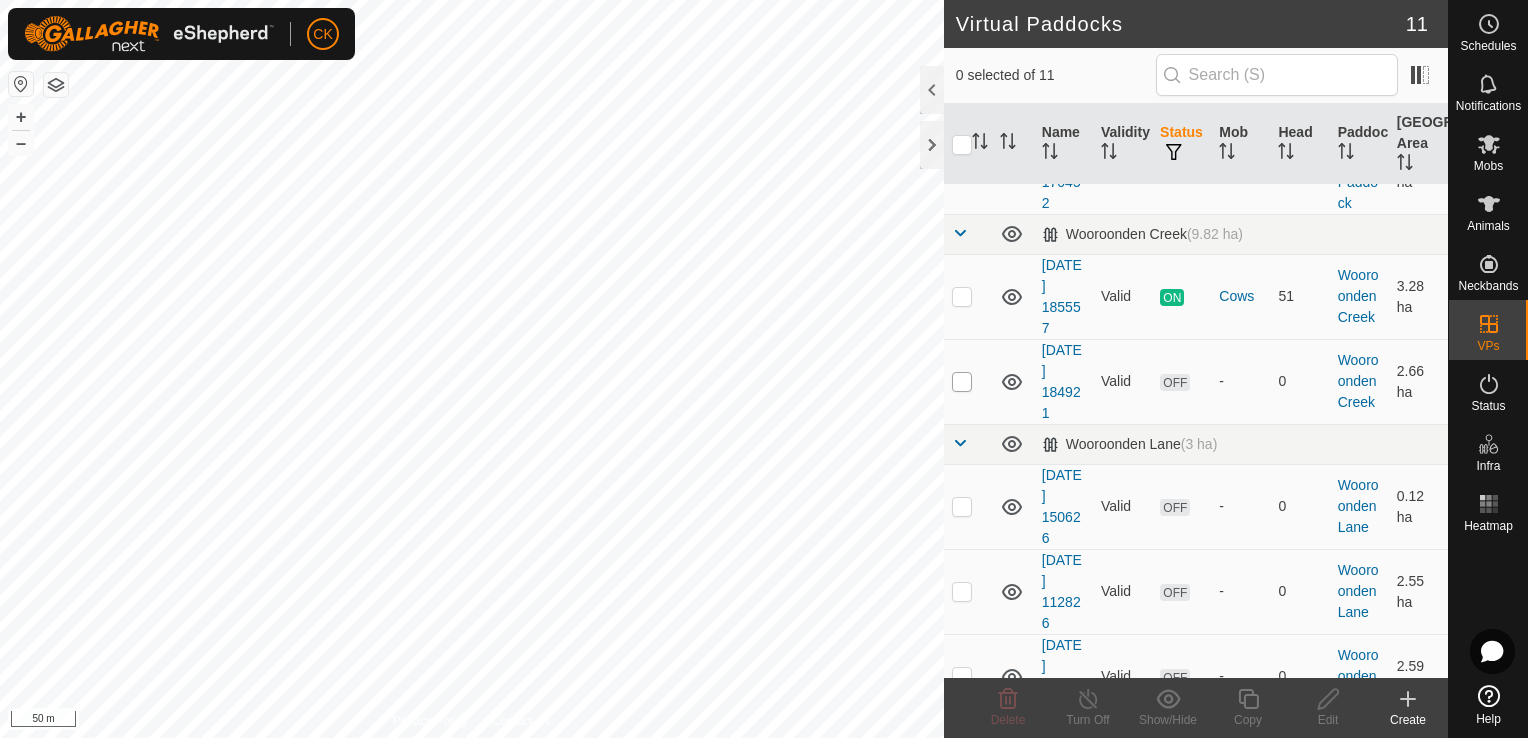 click at bounding box center [962, 382] 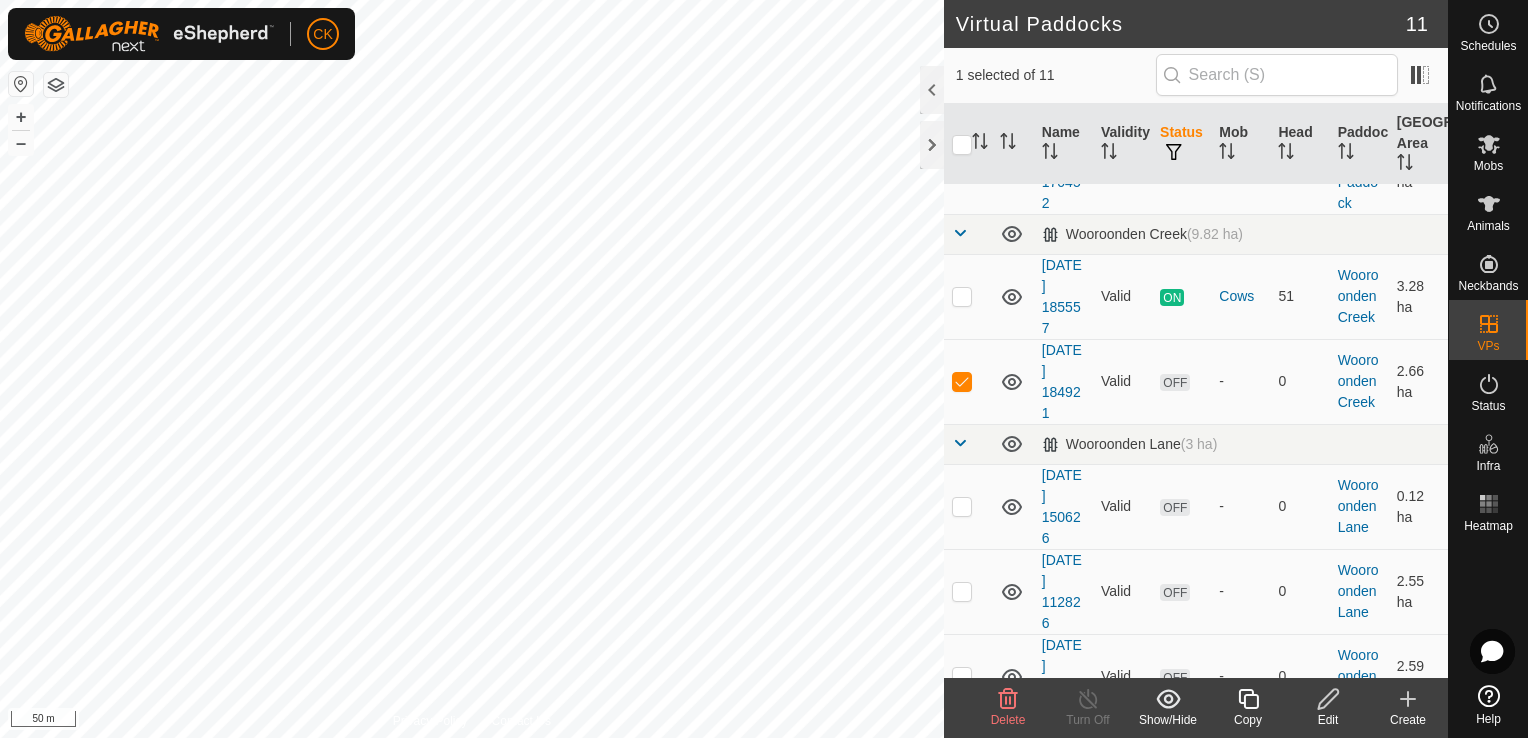click 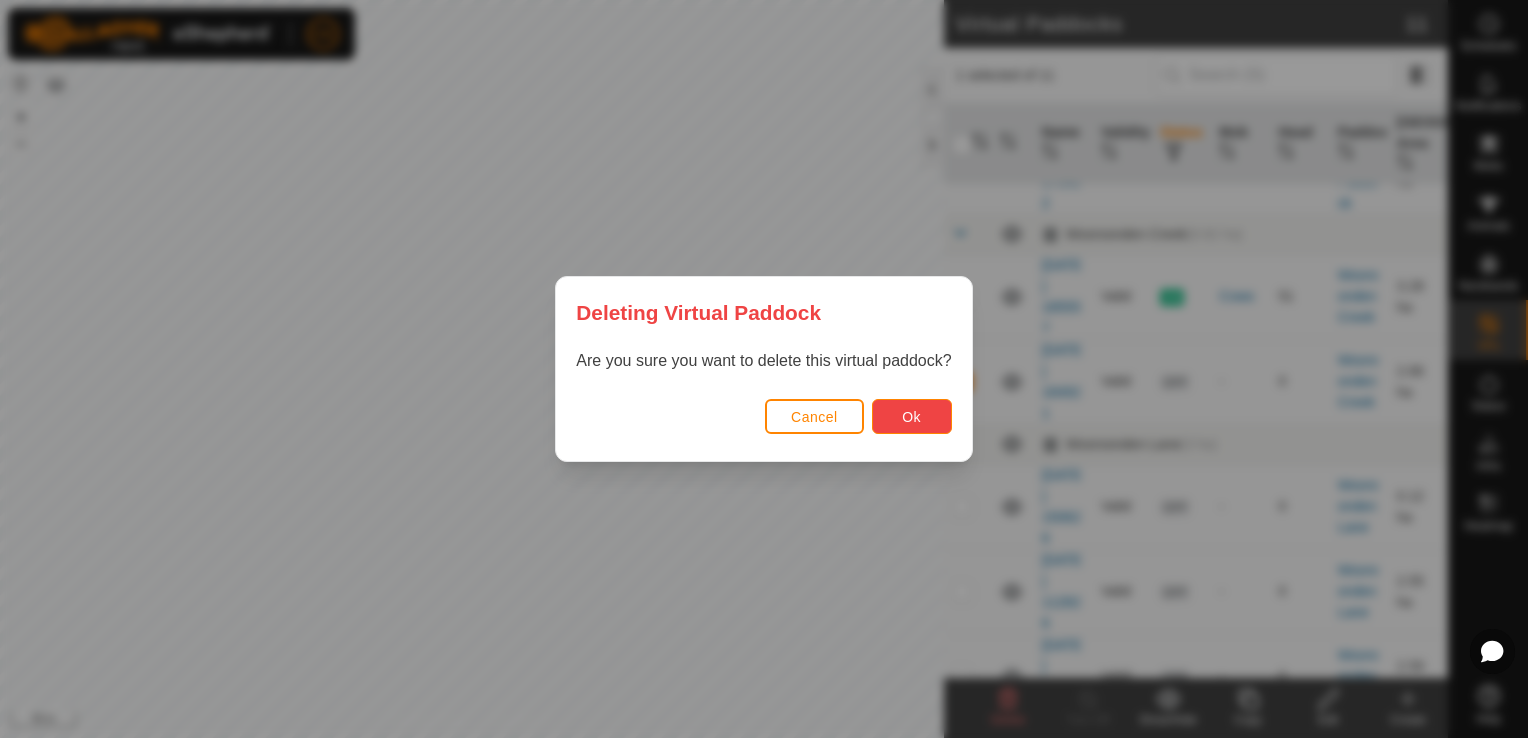 click on "Ok" at bounding box center (911, 417) 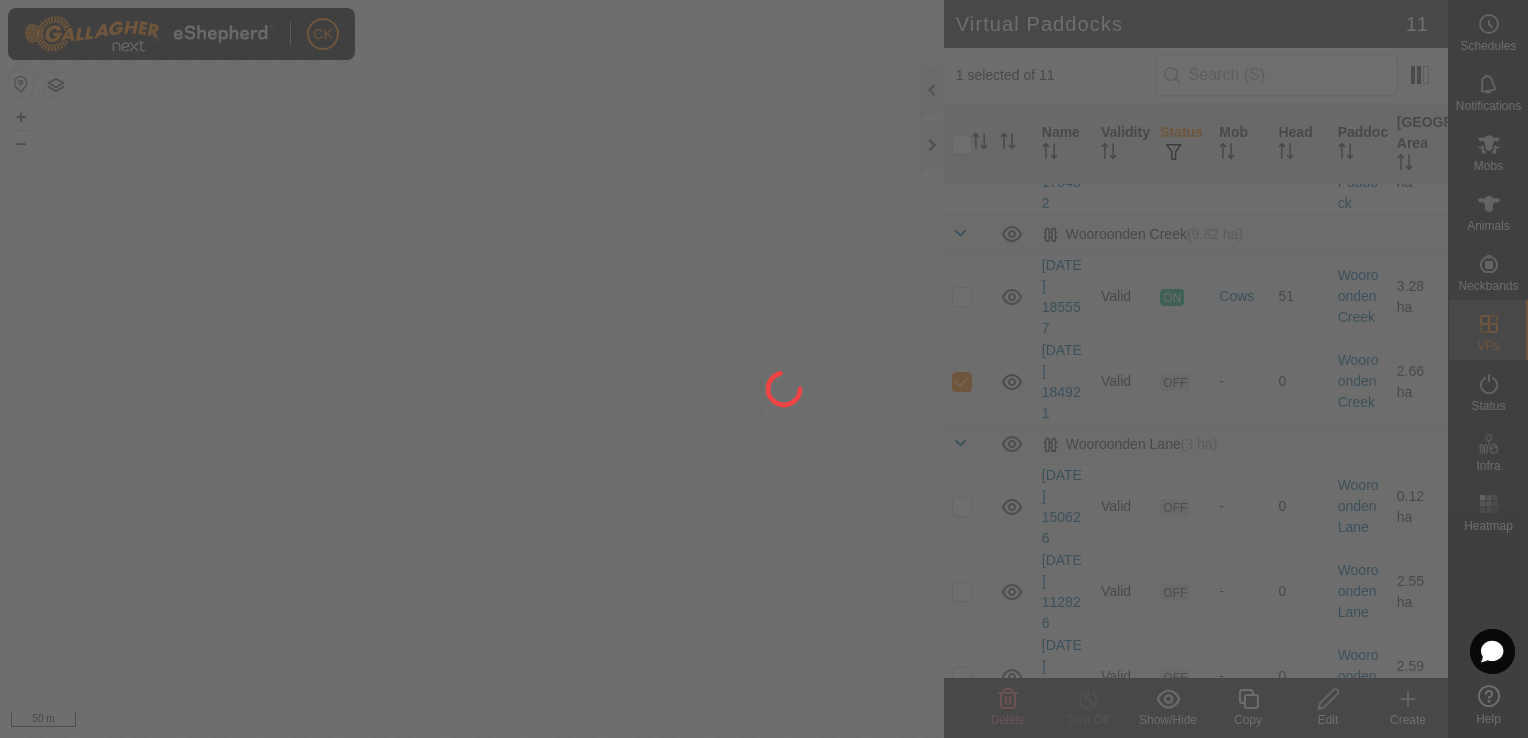 checkbox on "false" 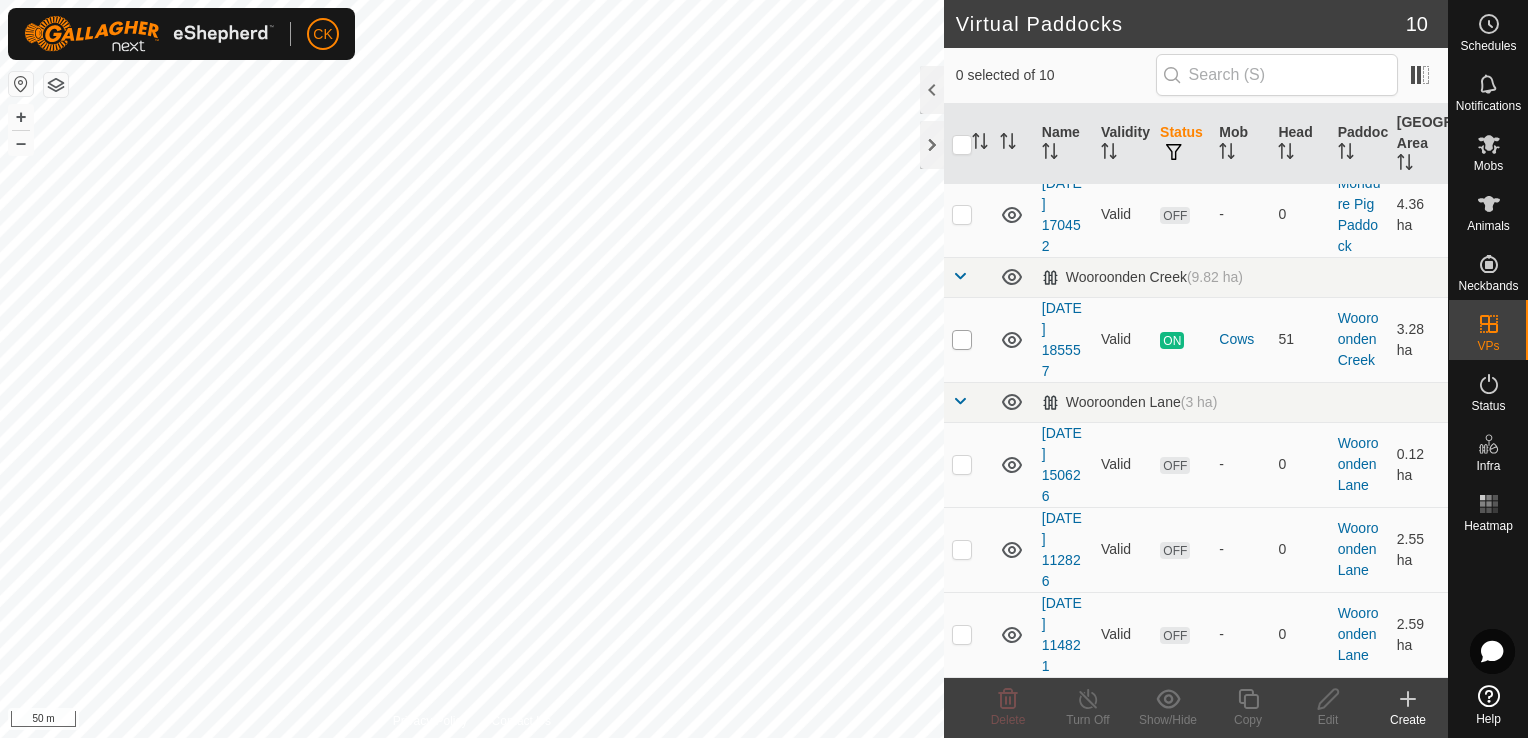 click at bounding box center (962, 340) 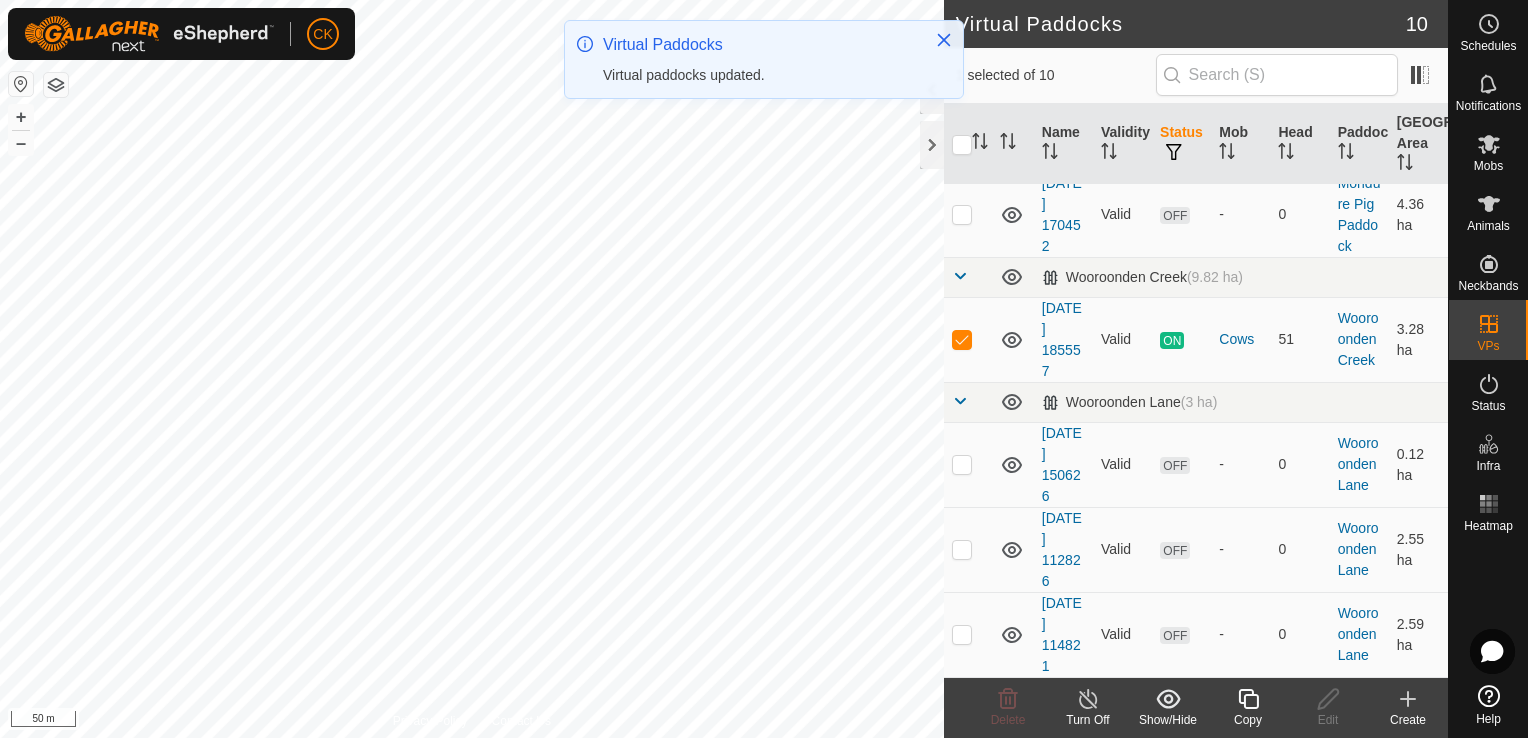 scroll, scrollTop: 637, scrollLeft: 0, axis: vertical 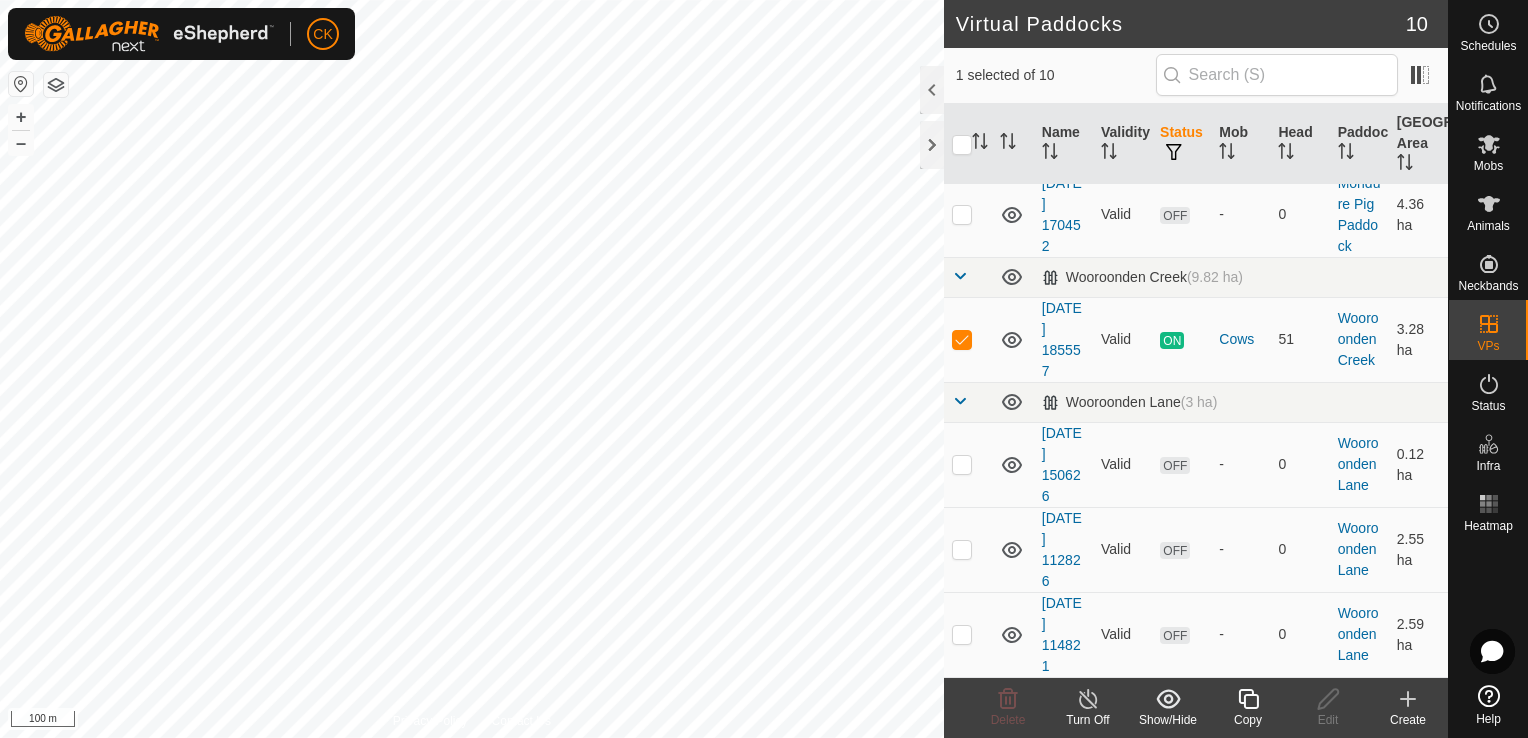 click 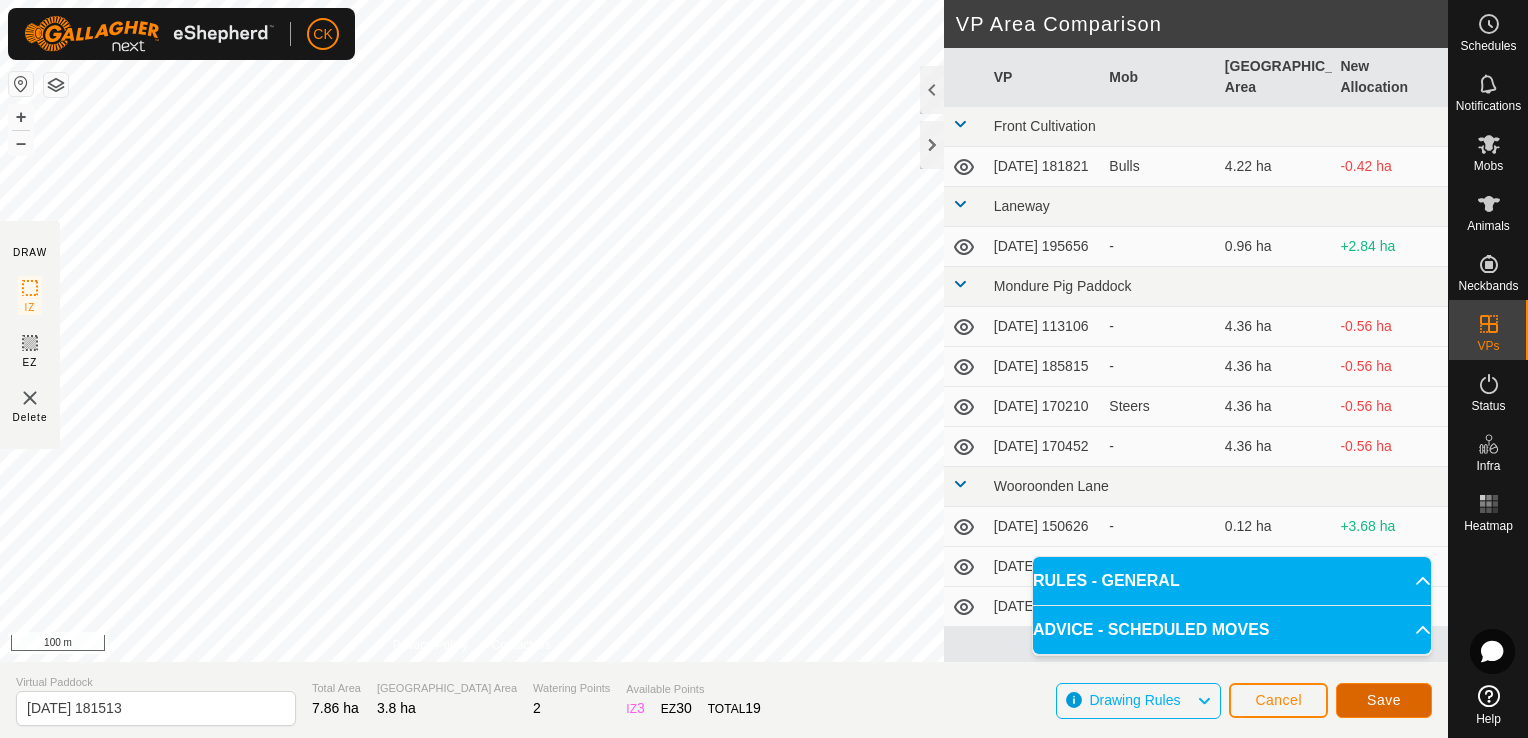 click on "Save" 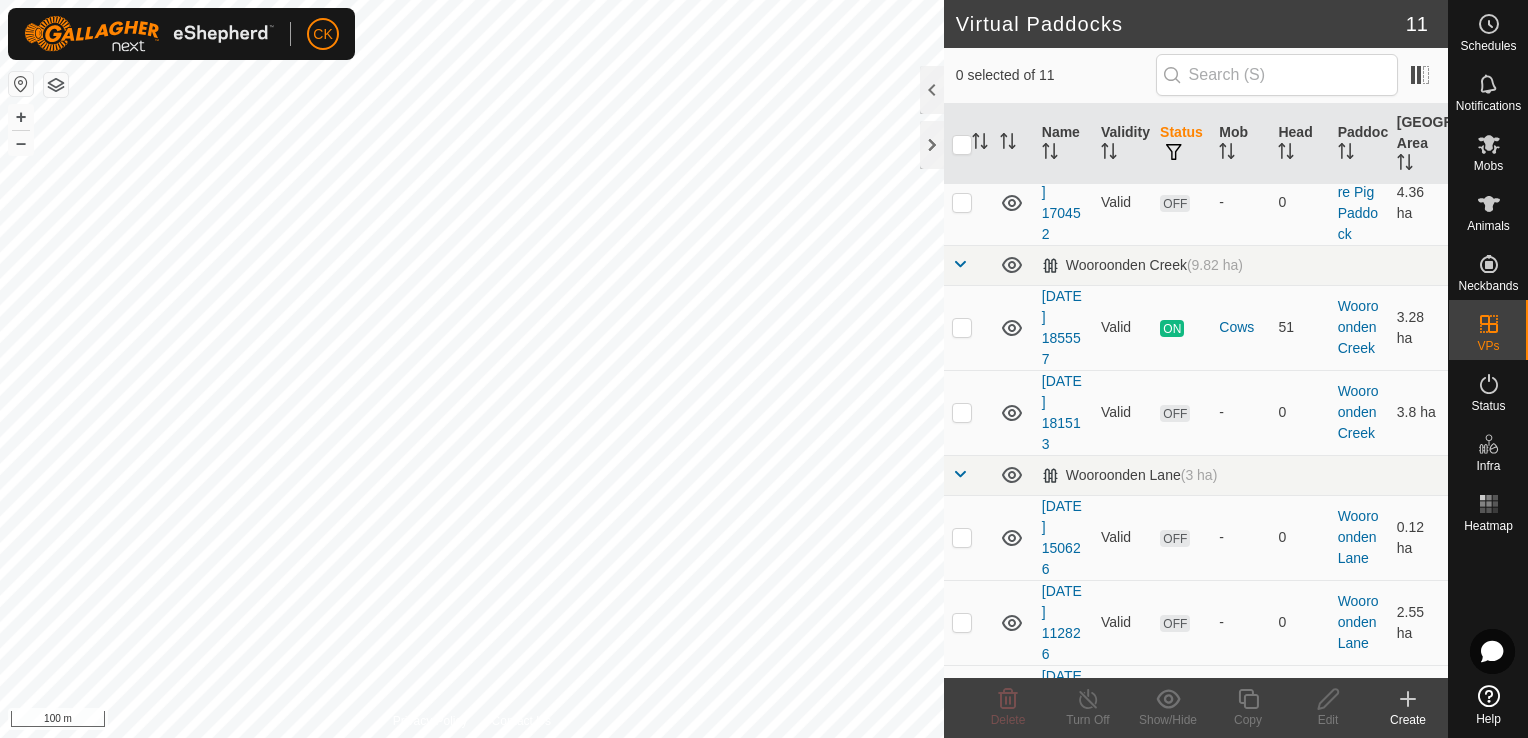 scroll, scrollTop: 600, scrollLeft: 0, axis: vertical 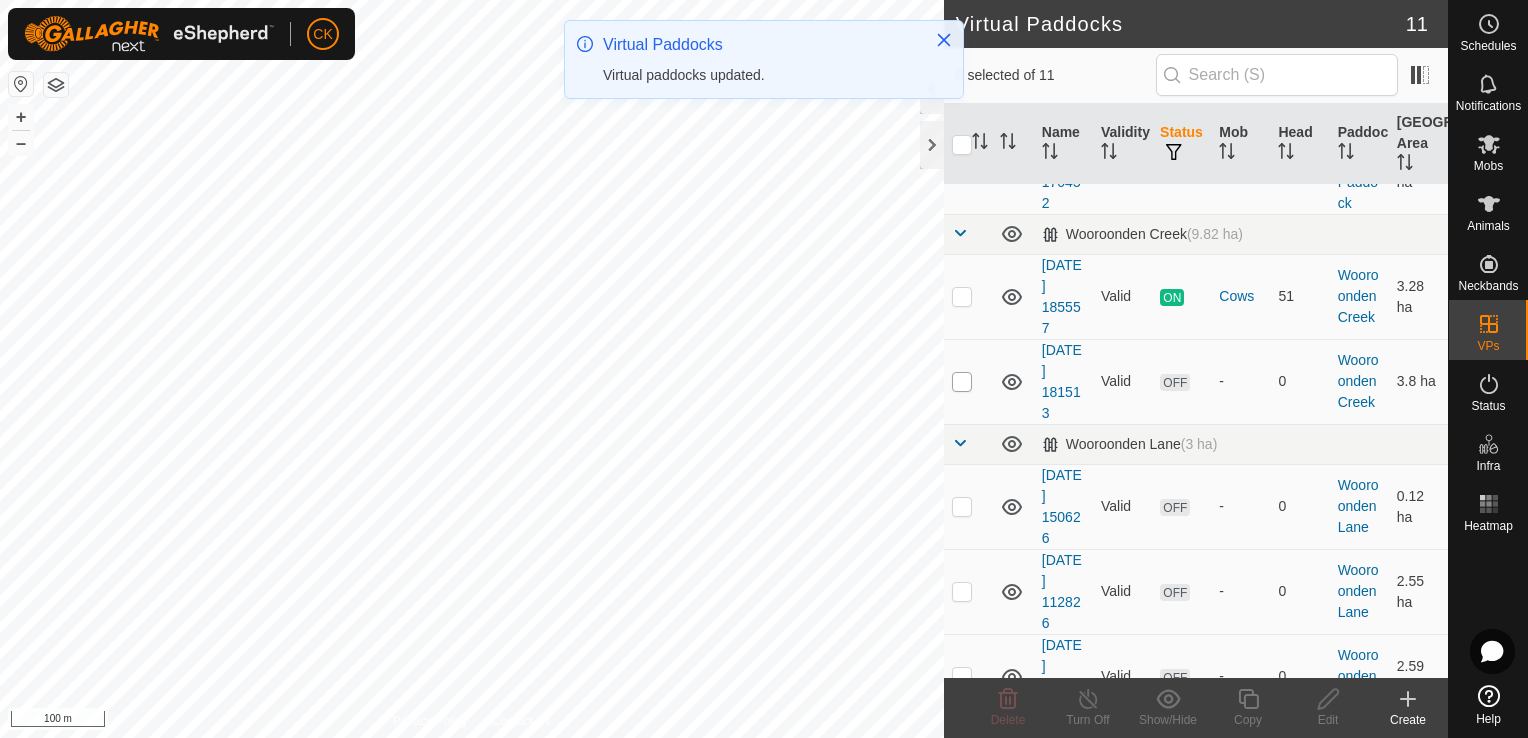 click at bounding box center [962, 382] 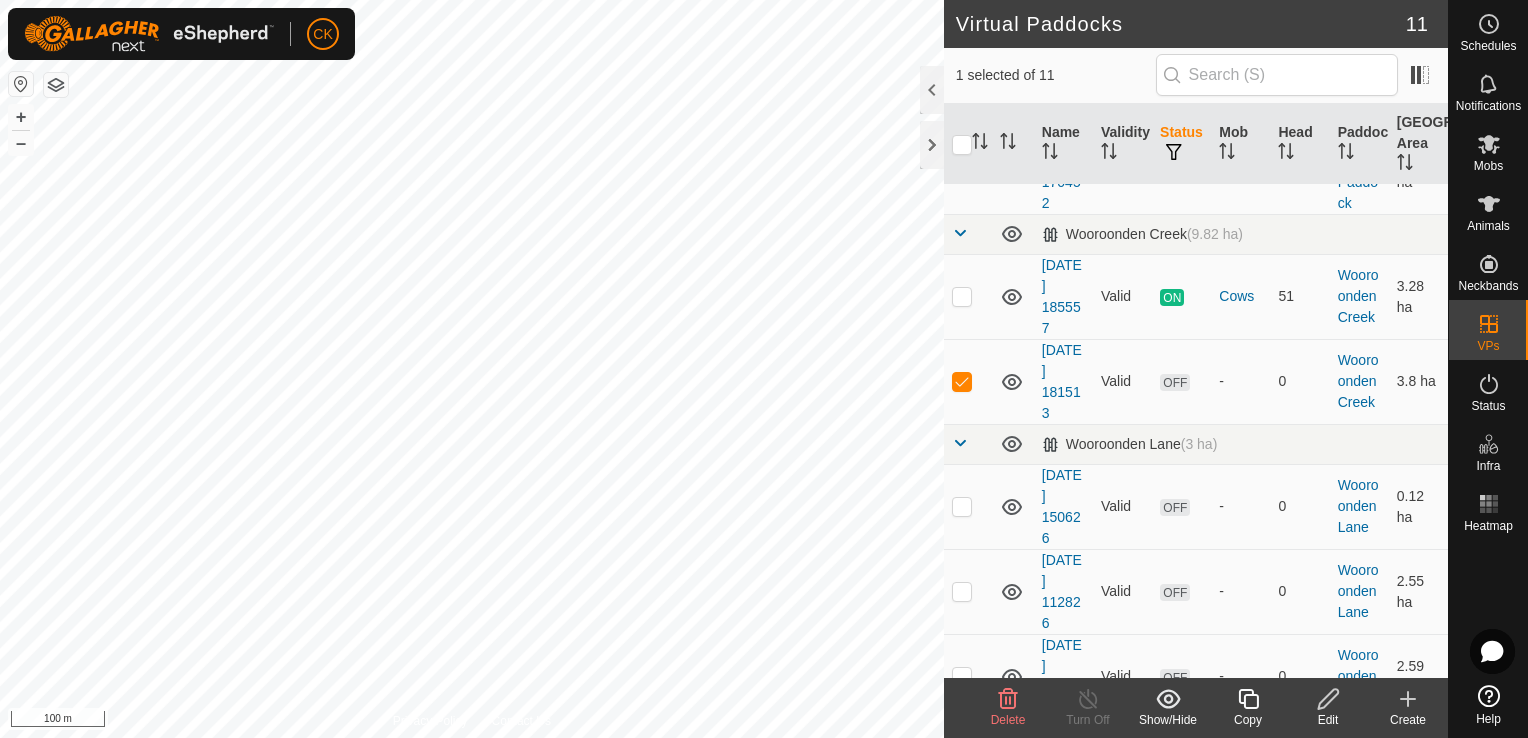 click 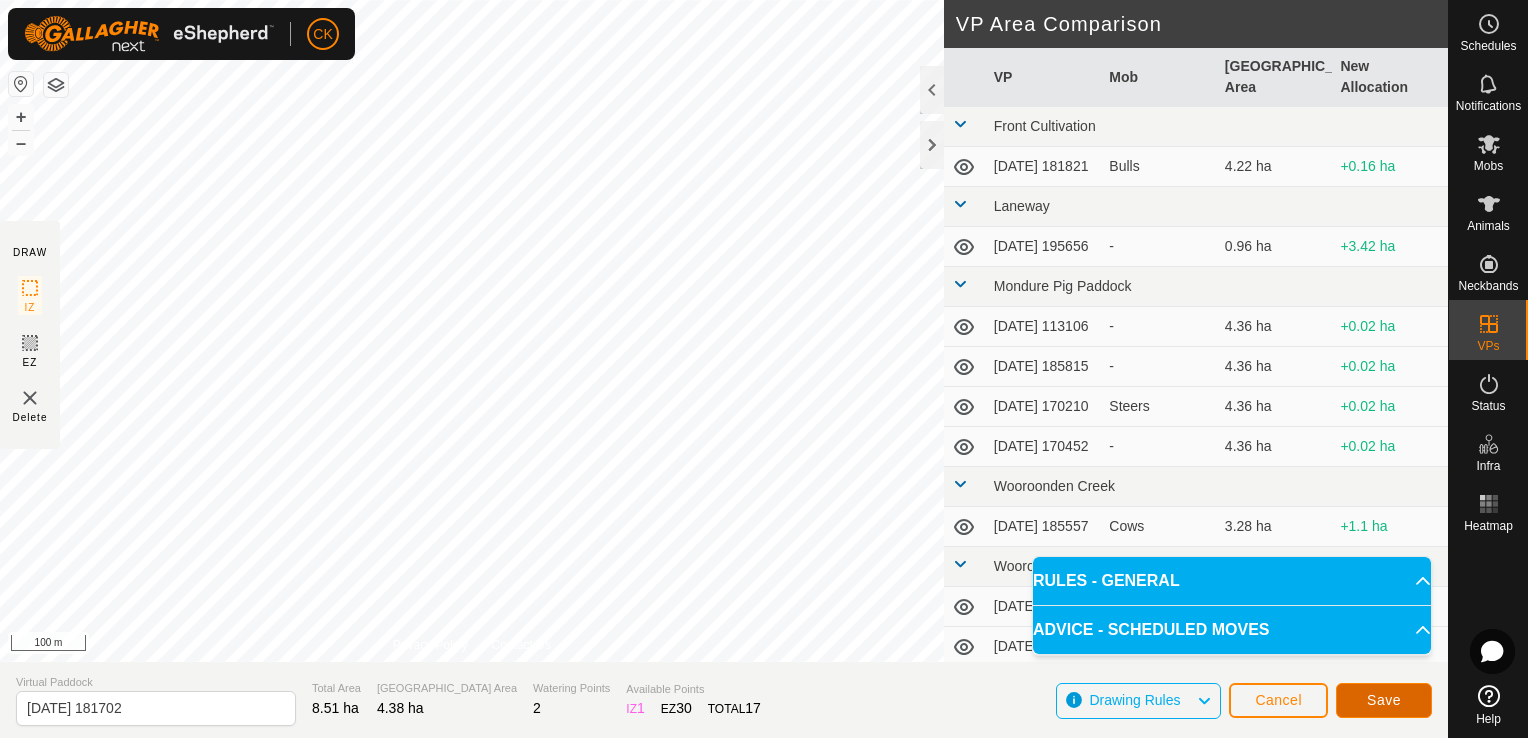 click on "Save" 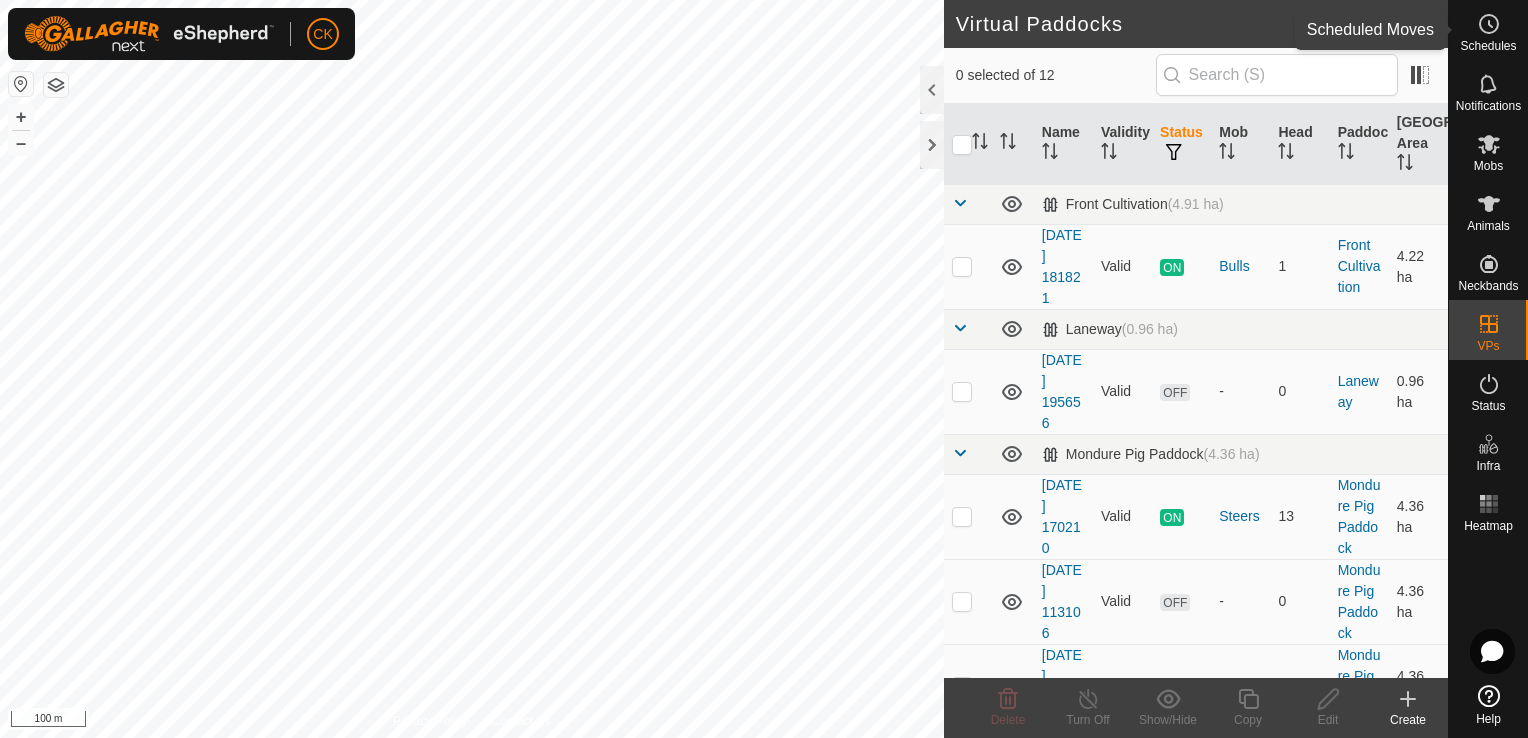 click 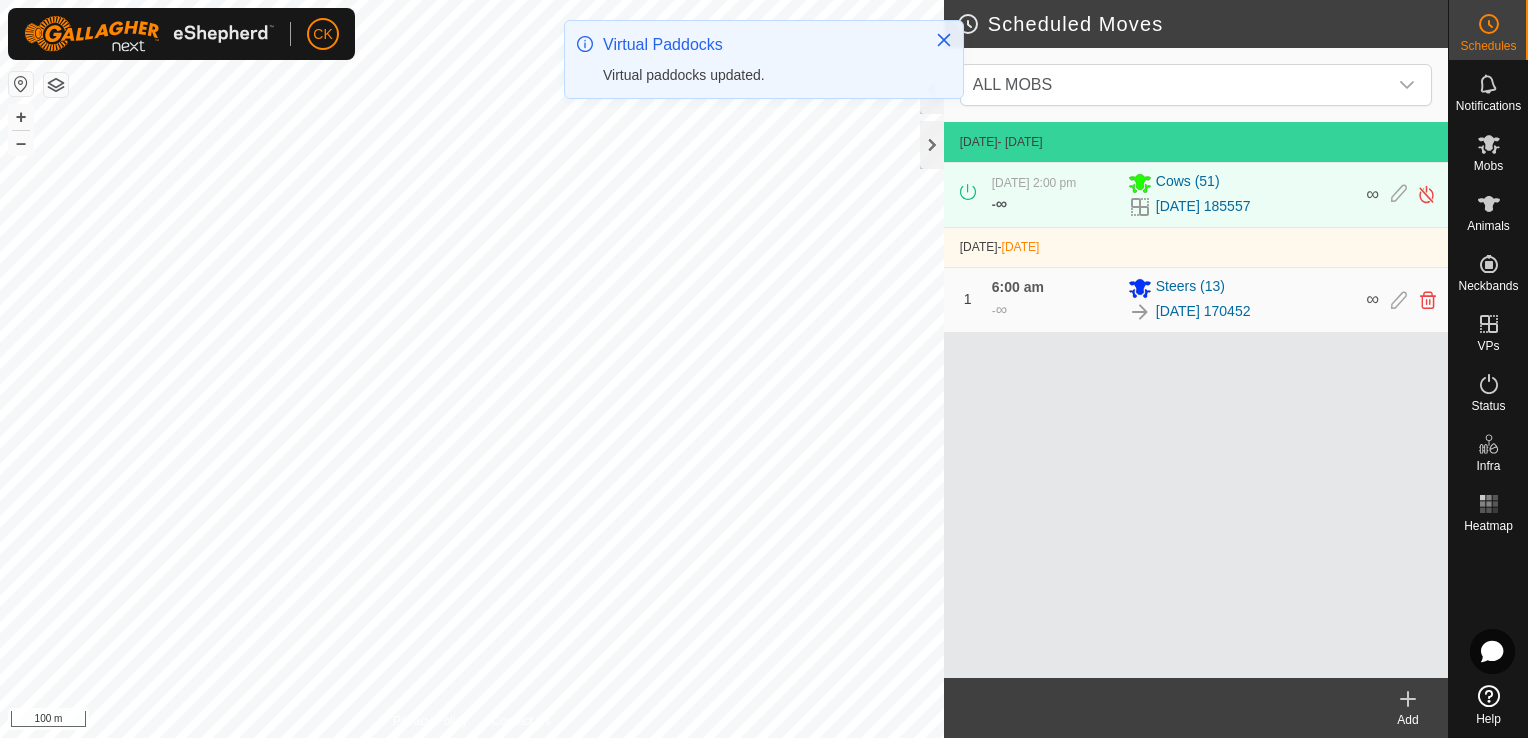 click 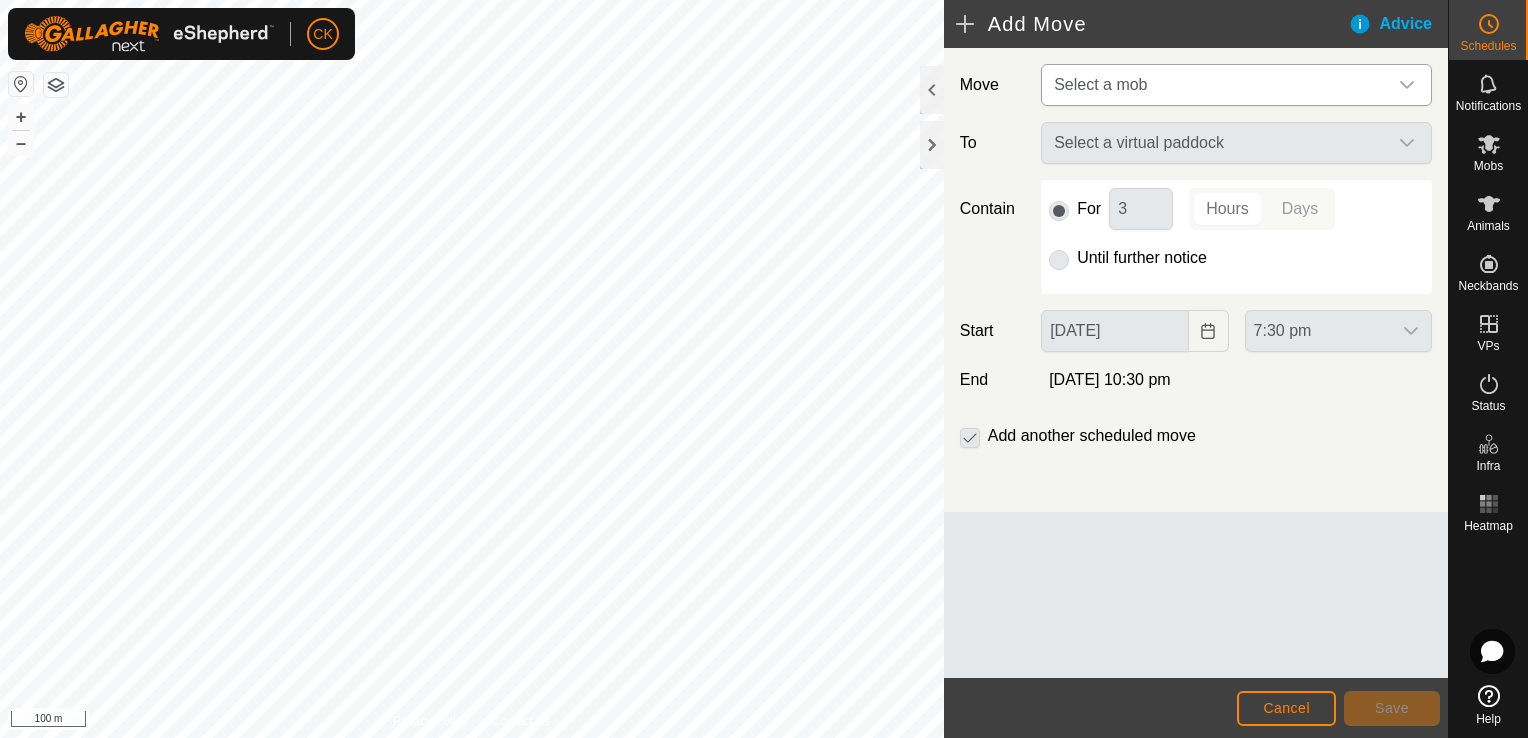 click 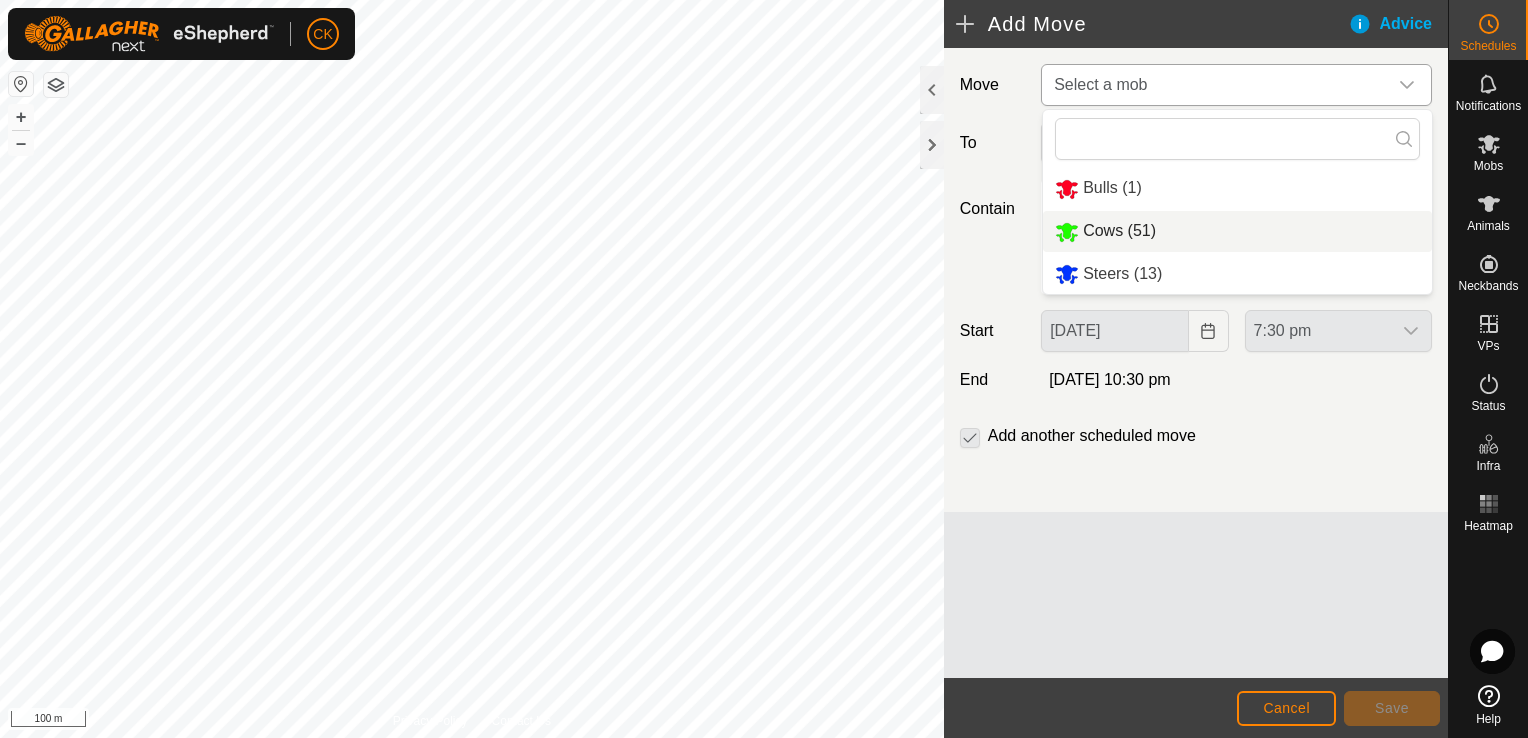 click on "Cows (51)" at bounding box center (1237, 231) 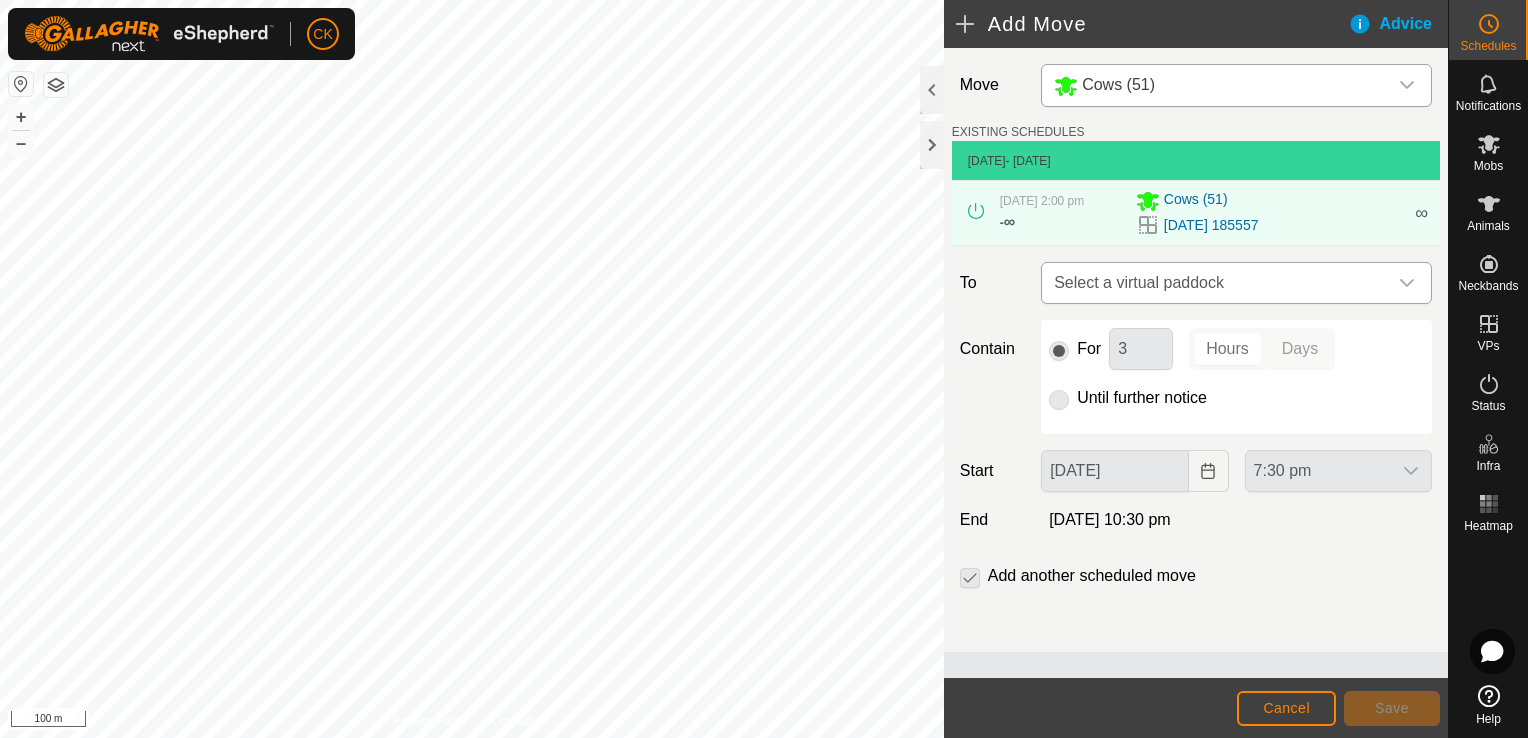 click 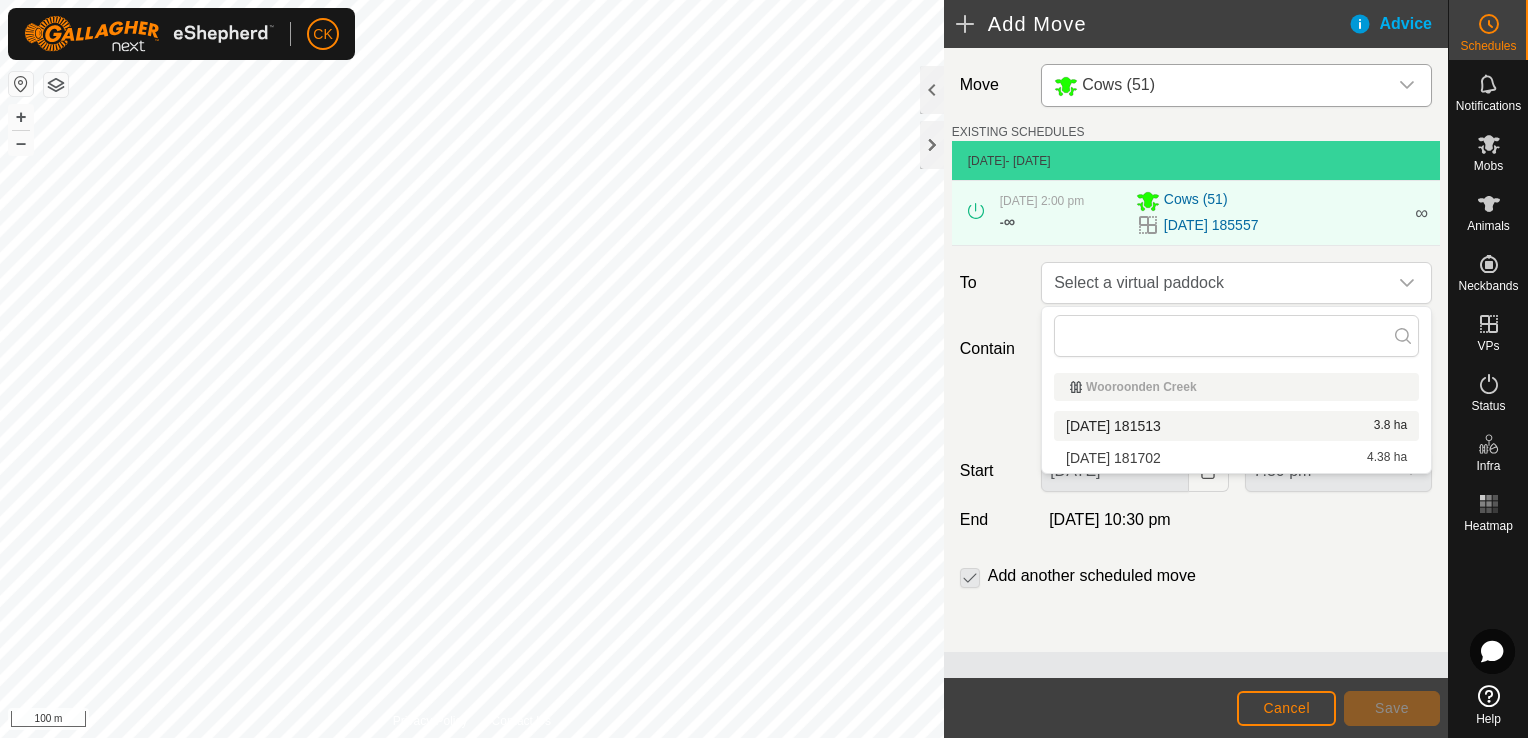click on "[DATE] 181513  3.8 ha" at bounding box center (1236, 426) 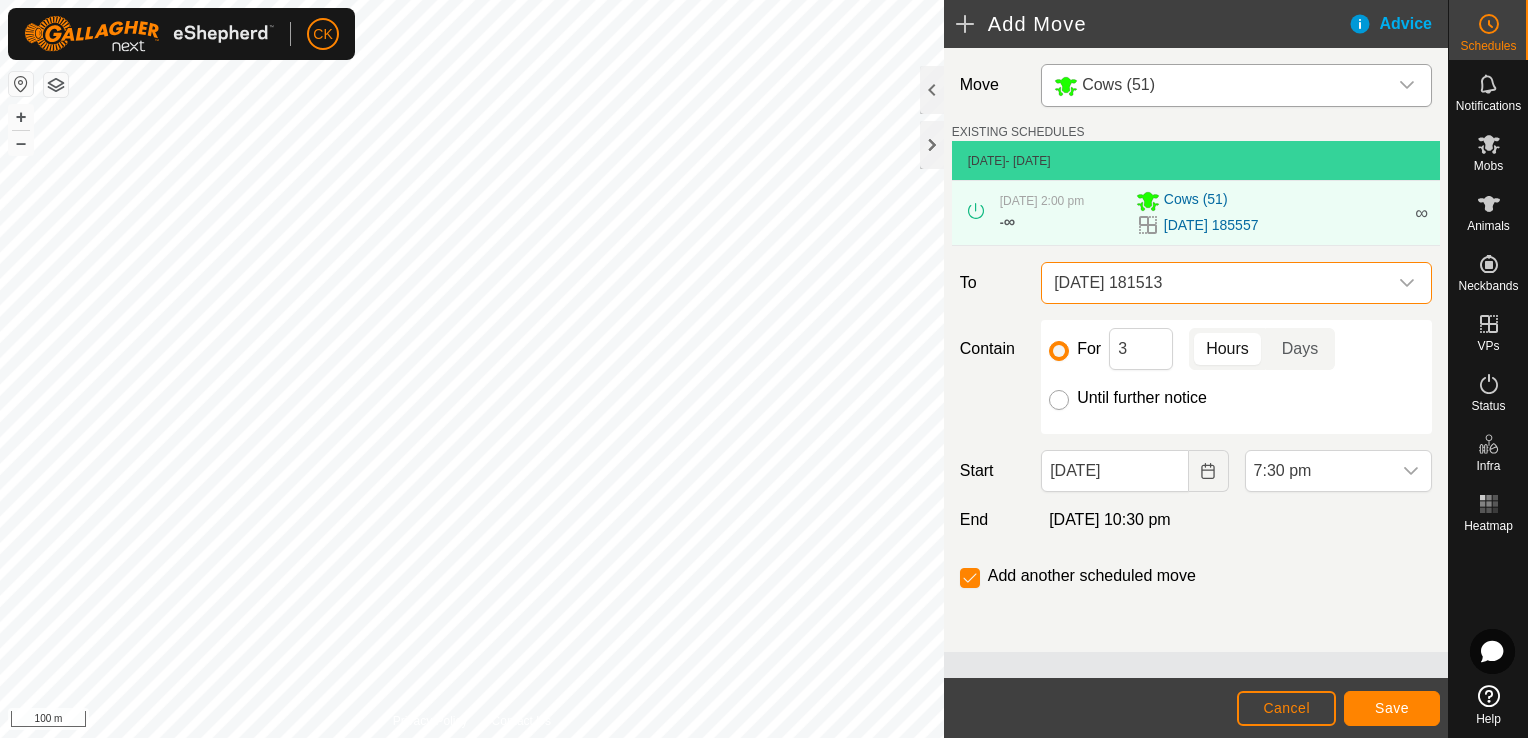 click on "Until further notice" at bounding box center [1059, 400] 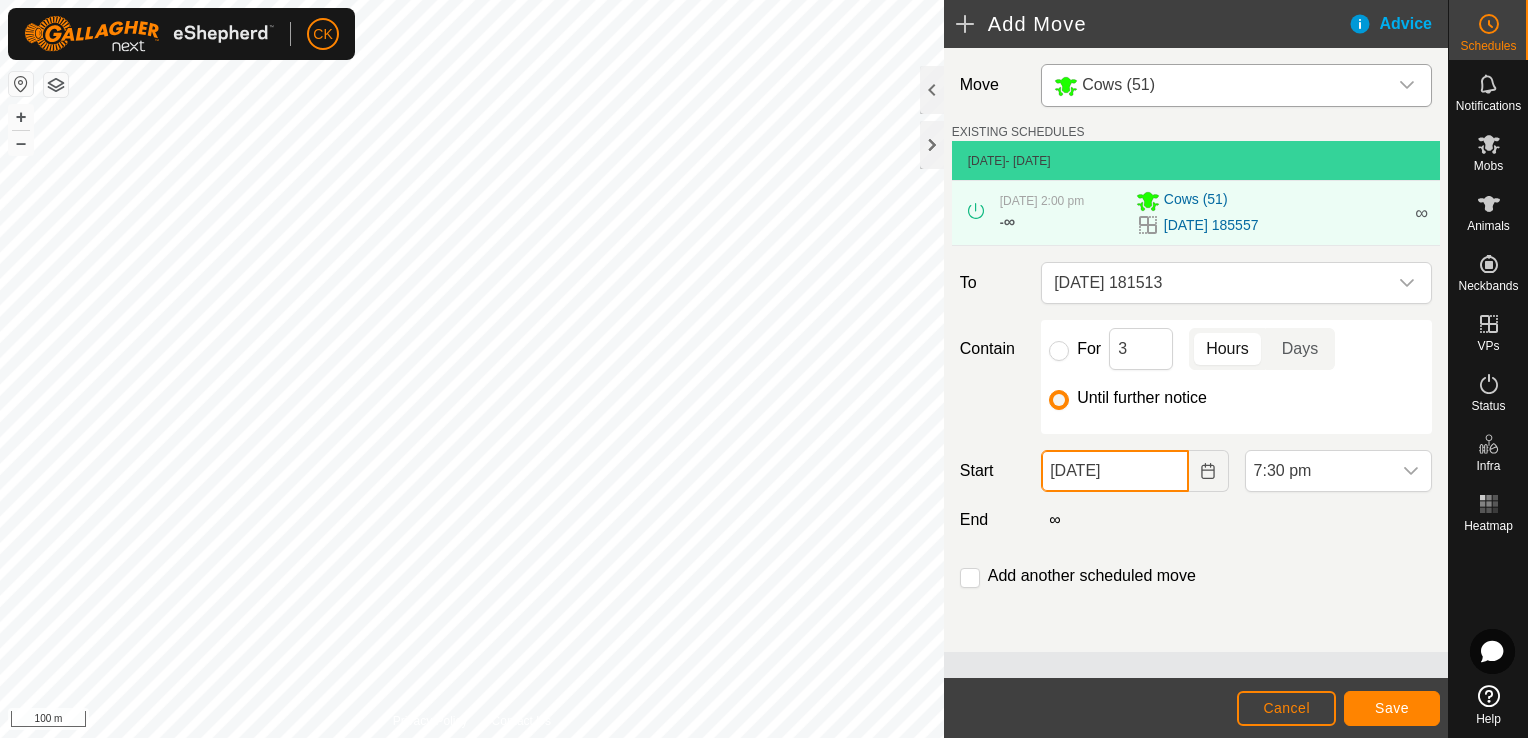 click on "[DATE]" 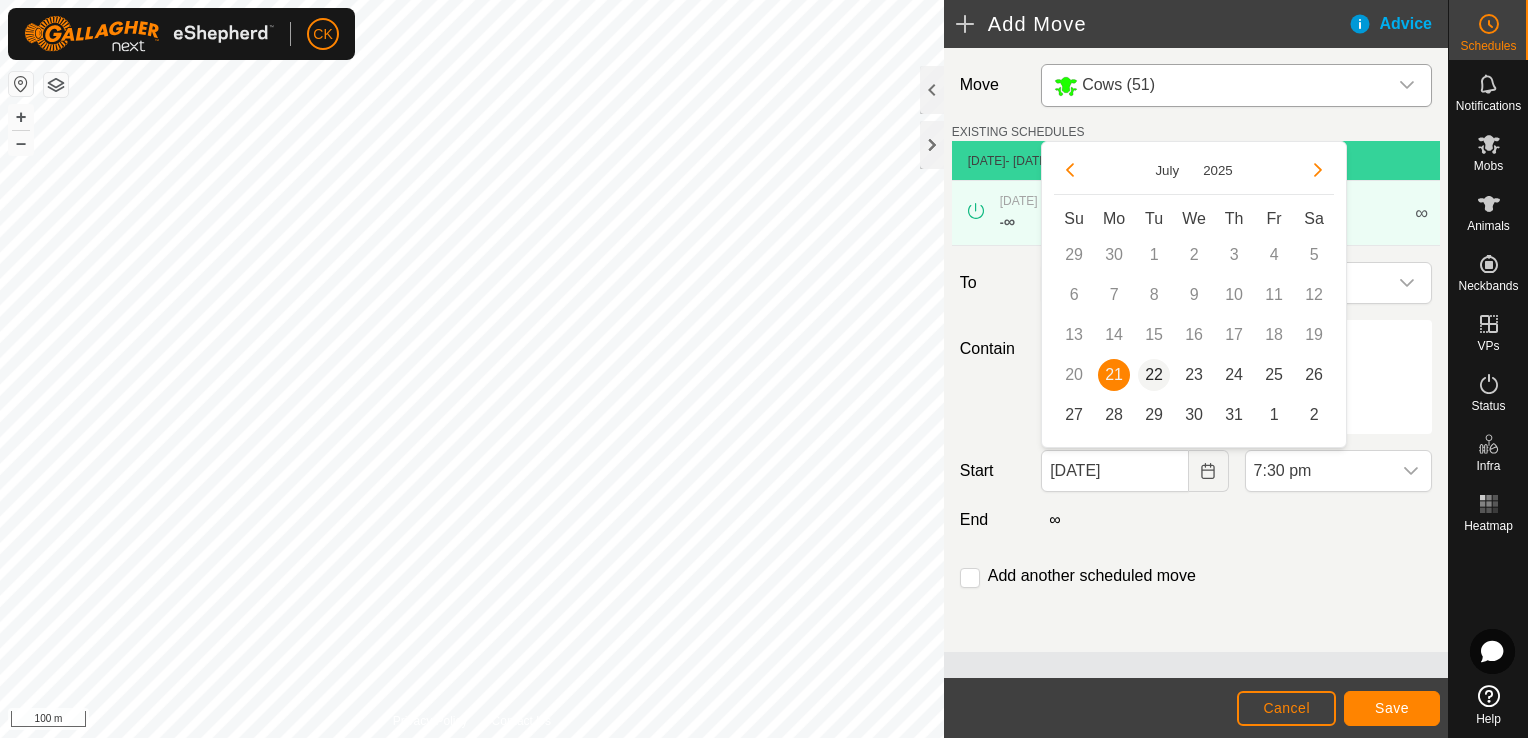 click on "22" at bounding box center (1154, 375) 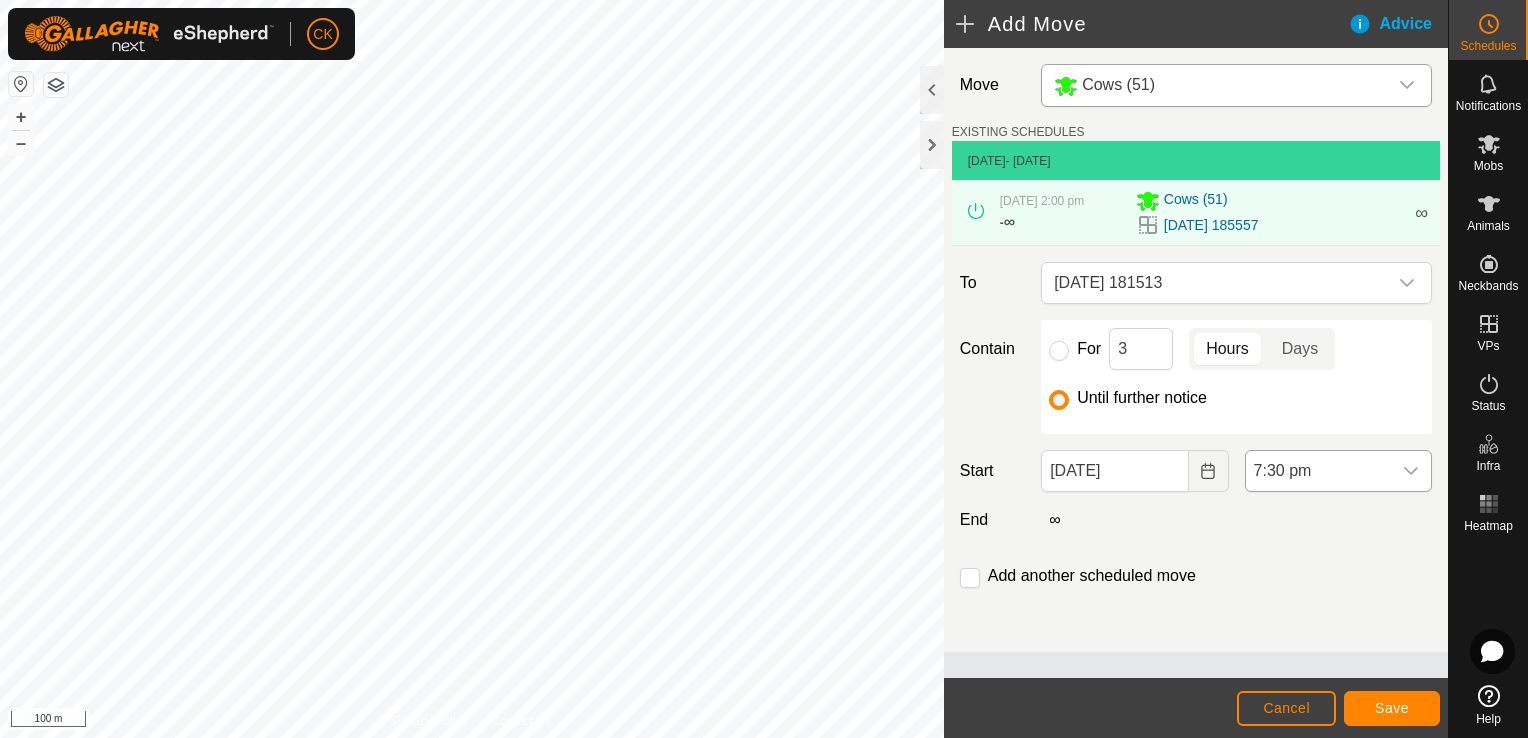 click 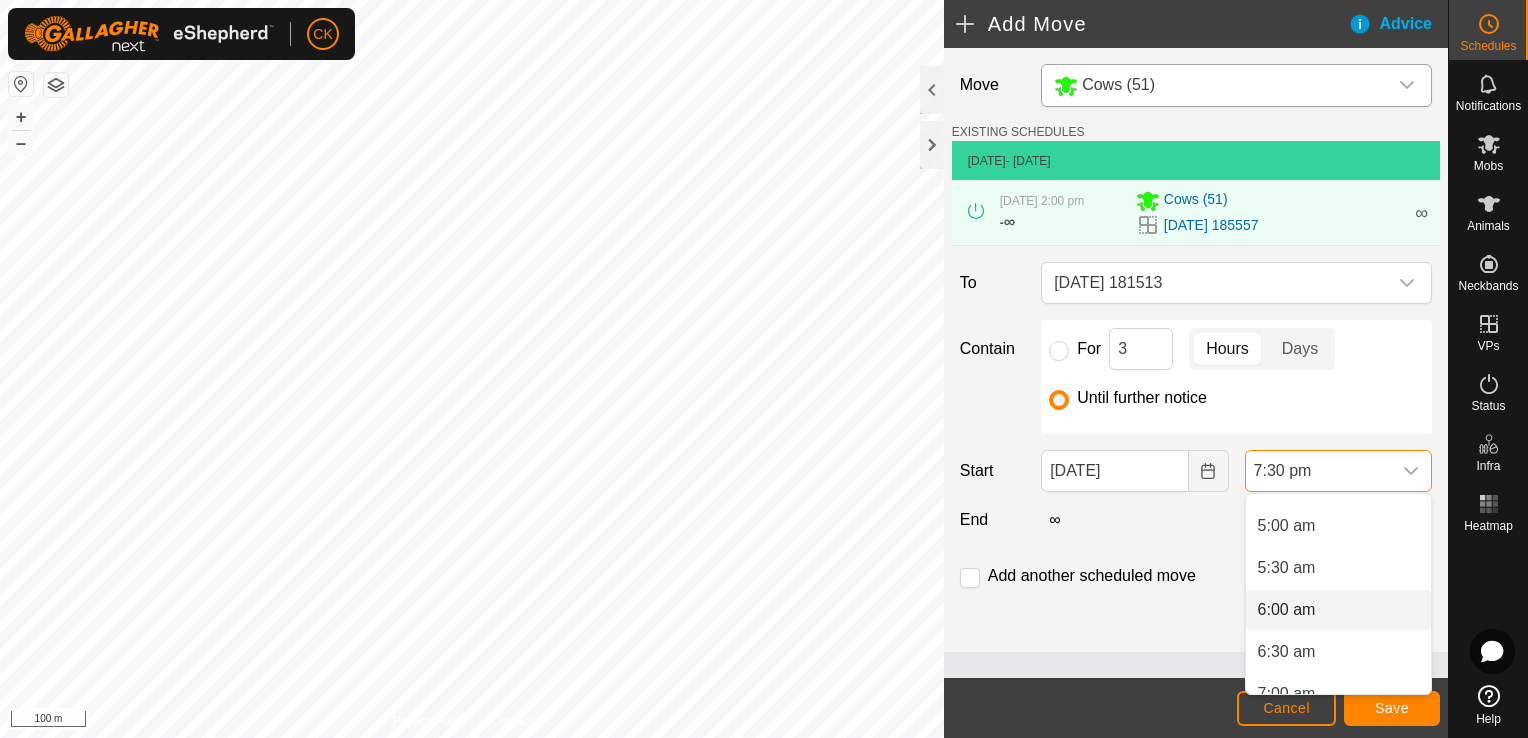 scroll, scrollTop: 404, scrollLeft: 0, axis: vertical 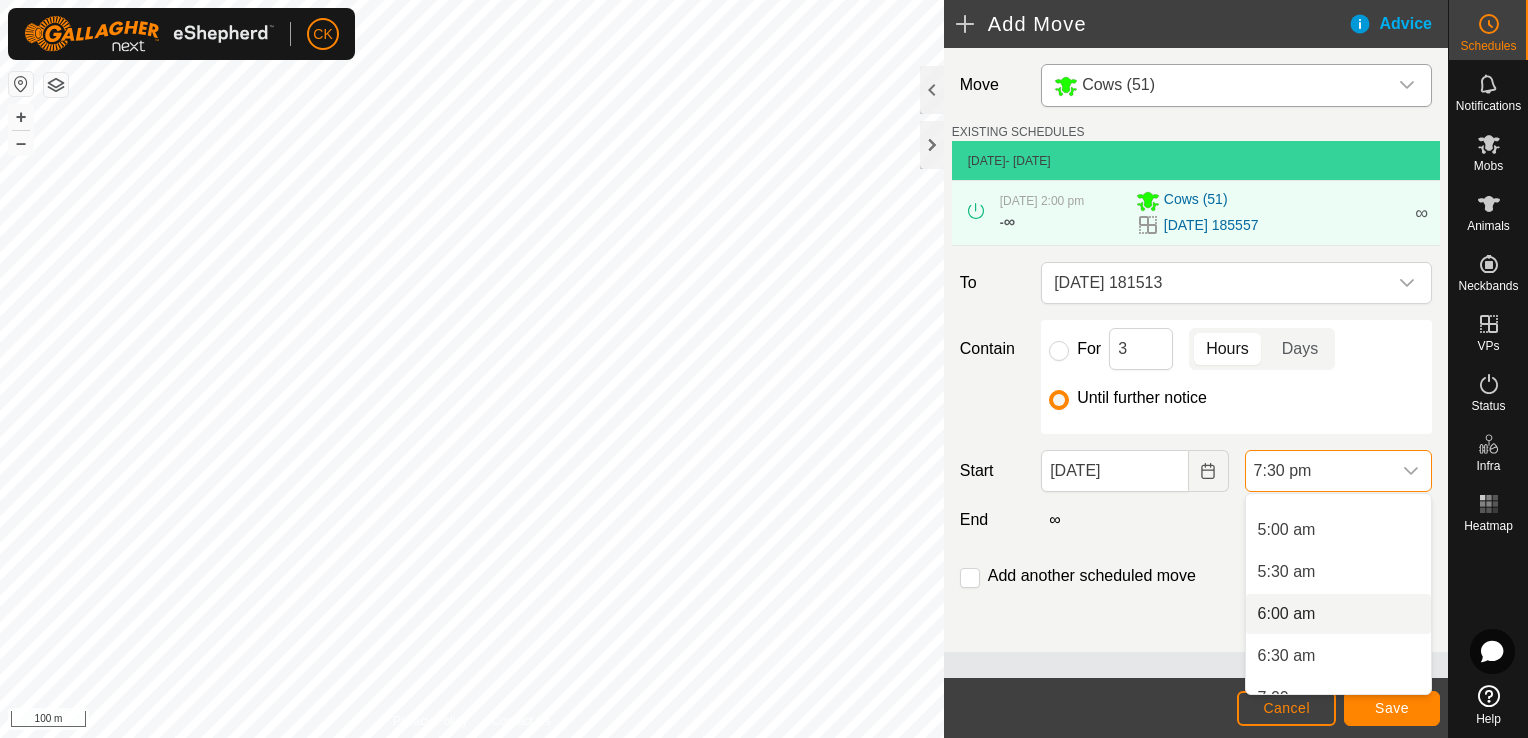 click on "6:00 am" at bounding box center [1338, 614] 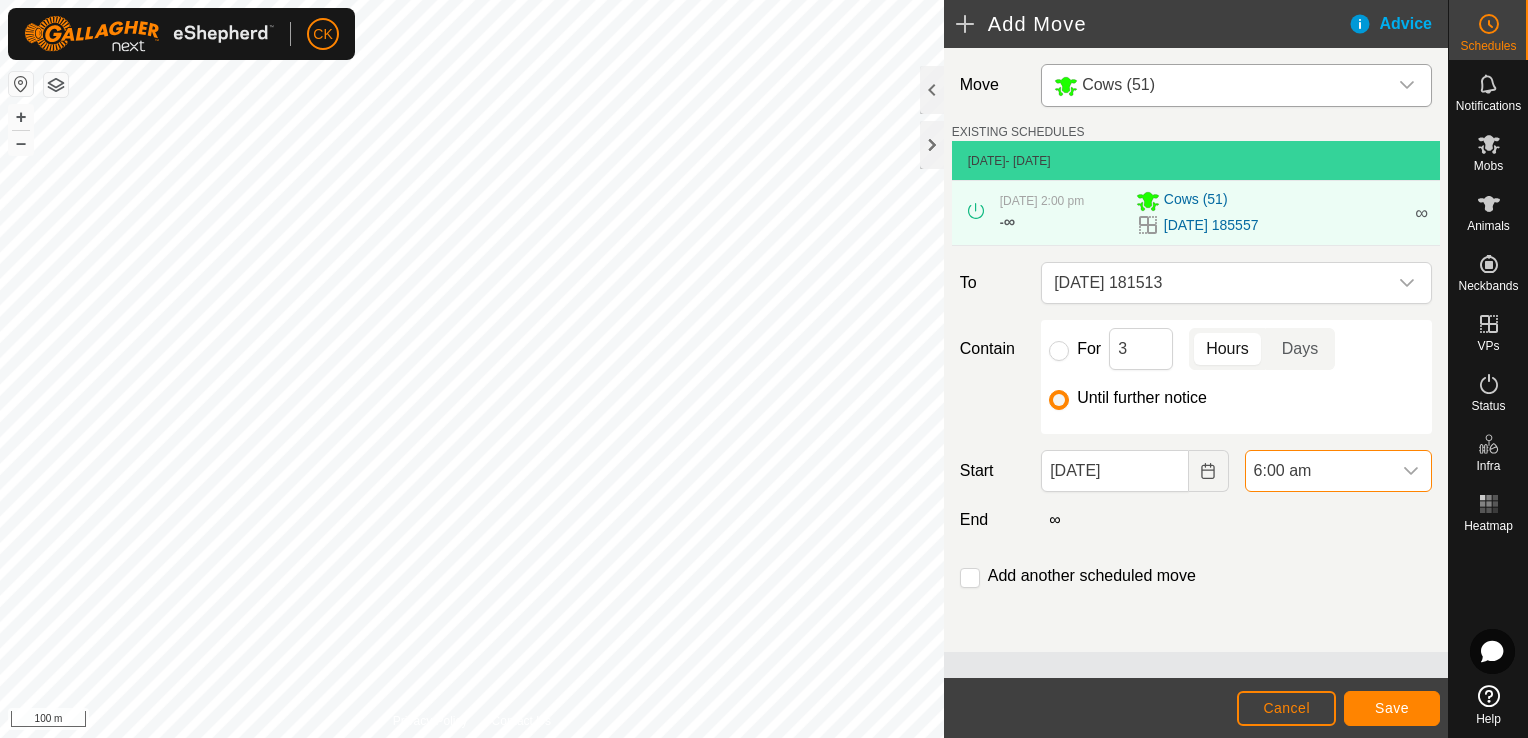 scroll, scrollTop: 1478, scrollLeft: 0, axis: vertical 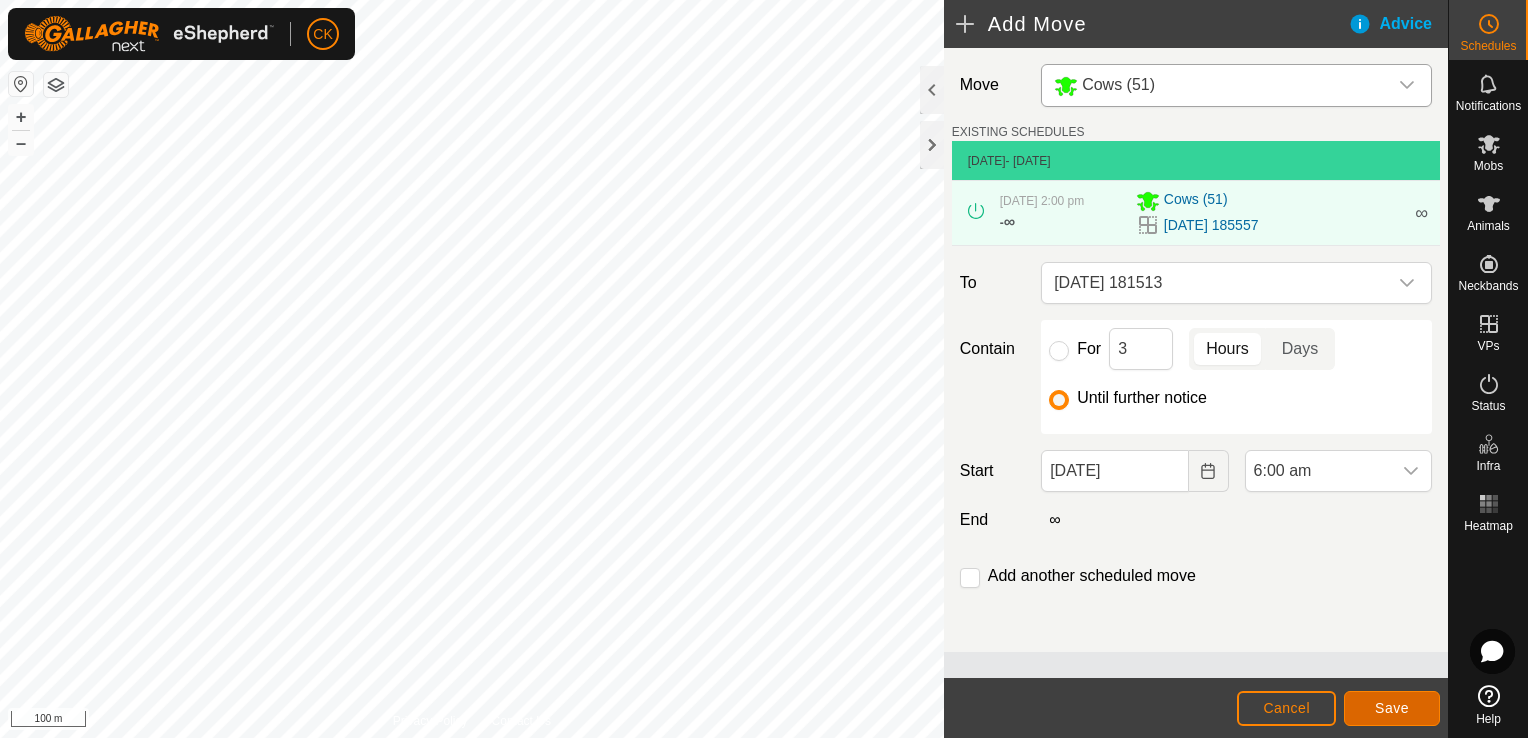 click on "Save" 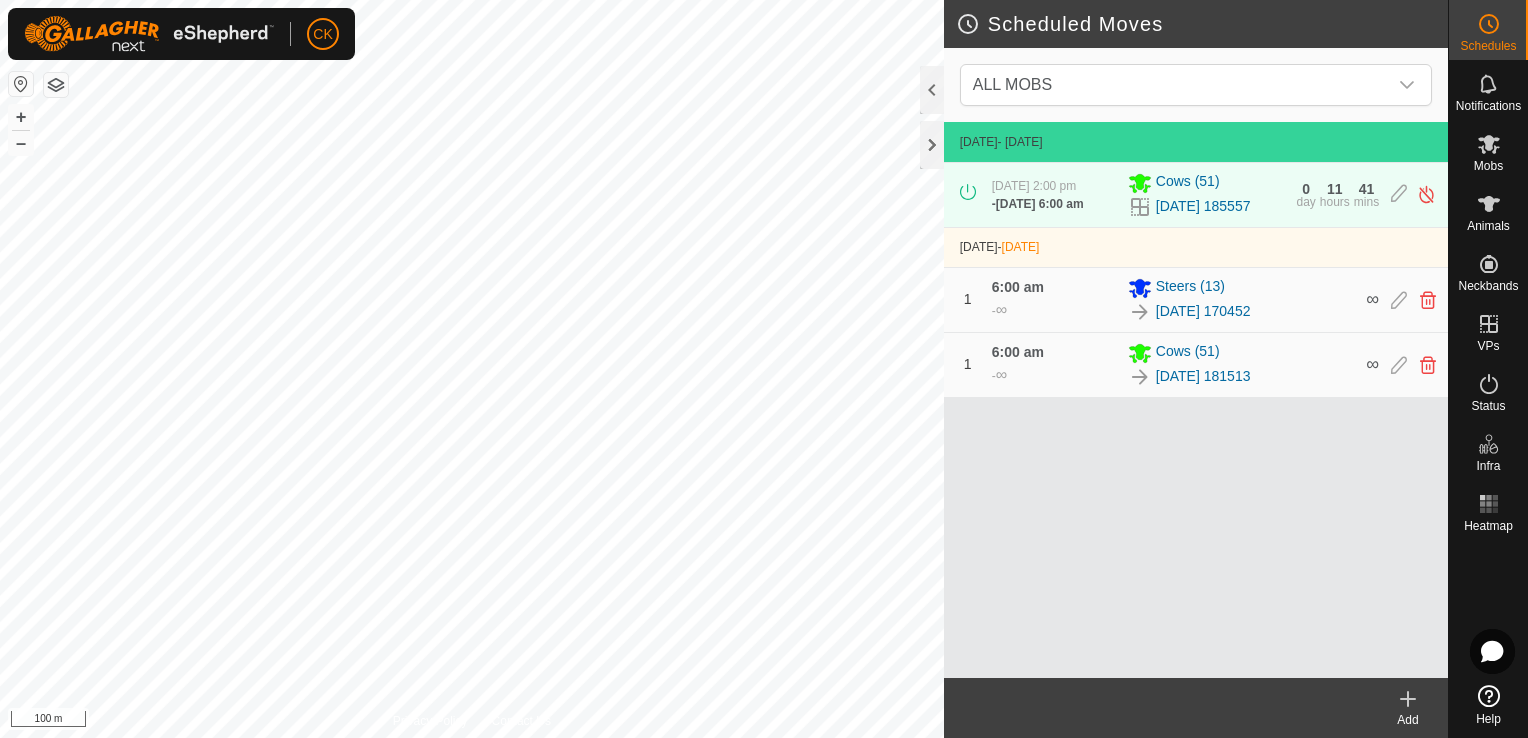 click 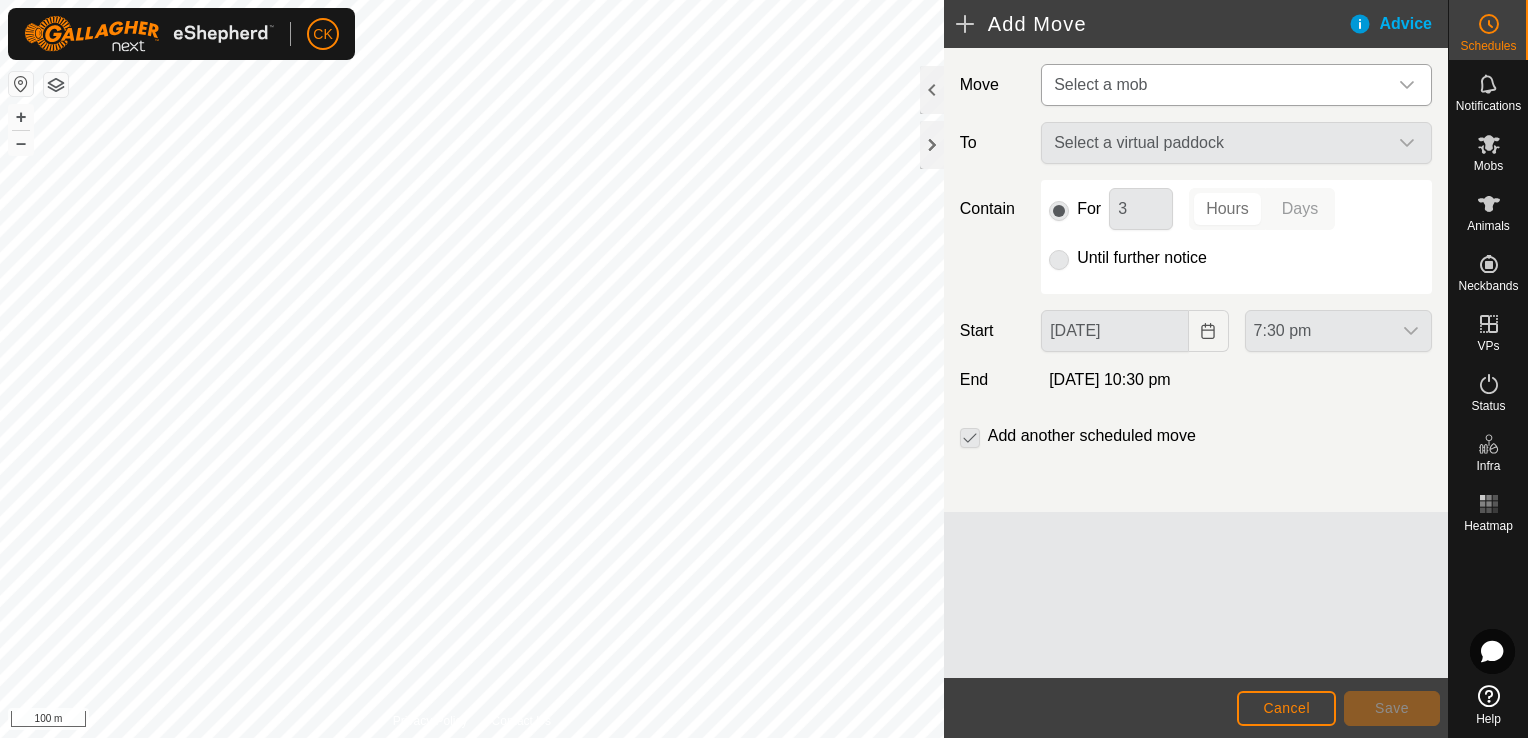 click 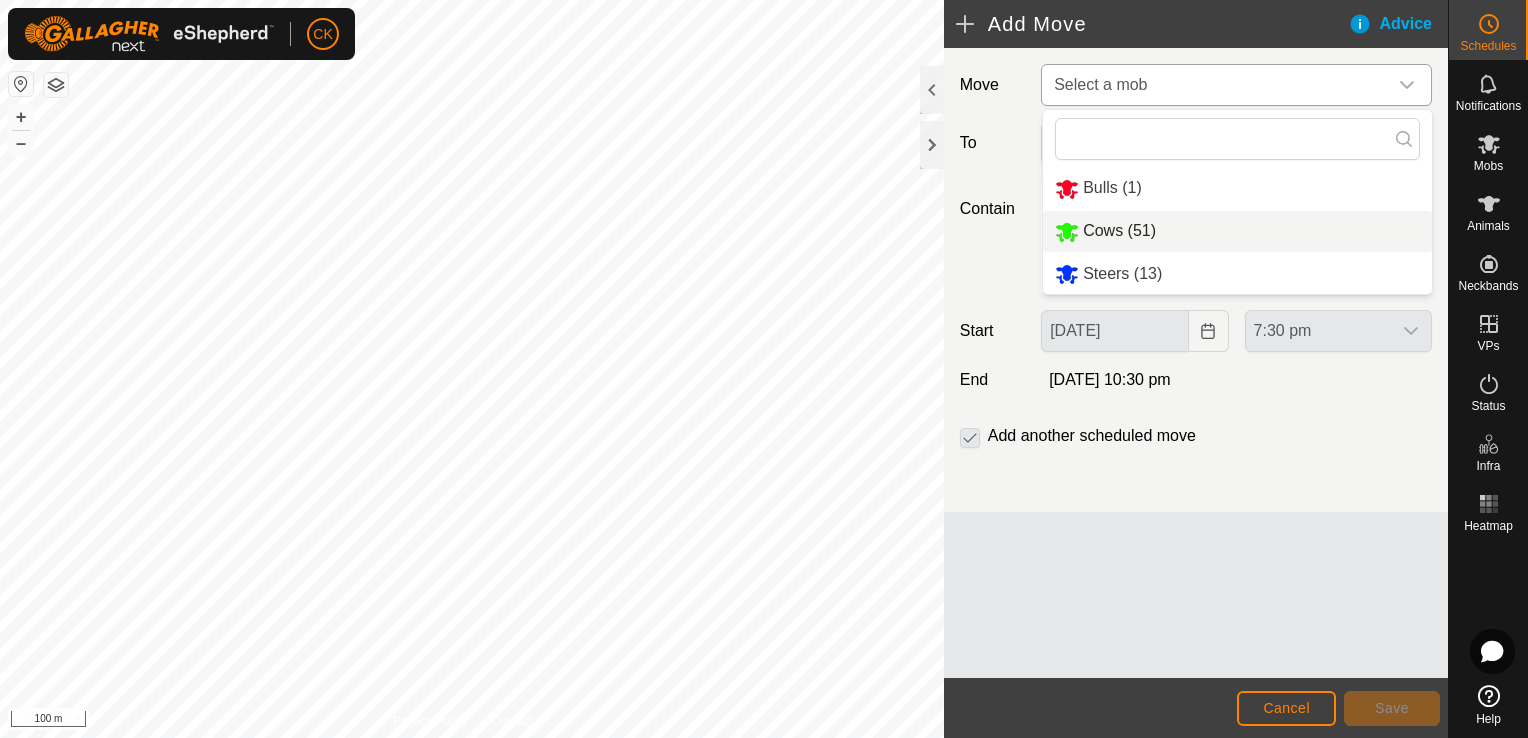 click on "Cows (51)" at bounding box center [1237, 231] 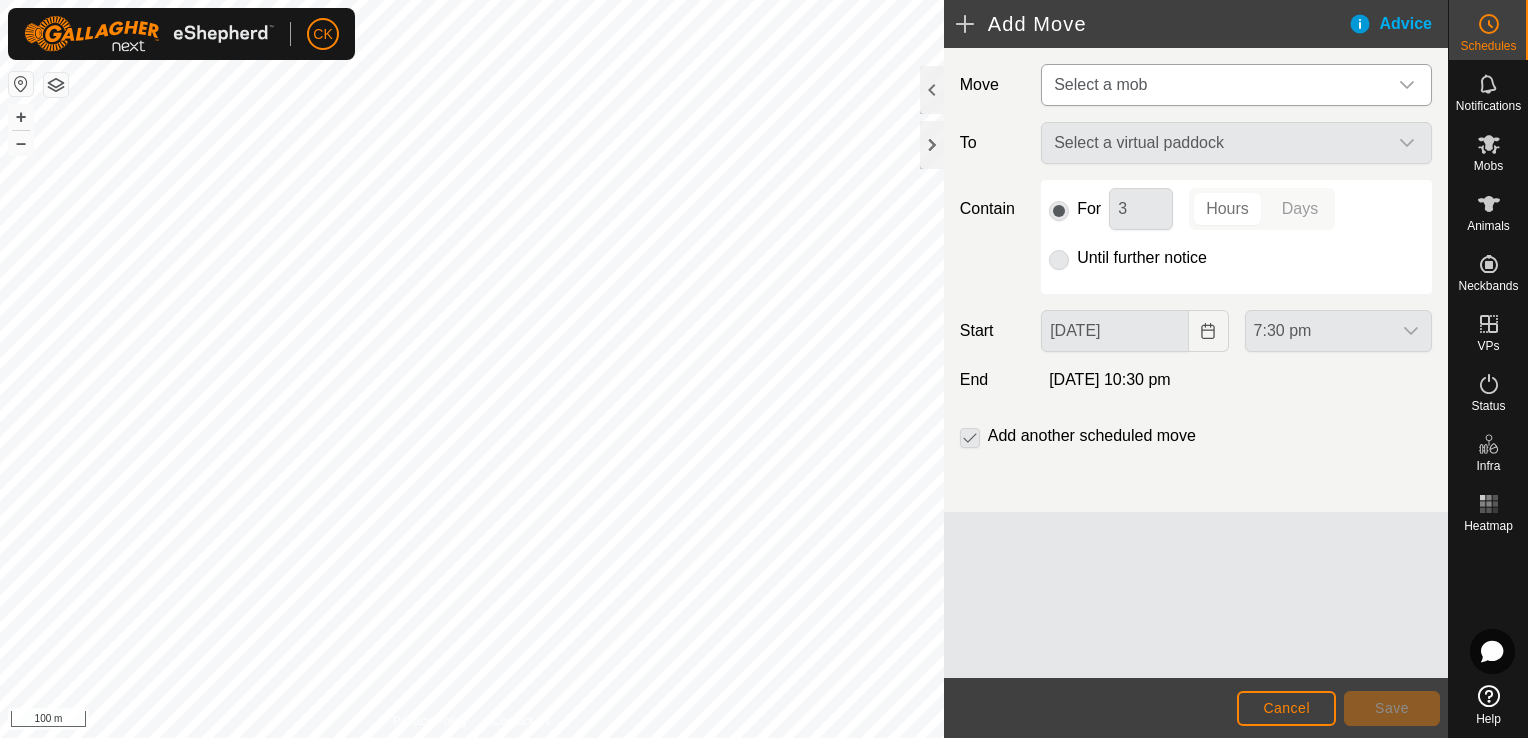 type on "[DATE]" 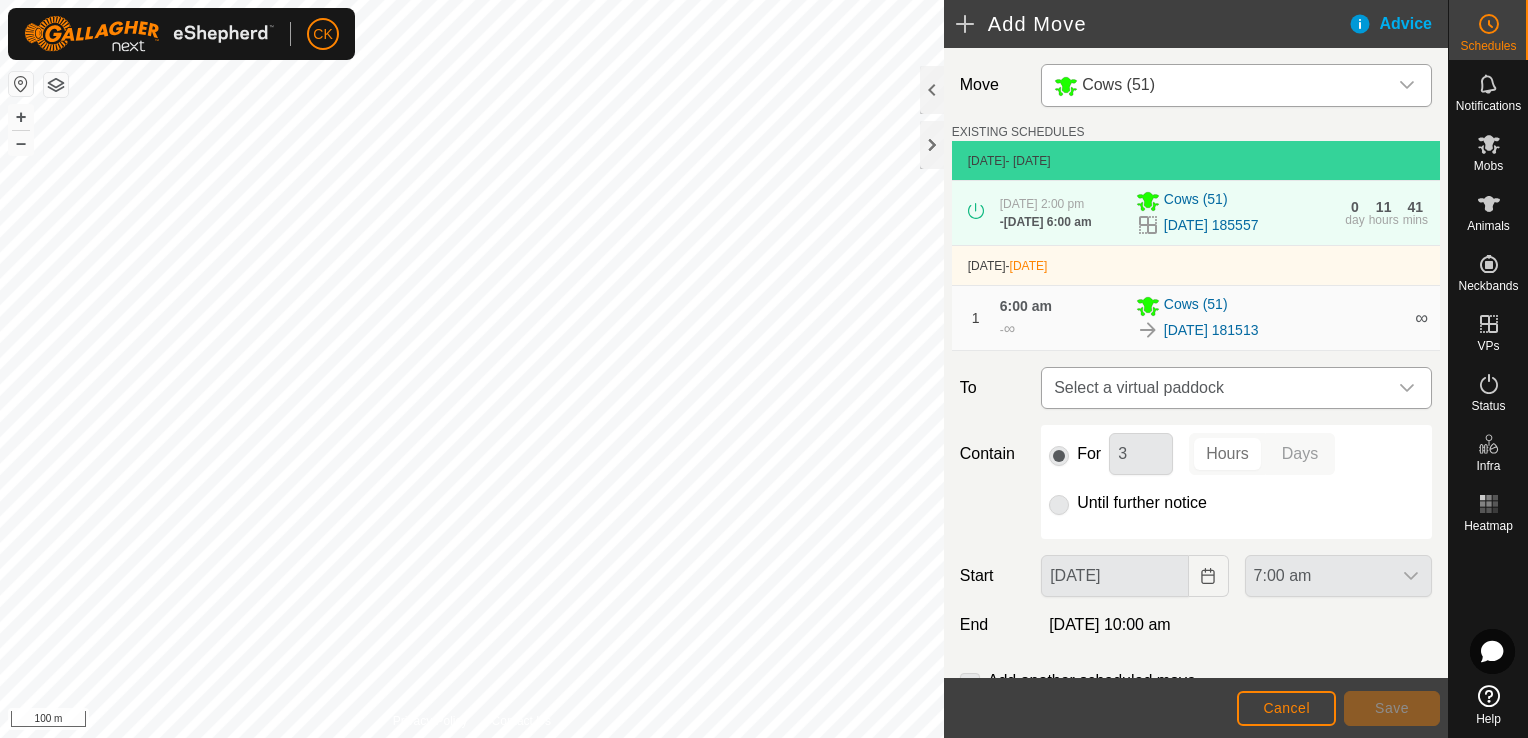 click 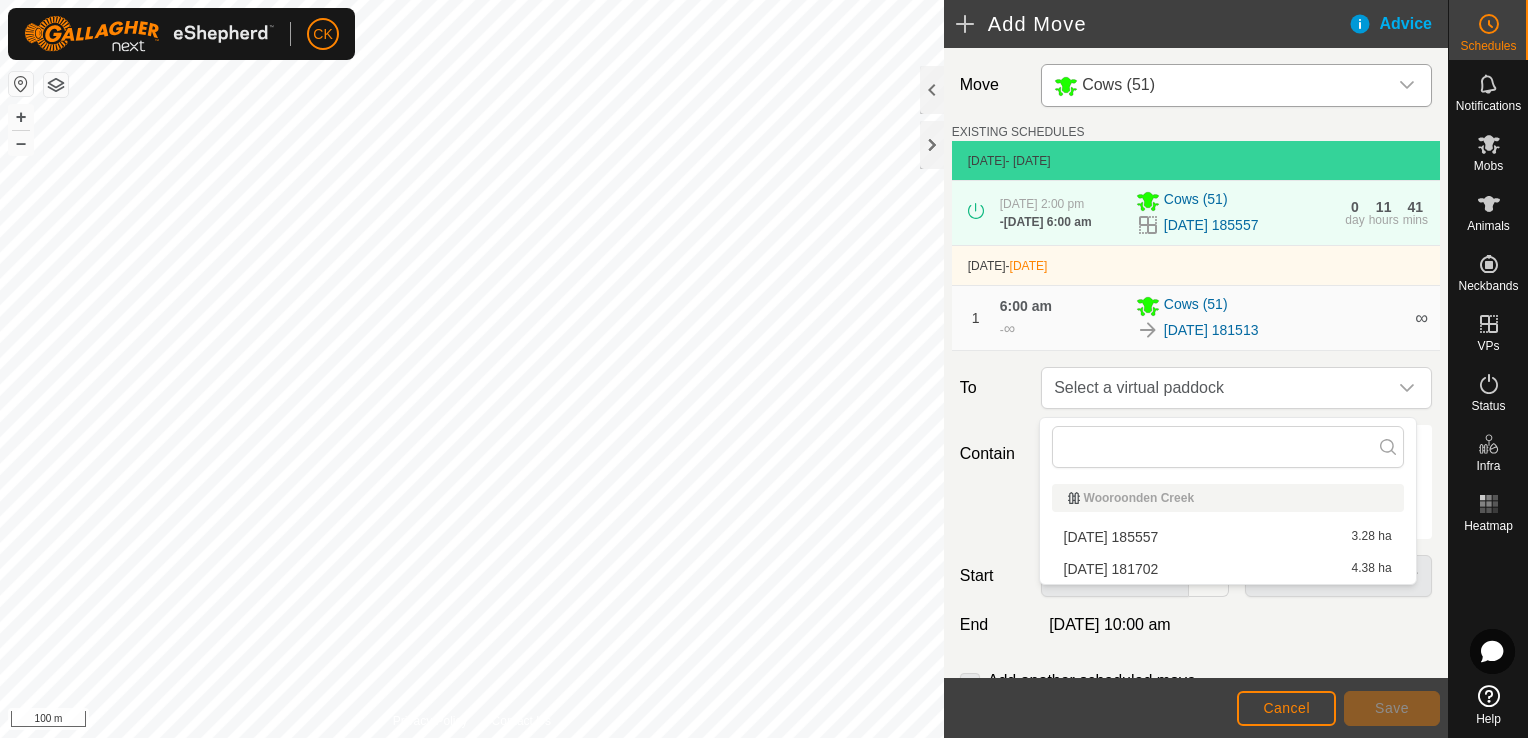 click on "[DATE] 181702  4.38 ha" at bounding box center [1228, 569] 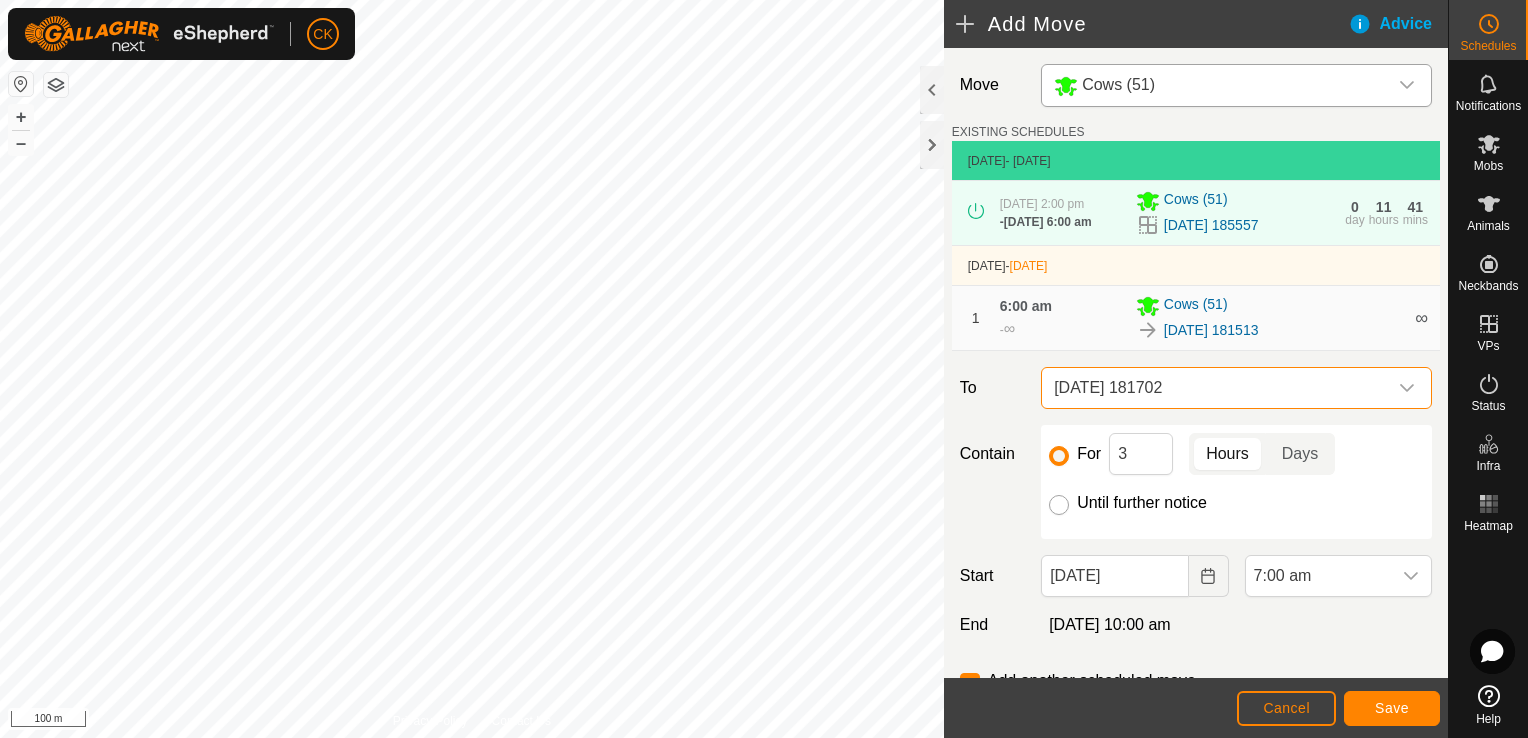 click on "Until further notice" at bounding box center [1059, 505] 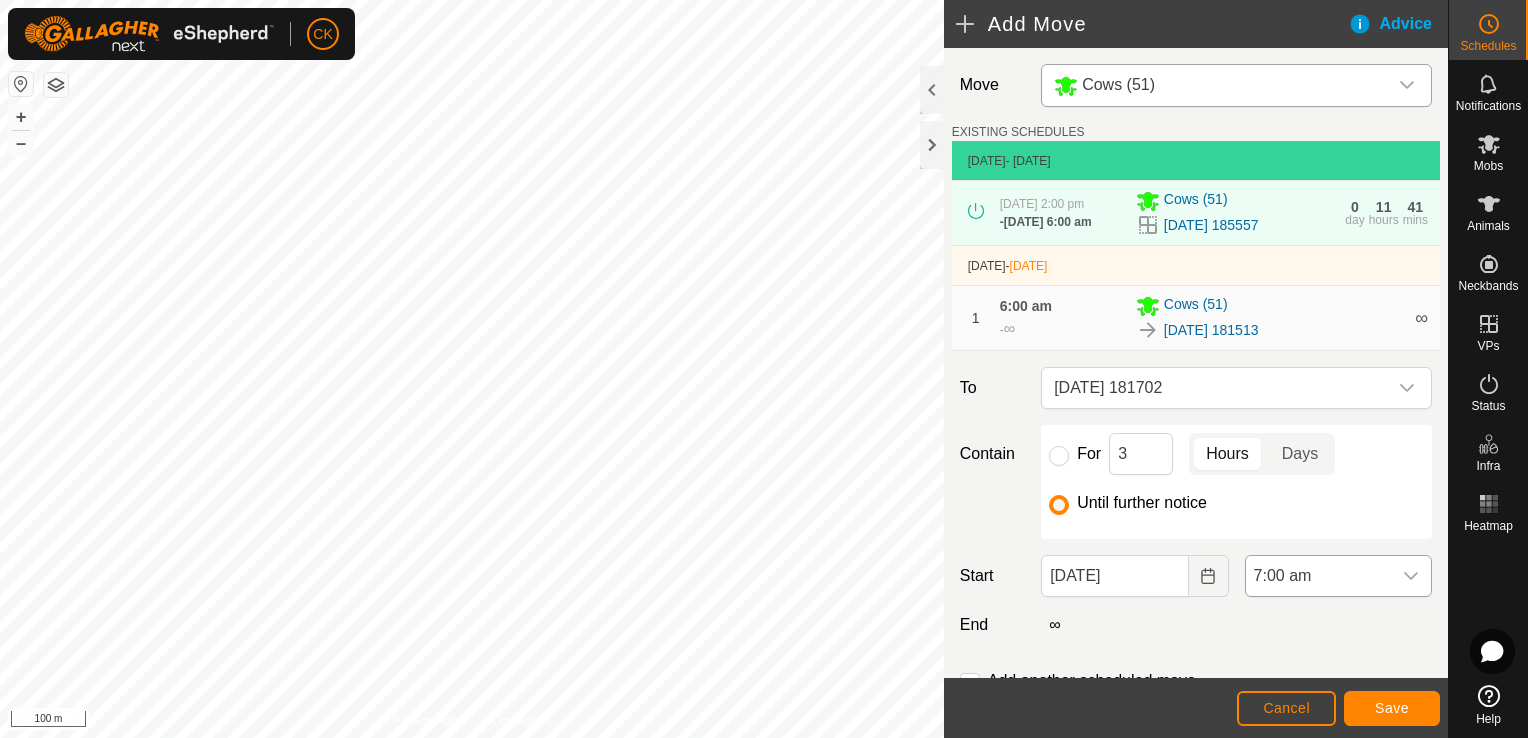 click 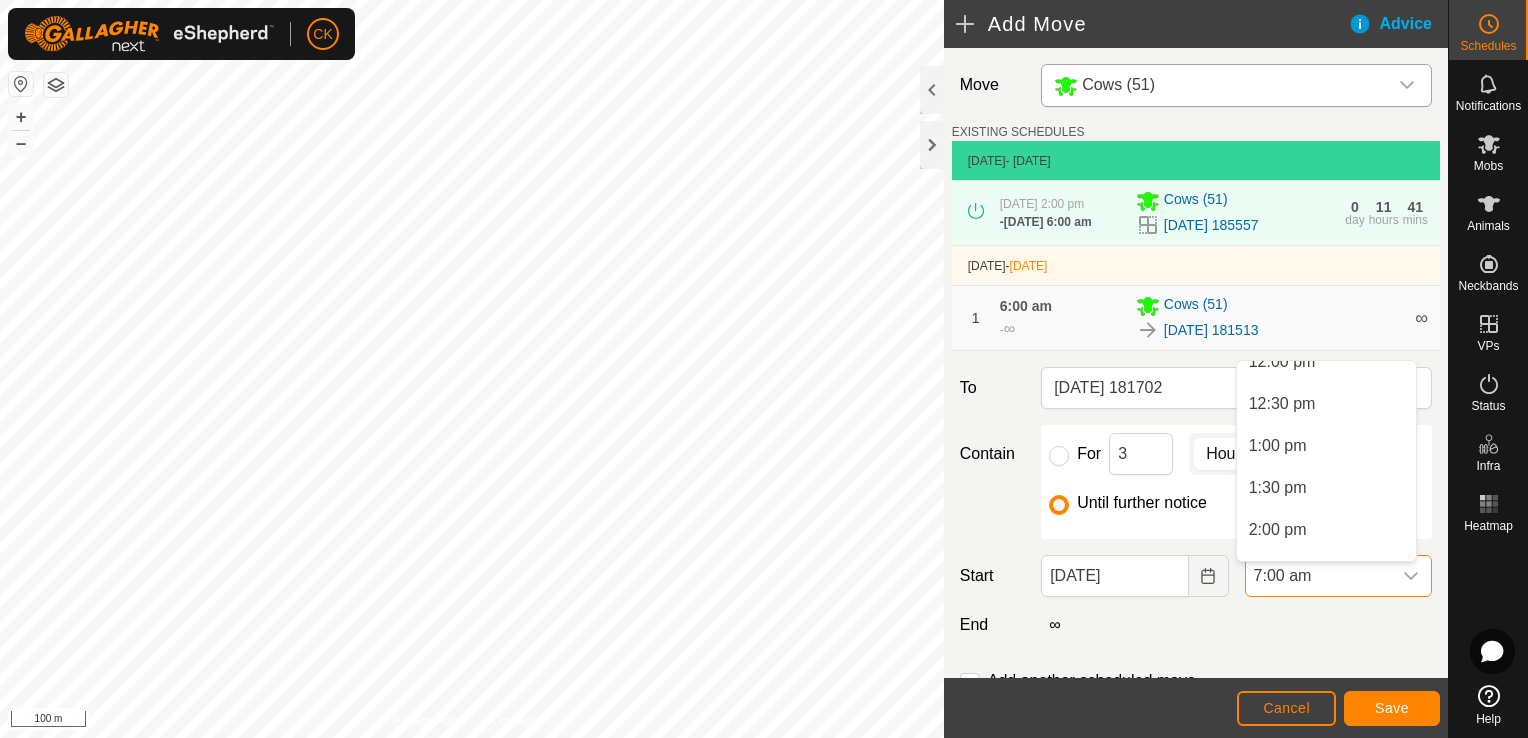 scroll, scrollTop: 1028, scrollLeft: 0, axis: vertical 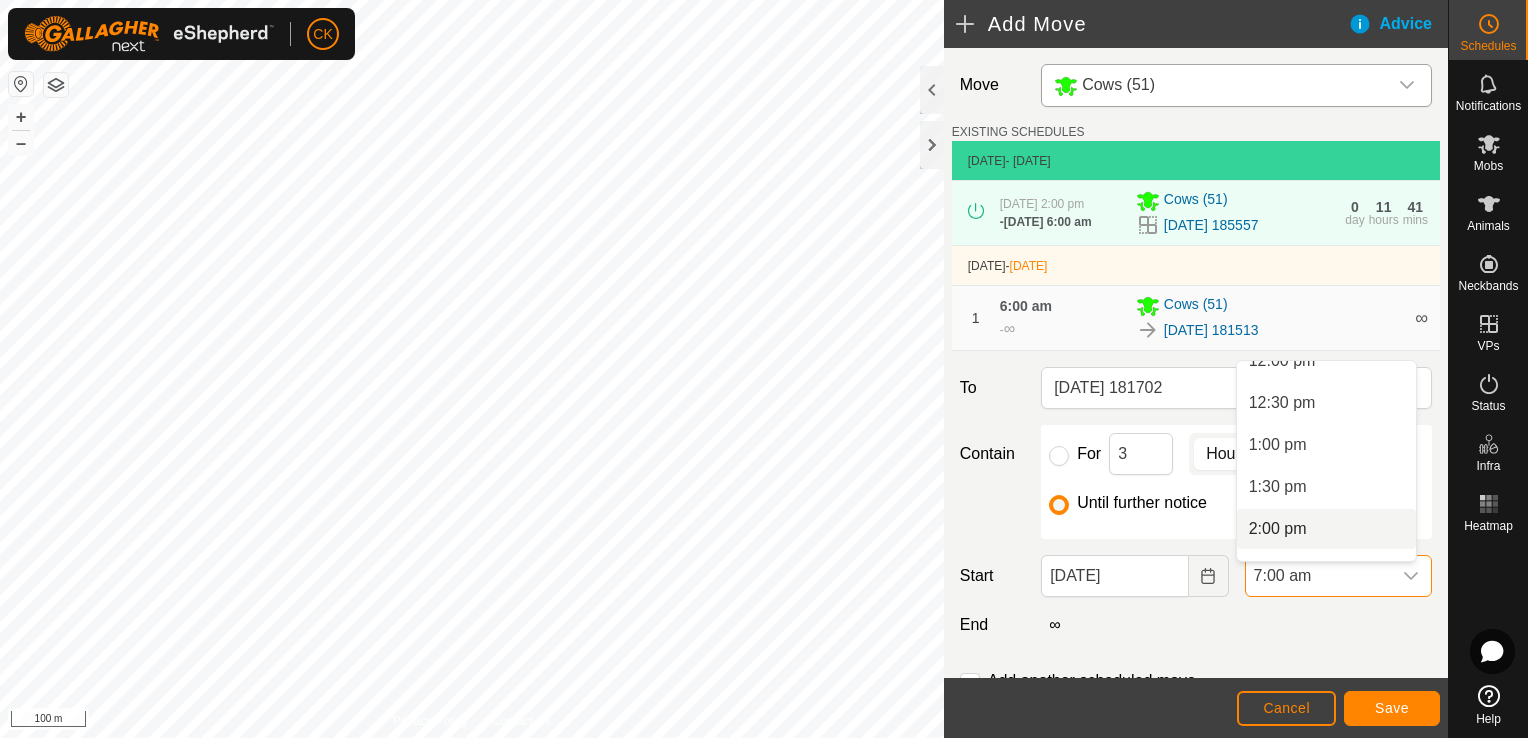 click on "2:00 pm" at bounding box center (1326, 529) 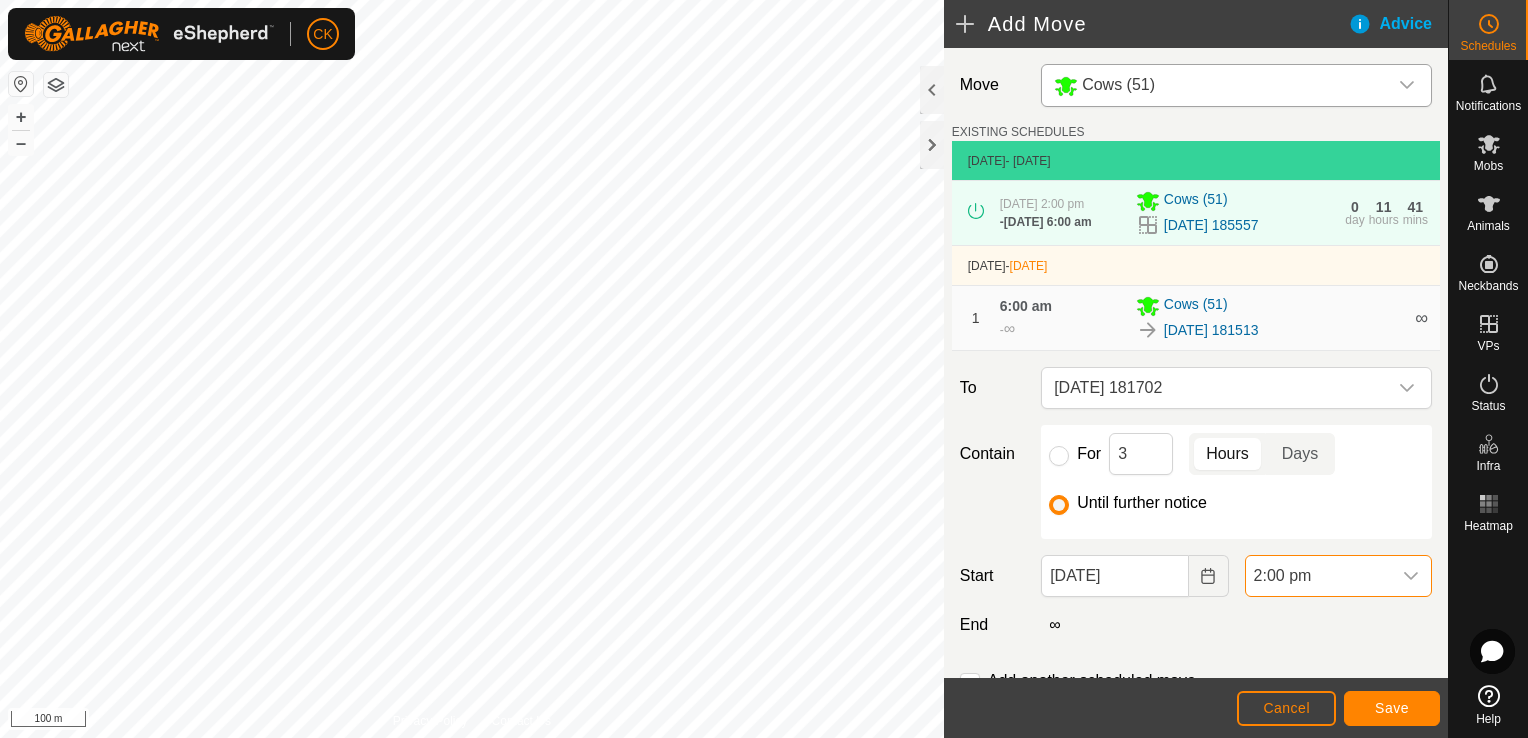 scroll, scrollTop: 588, scrollLeft: 0, axis: vertical 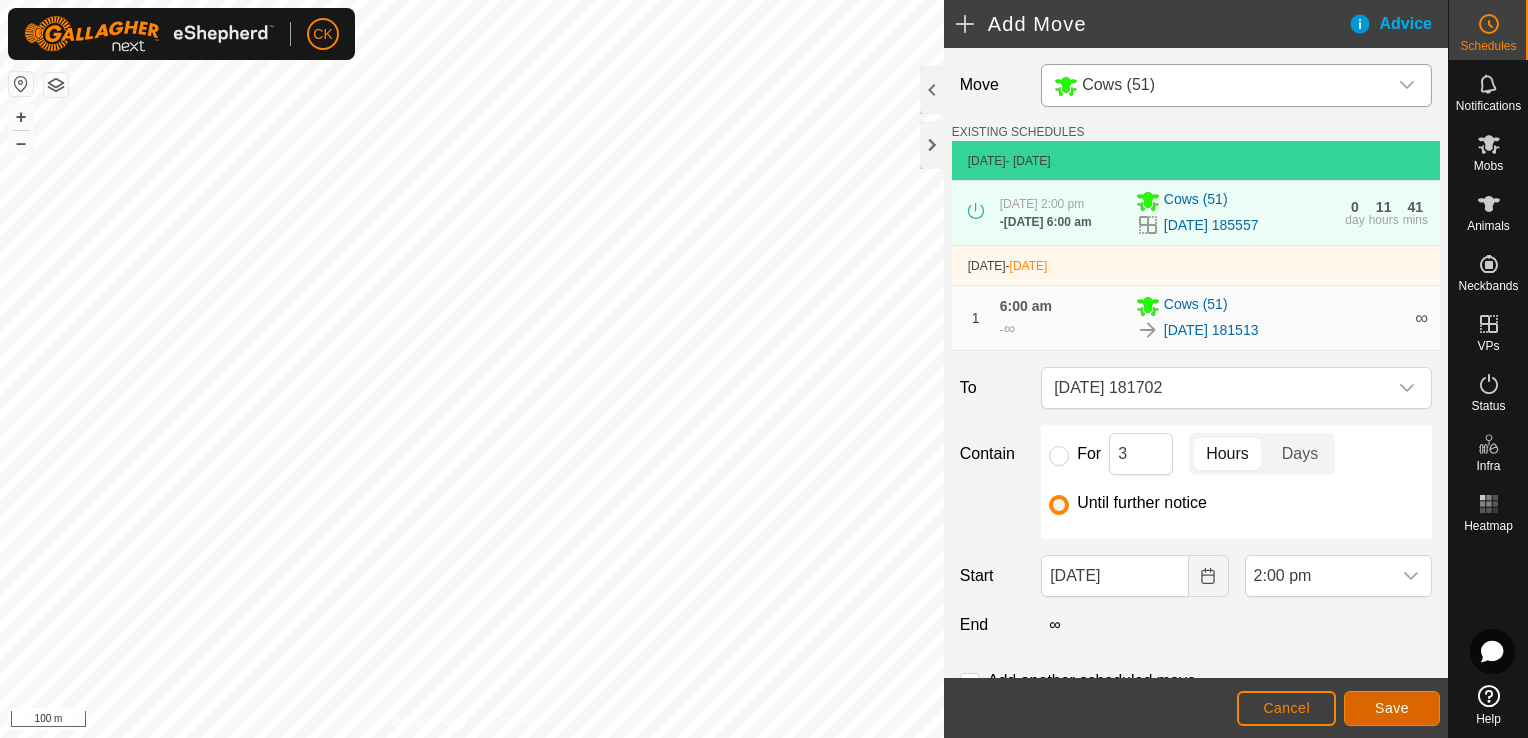 click on "Save" 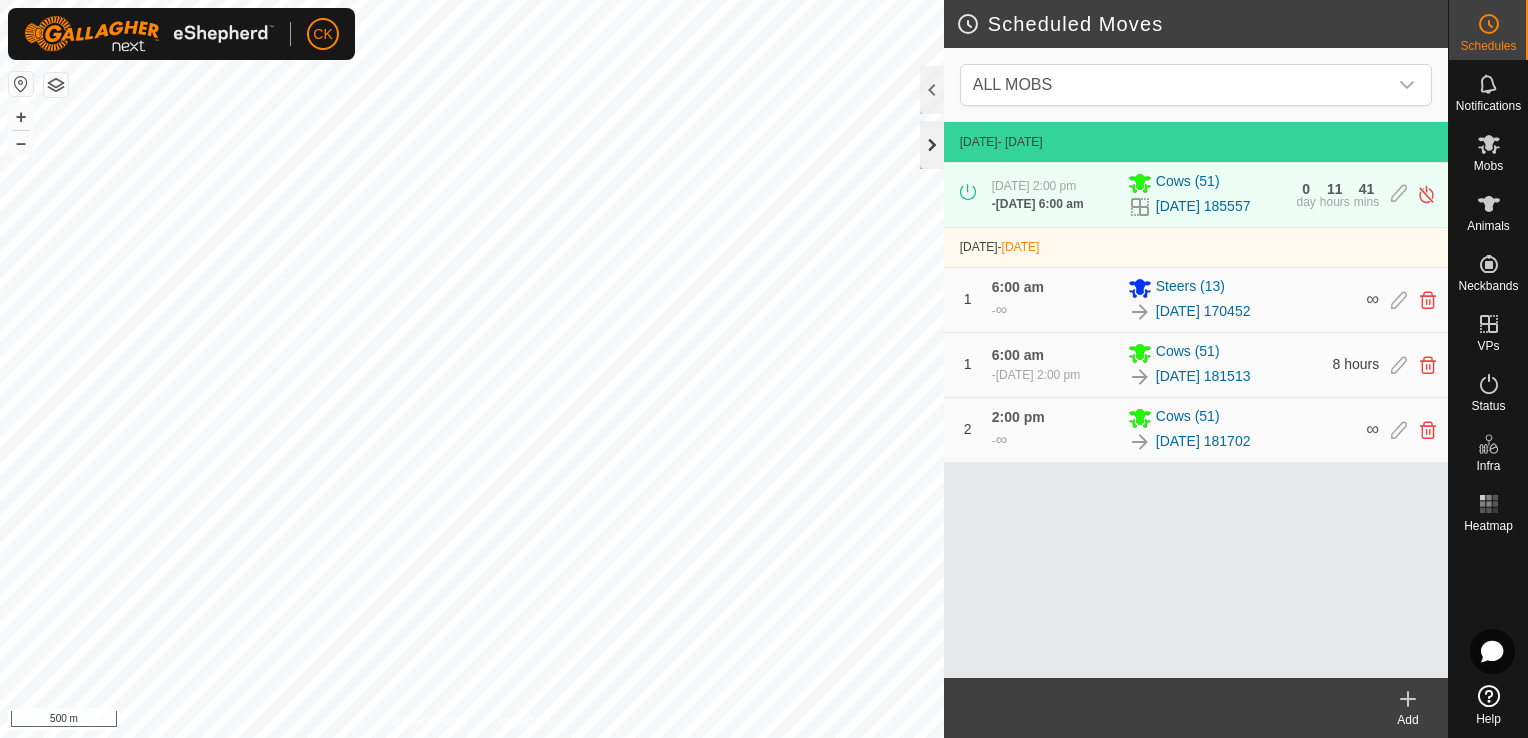 click 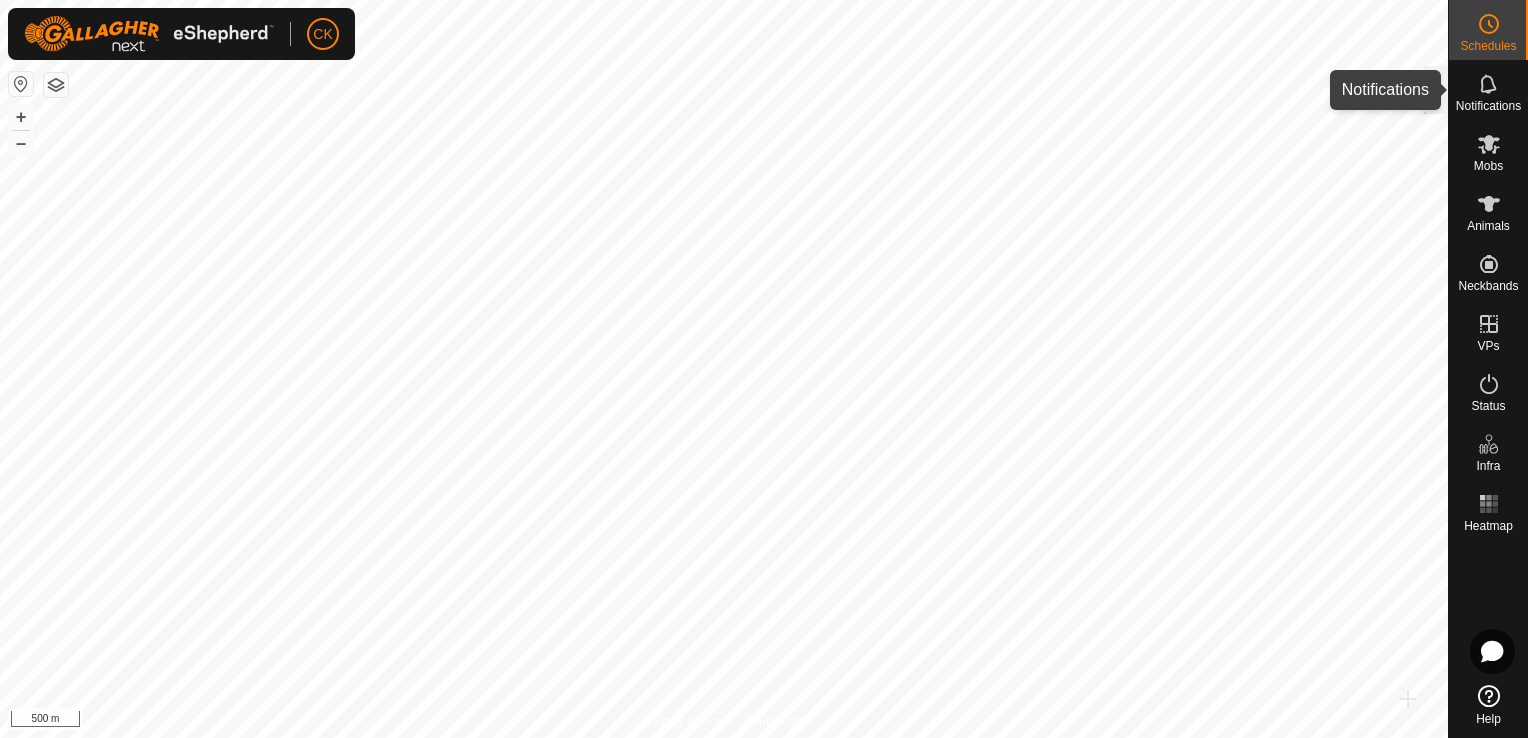 click 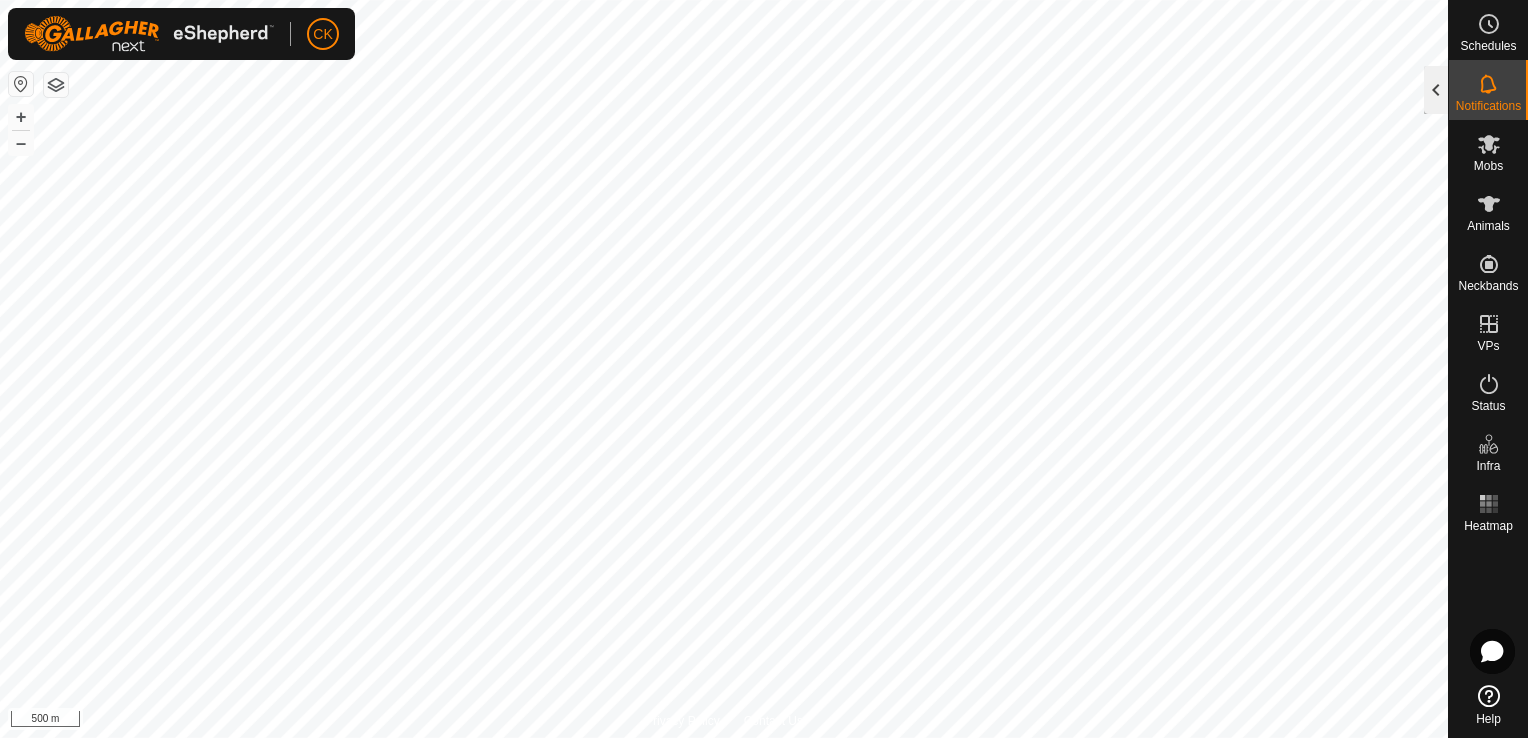 click 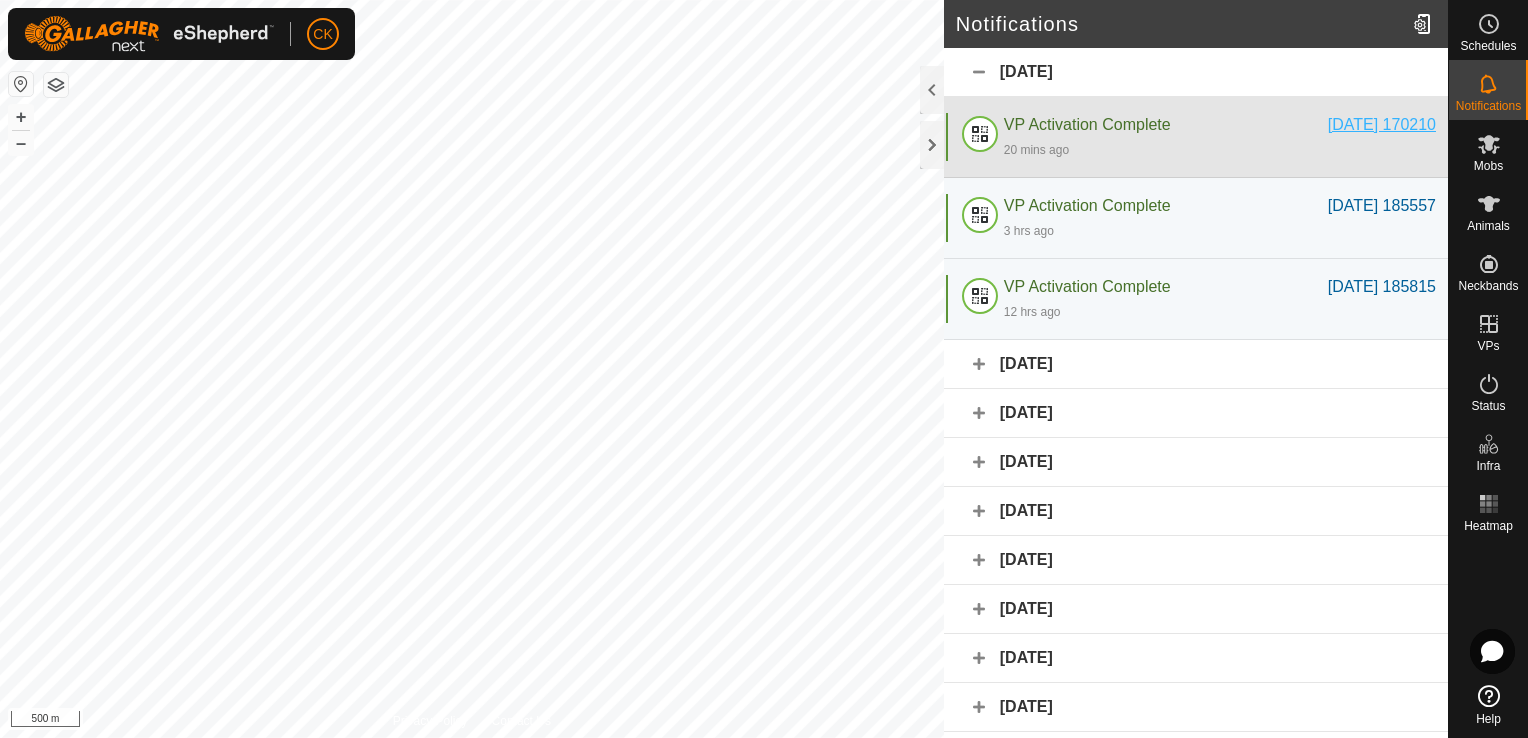 click on "[DATE] 170210" 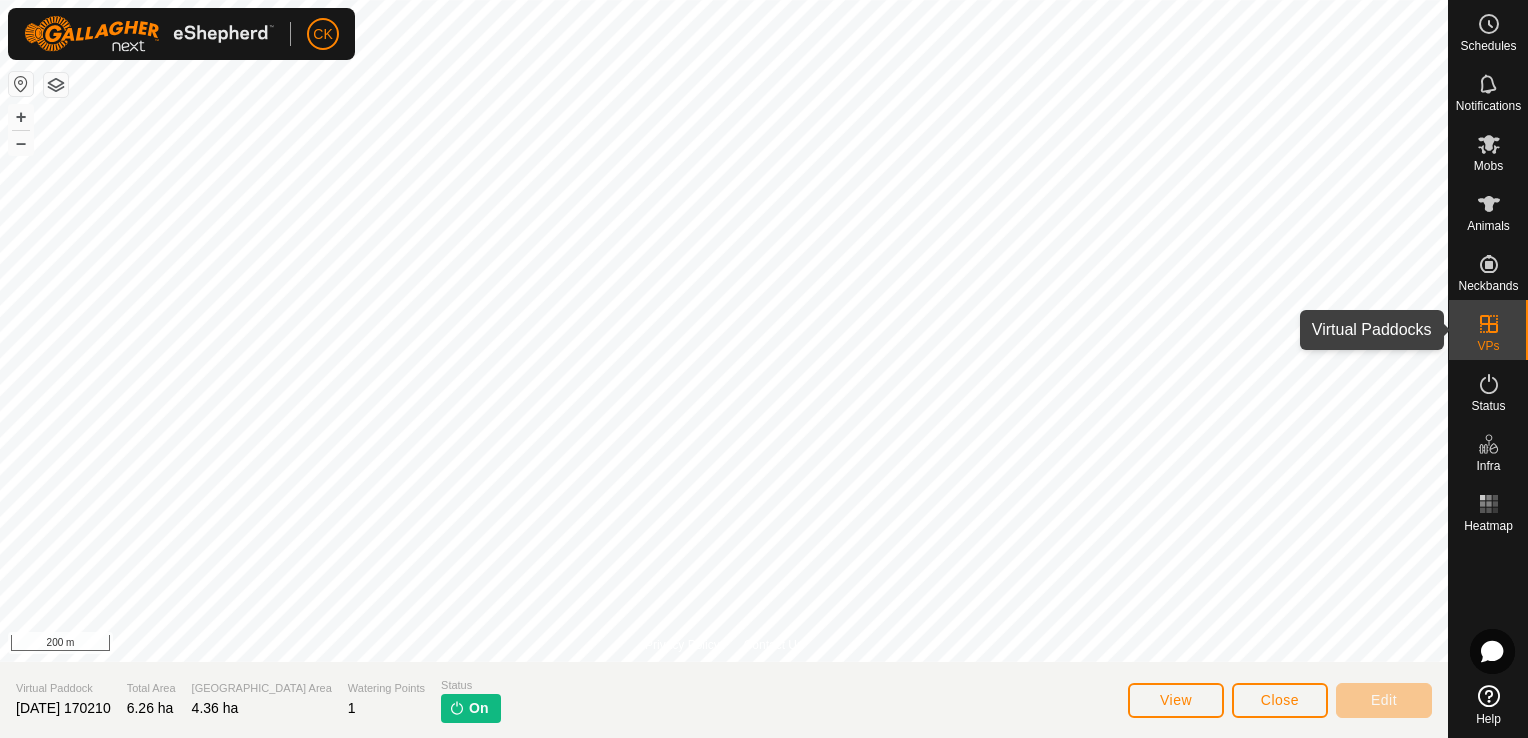 click 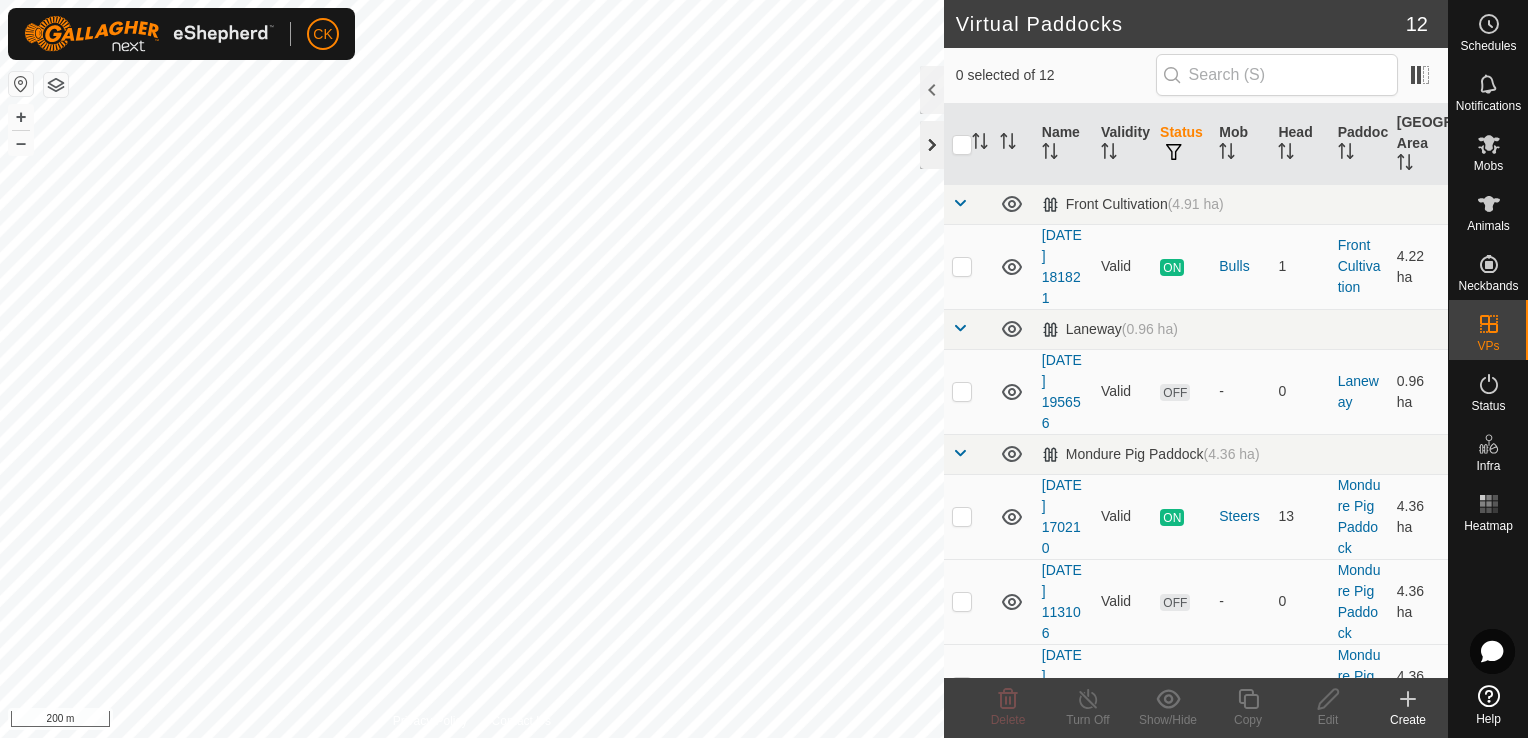 click 